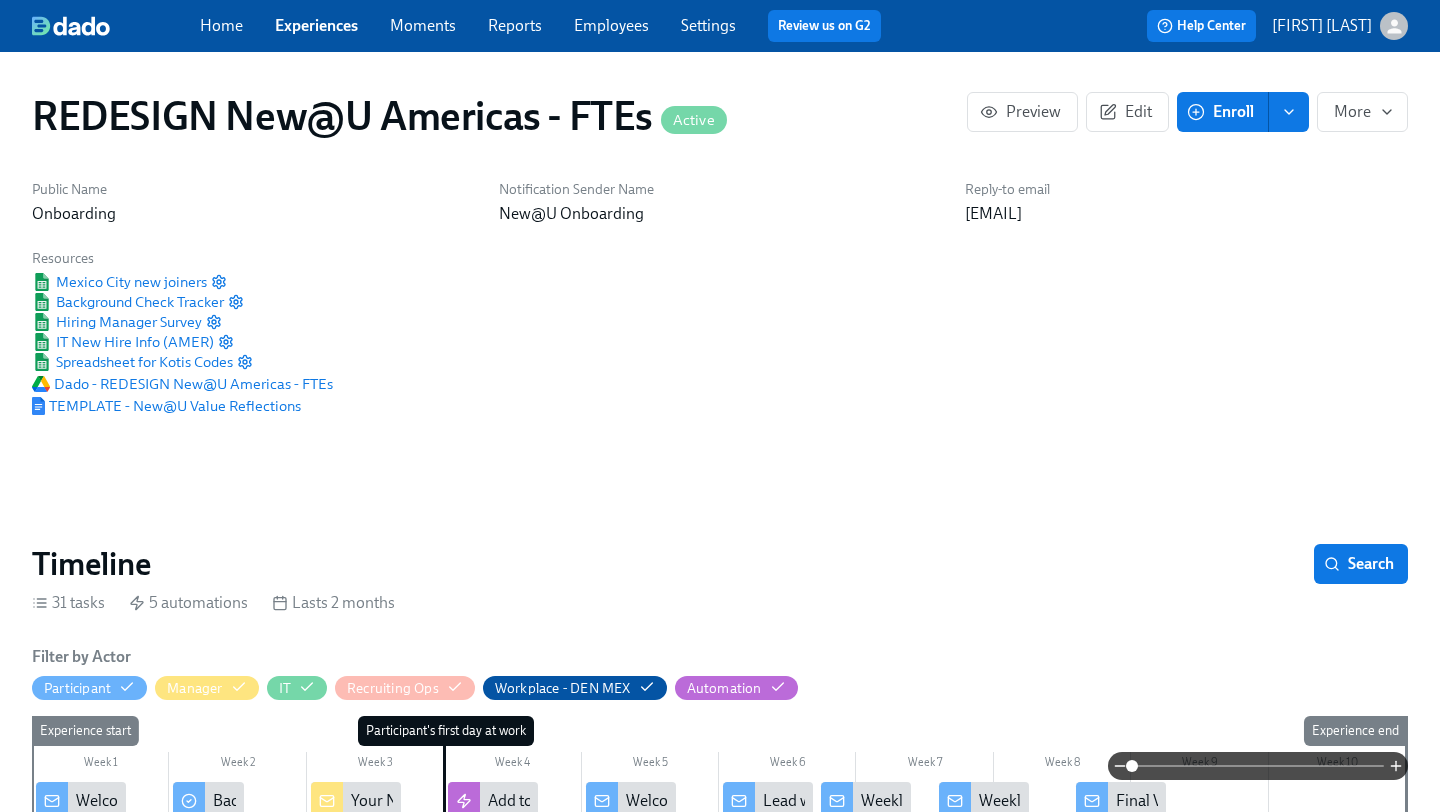 scroll, scrollTop: 0, scrollLeft: 0, axis: both 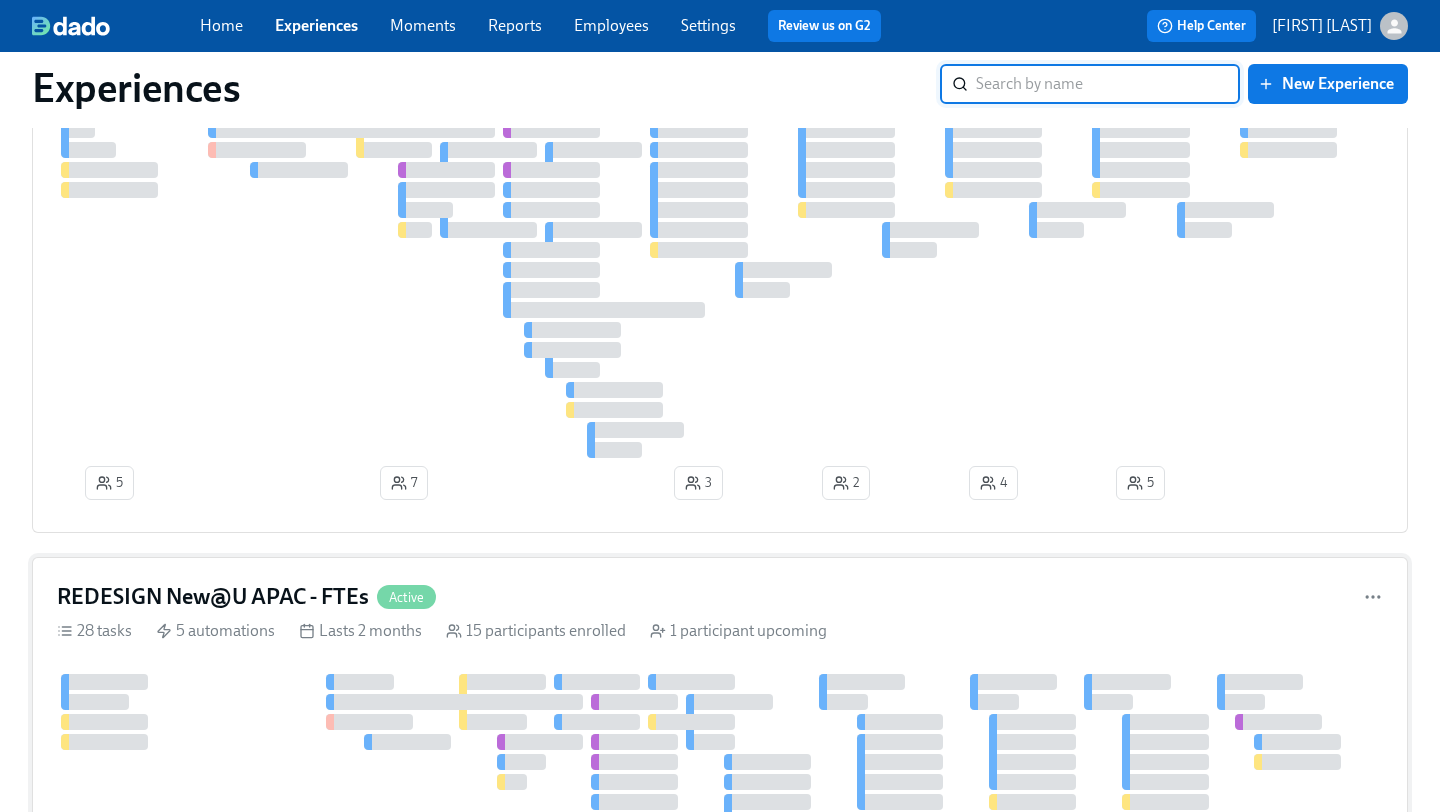 click on "REDESIGN New@U APAC - FTEs" at bounding box center (213, 597) 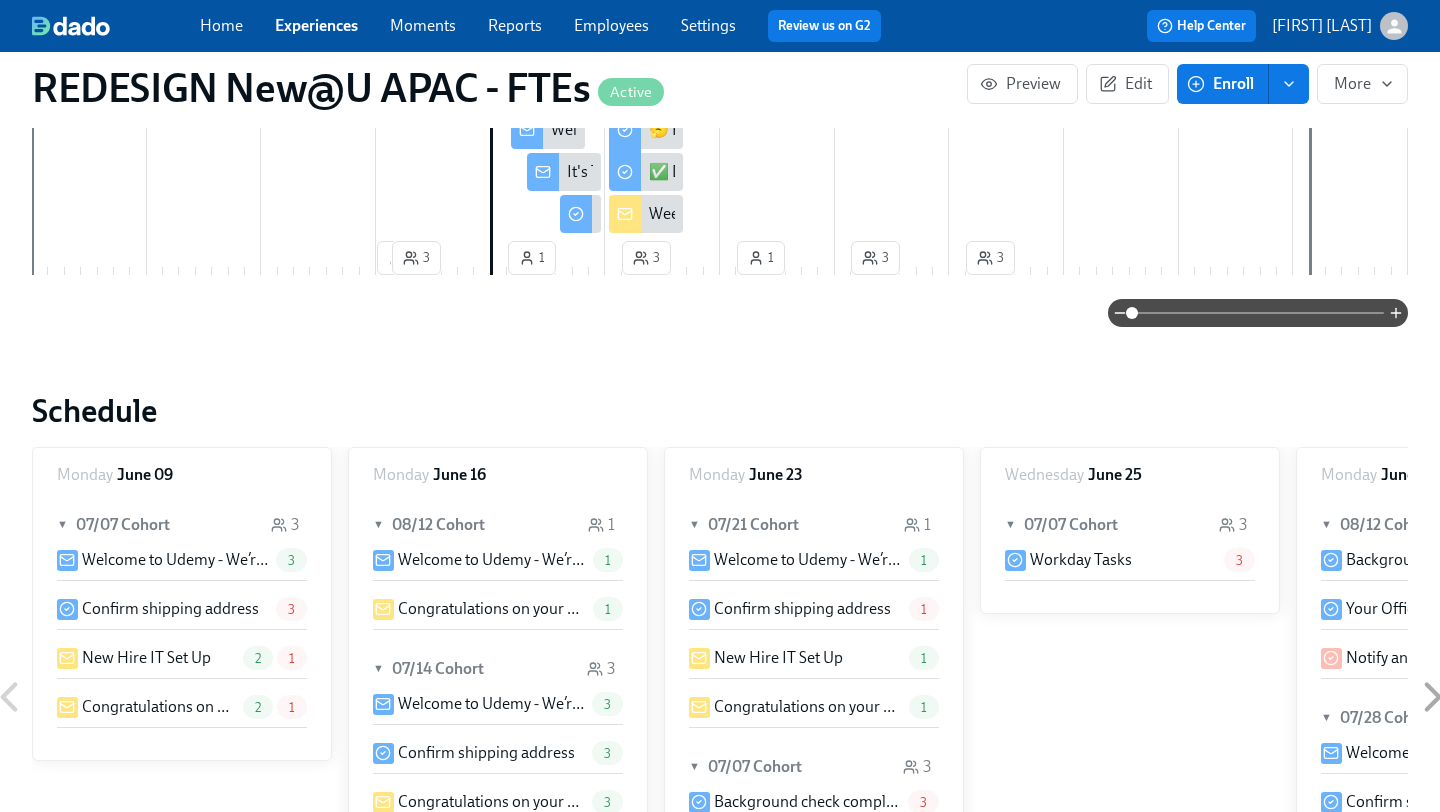 scroll, scrollTop: 0, scrollLeft: 0, axis: both 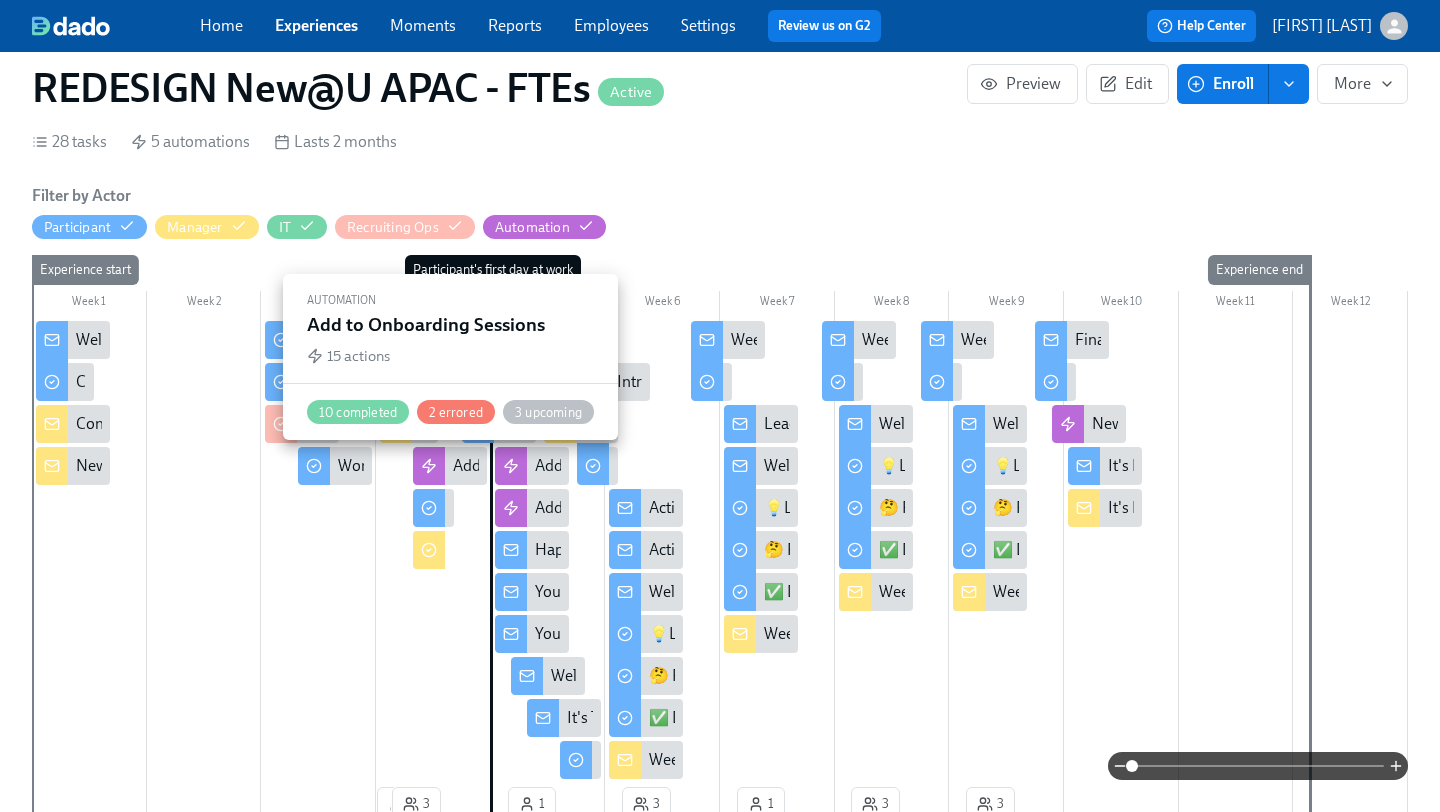 click at bounding box center (429, 466) 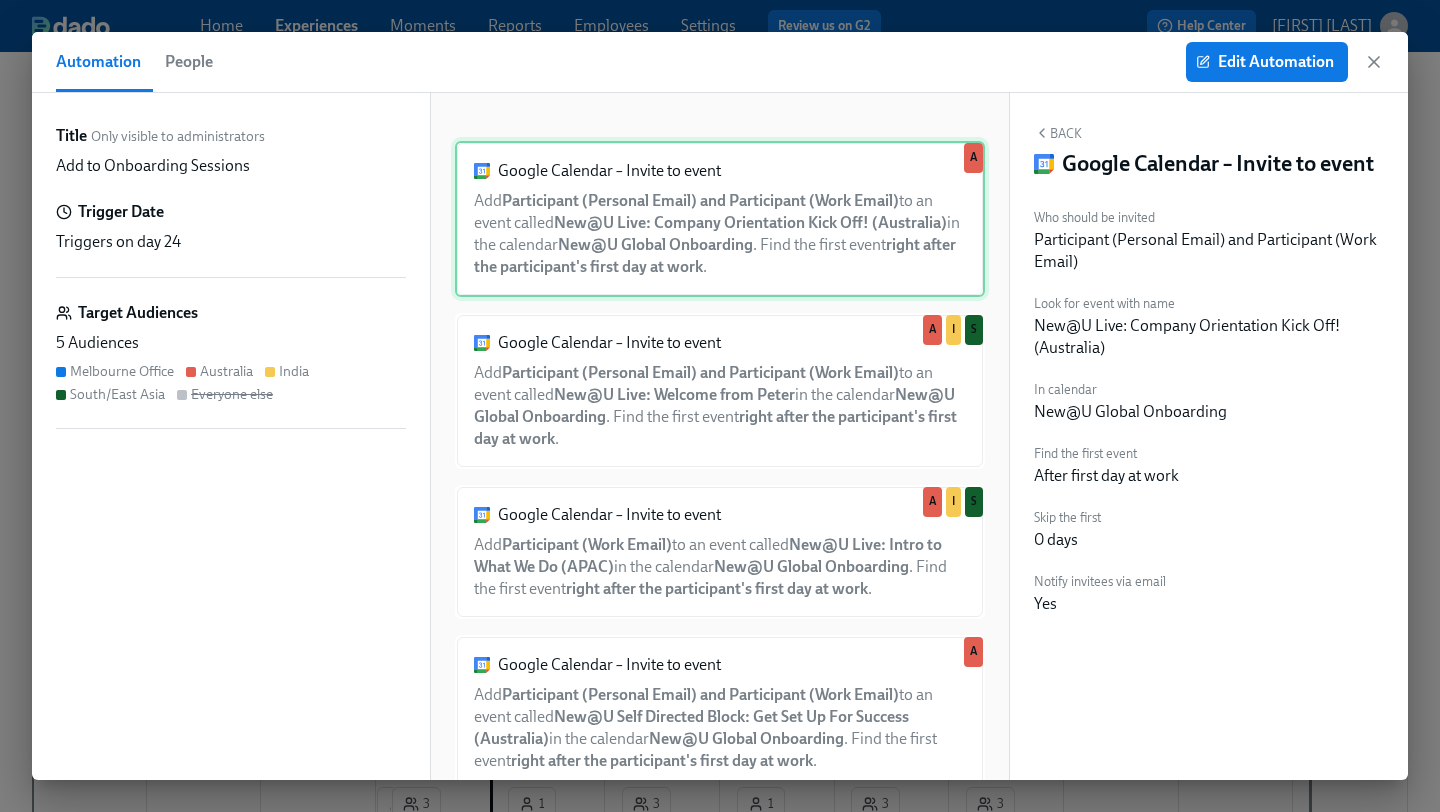 click on "Google Calendar – Invite to event Add  Participant (Personal Email) and Participant (Work Email)  to an event called  New@U Live: Company Orientation Kick Off! (Australia)  in the calendar  New@U Global Onboarding  . Find the first event  right after the participant's first day at work . A" at bounding box center [720, 219] 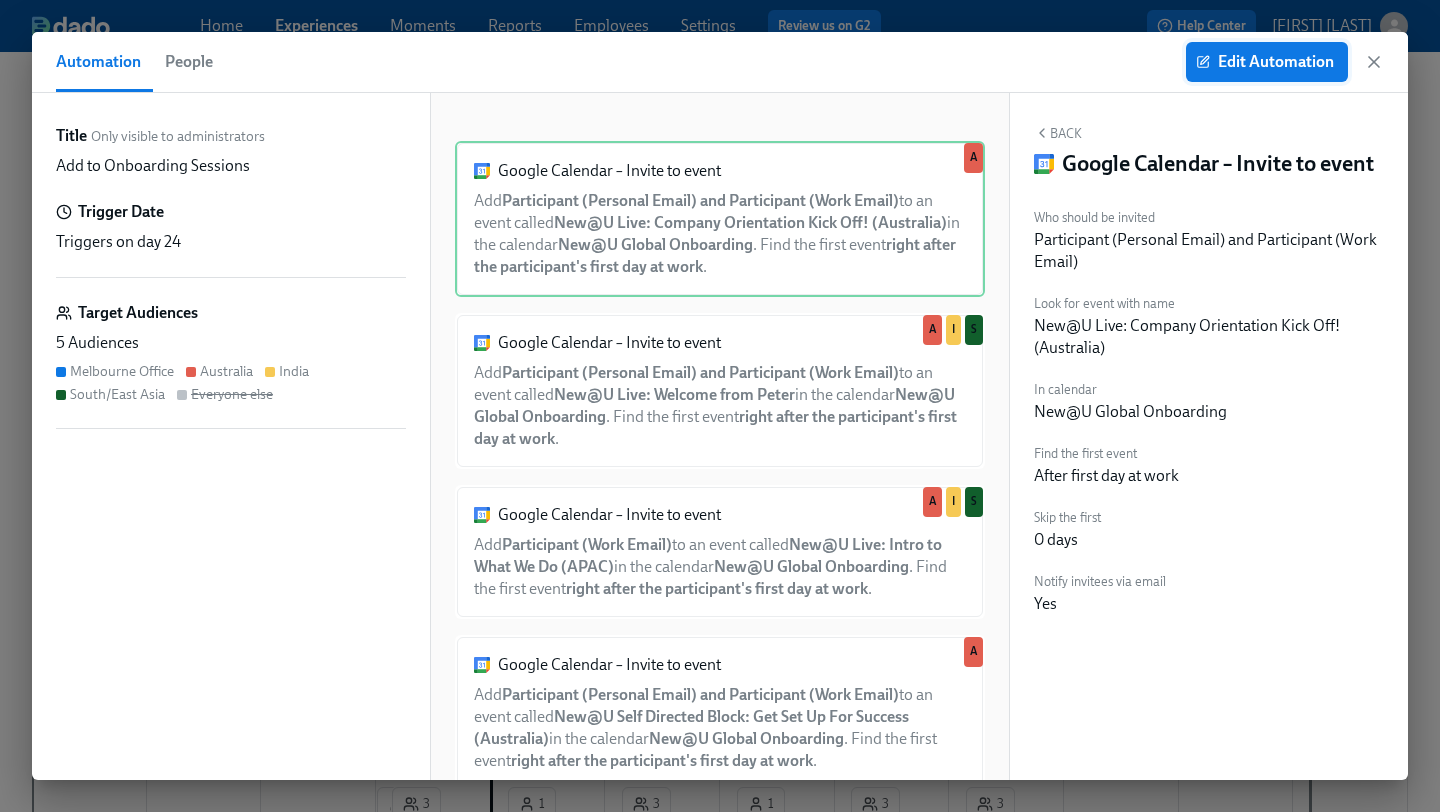 click on "Edit Automation" at bounding box center (1267, 62) 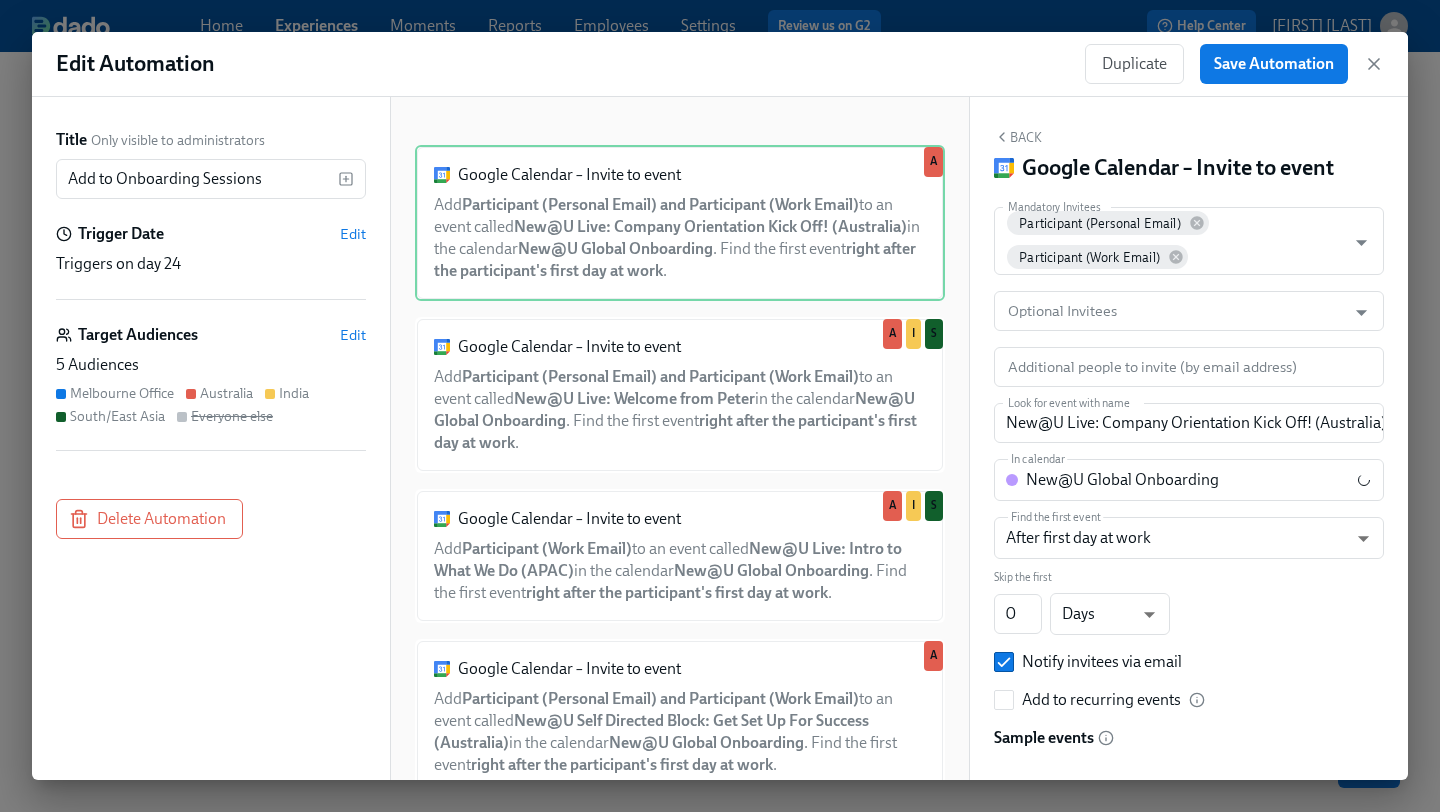 scroll, scrollTop: 0, scrollLeft: 0, axis: both 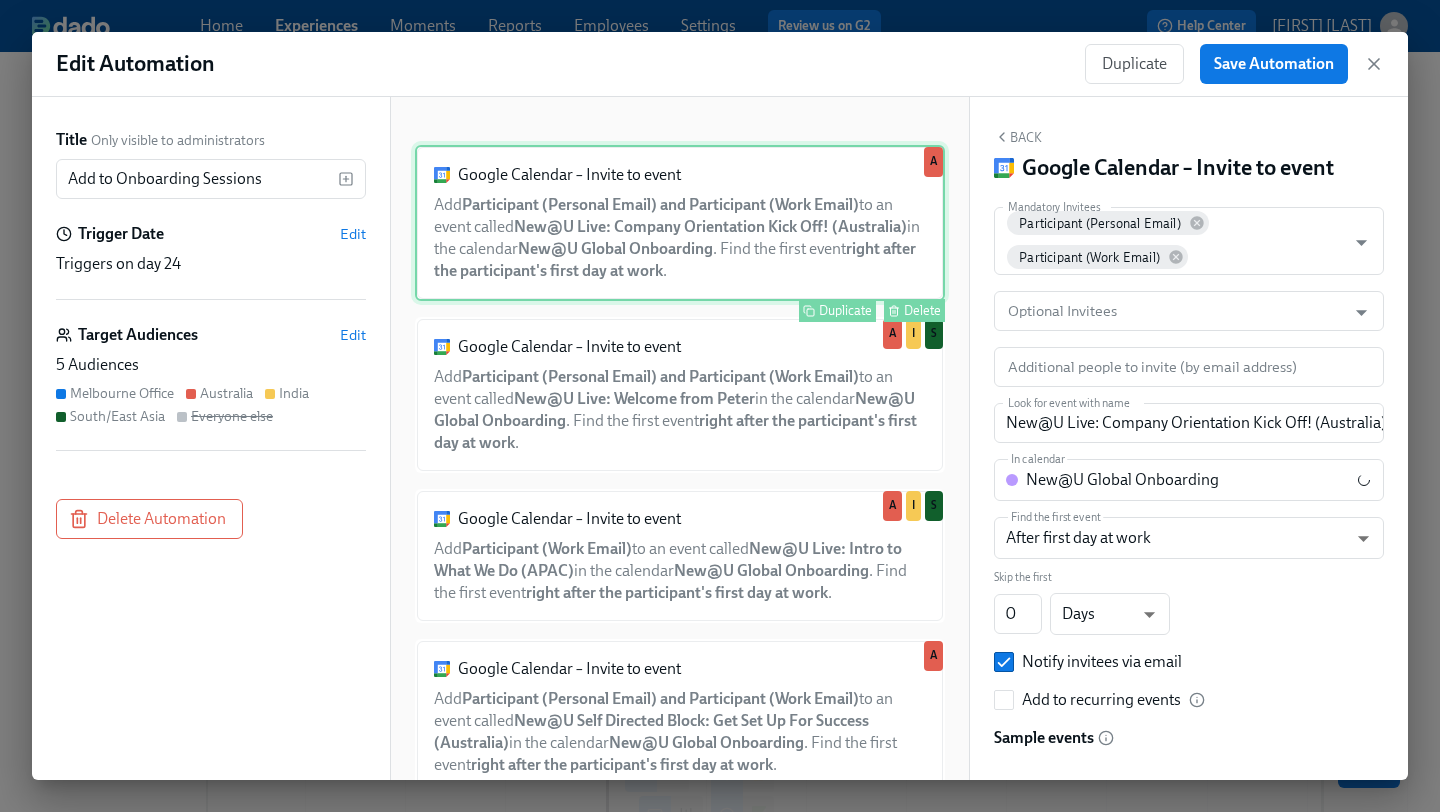 click on "Google Calendar – Invite to event Add  Participant (Personal Email) and Participant (Work Email)  to an event called  New@U Live: Company Orientation Kick Off! (Australia)  in the calendar  New@U Global Onboarding  . Find the first event  right after the participant's first day at work .   Duplicate   Delete A" at bounding box center [680, 223] 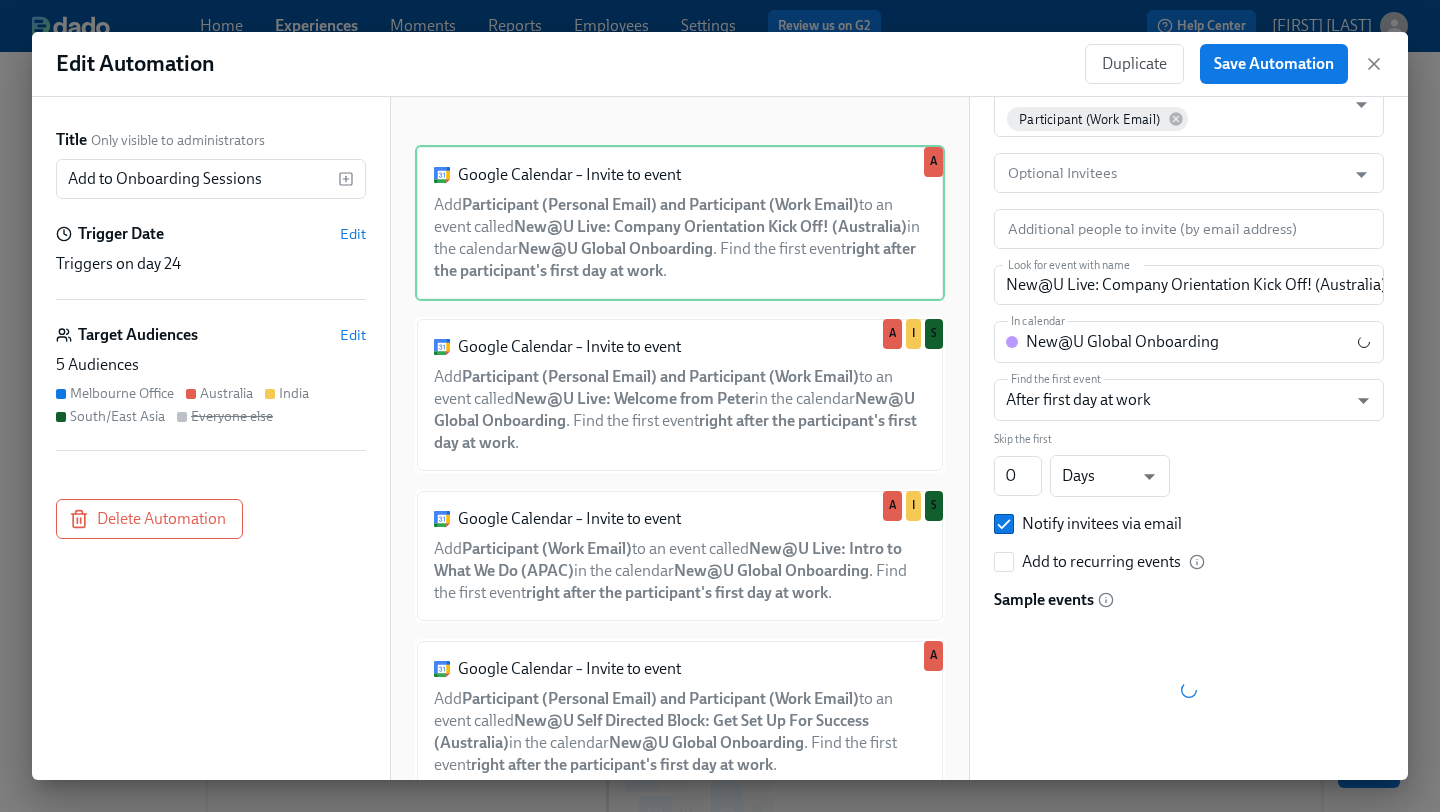 scroll, scrollTop: 152, scrollLeft: 0, axis: vertical 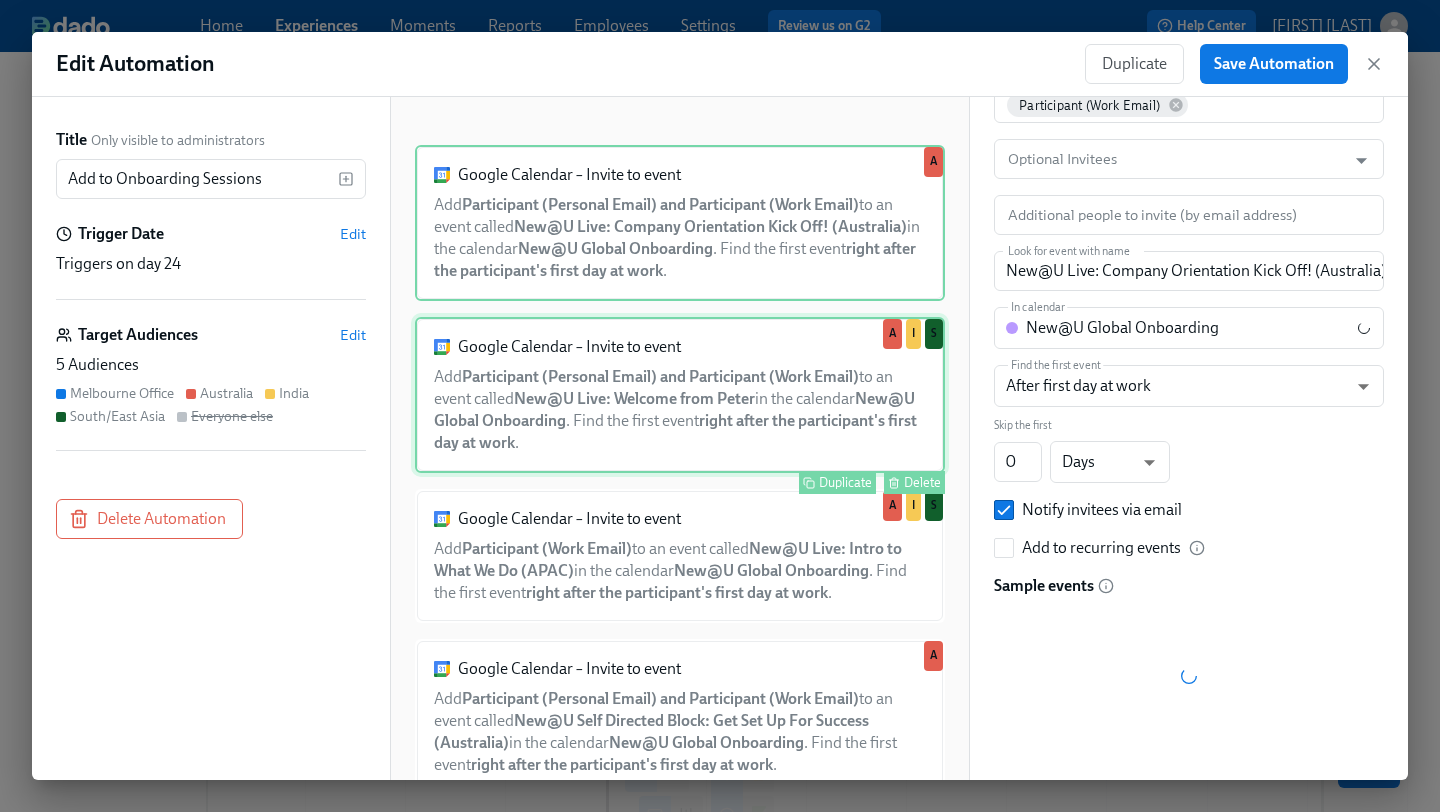 click on "Google Calendar – Invite to event Add  Participant (Personal Email) and Participant (Work Email)  to an event called  New@U Live: Welcome from Peter  in the calendar  New@U Global Onboarding  . Find the first event  right after the participant's first day at work .   Duplicate   Delete A I S" at bounding box center [680, 395] 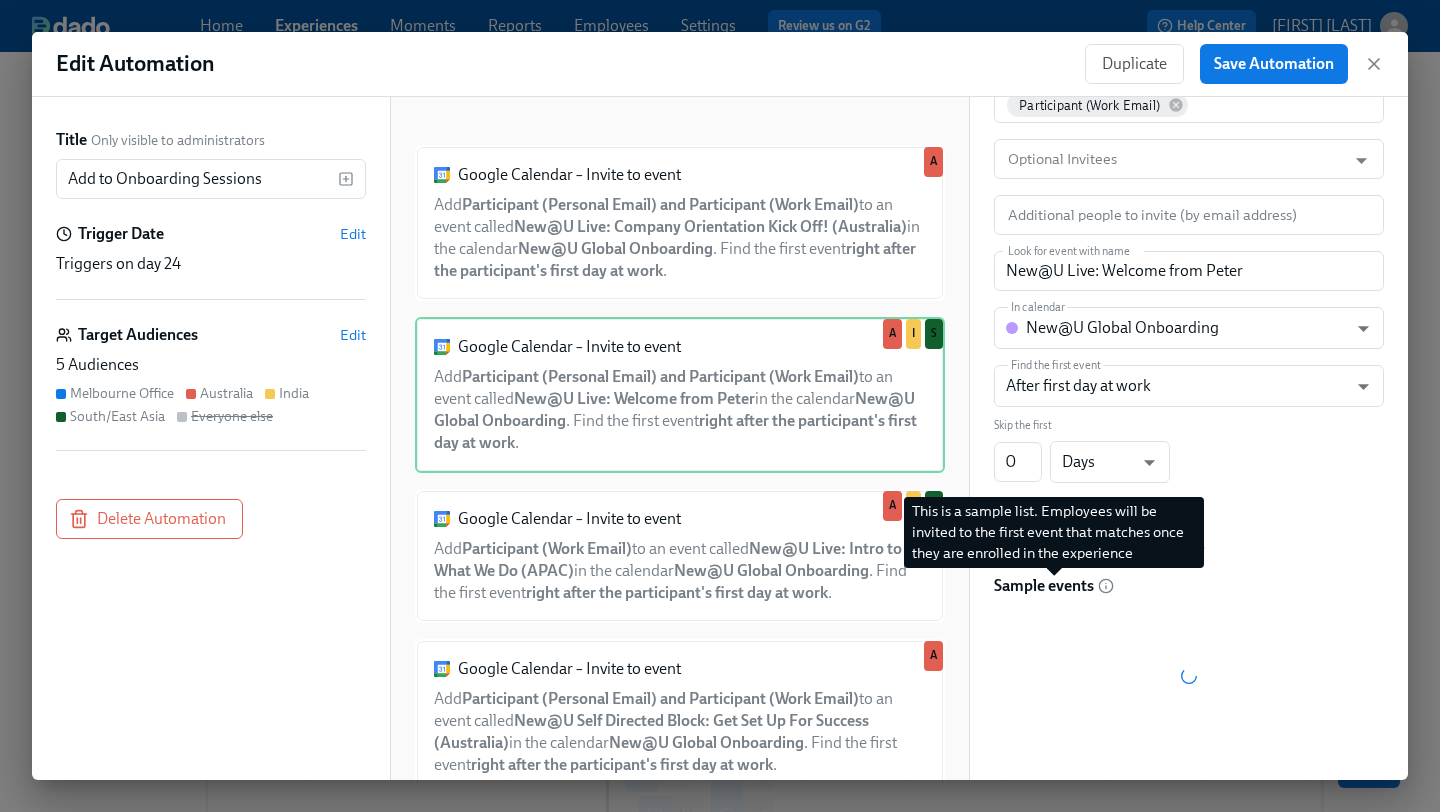 click 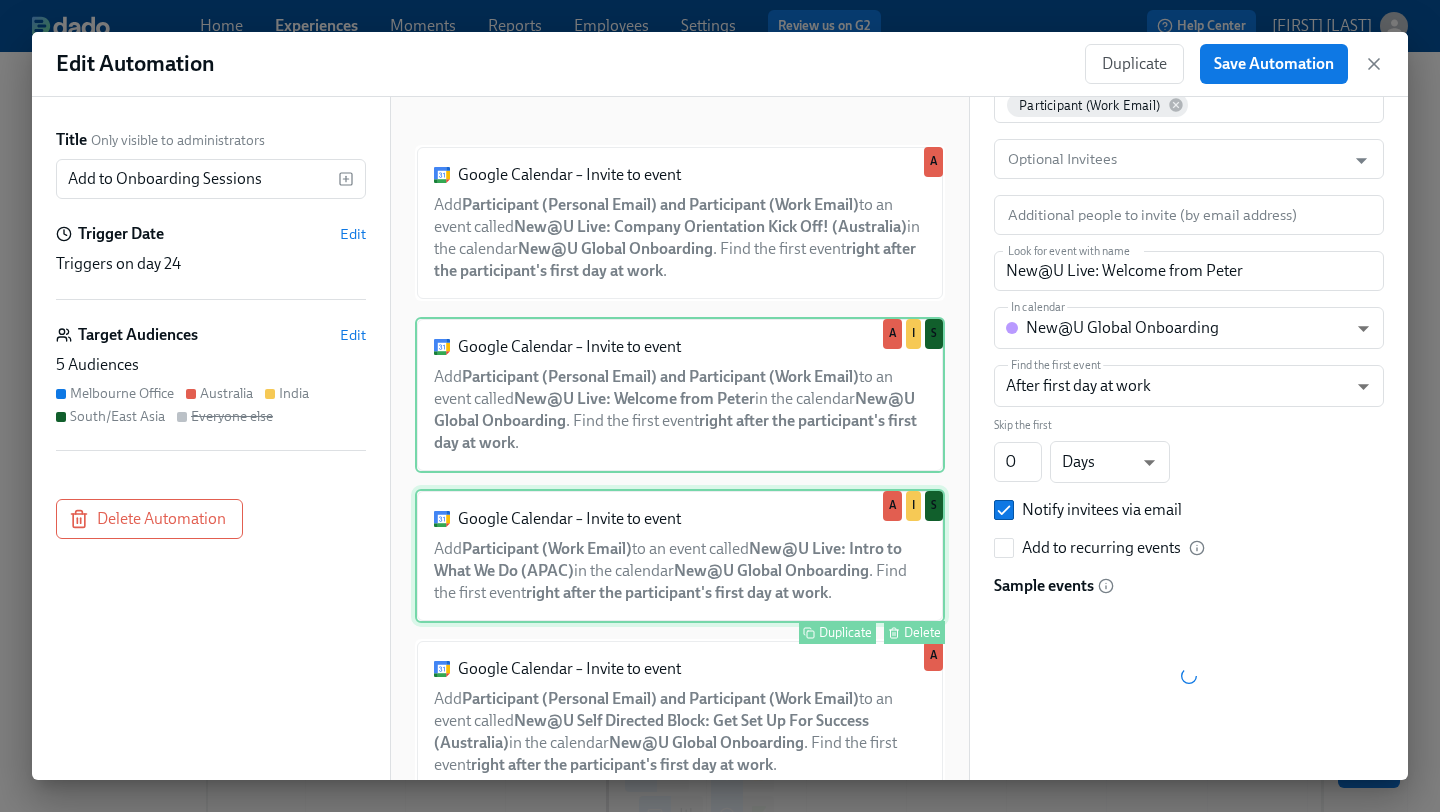 click on "Google Calendar – Invite to event Add  Participant (Work Email)  to an event called  New@U Live: Intro to What We Do (APAC)  in the calendar  New@U Global Onboarding  . Find the first event  right after the participant's first day at work .   Duplicate   Delete A I S" at bounding box center [680, 556] 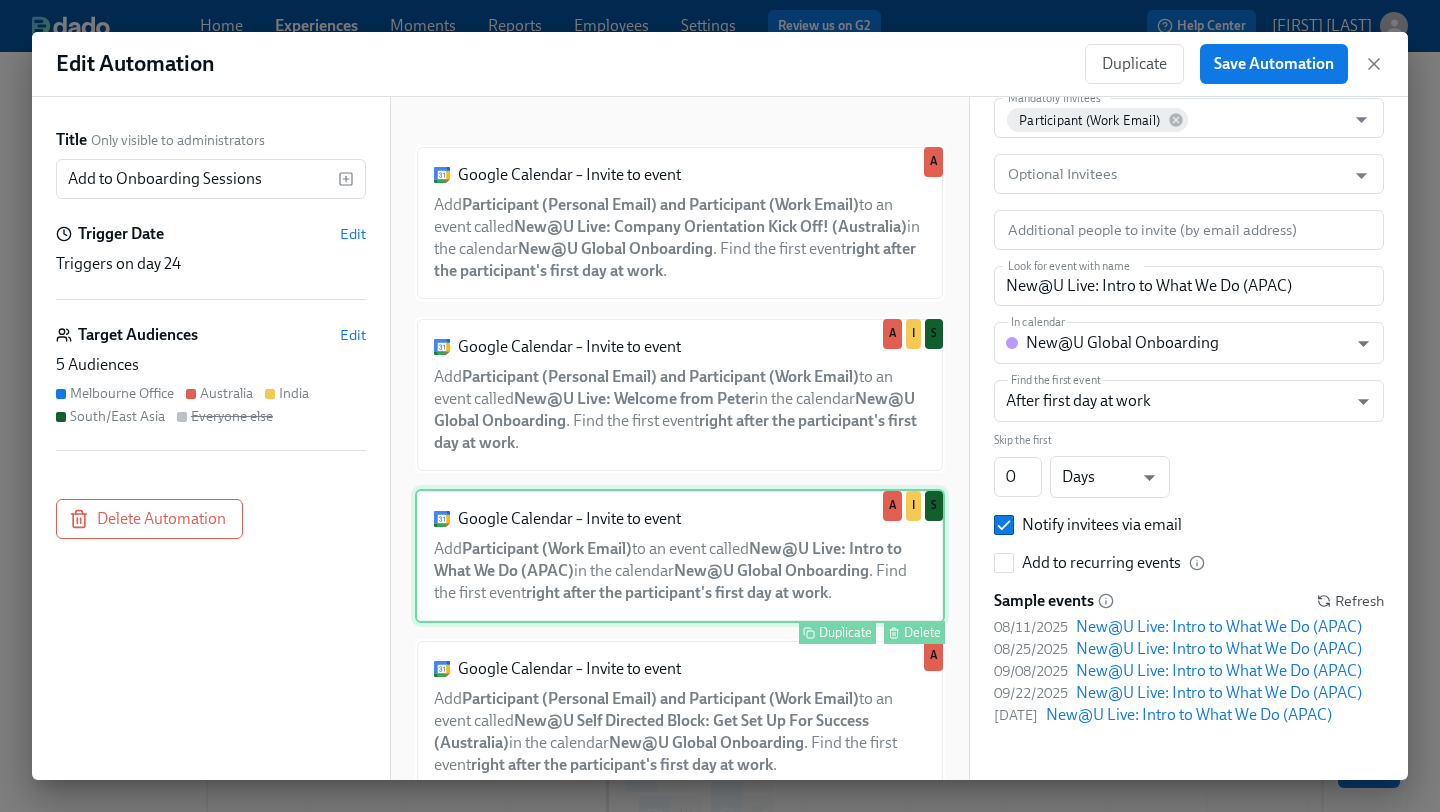 scroll, scrollTop: 109, scrollLeft: 0, axis: vertical 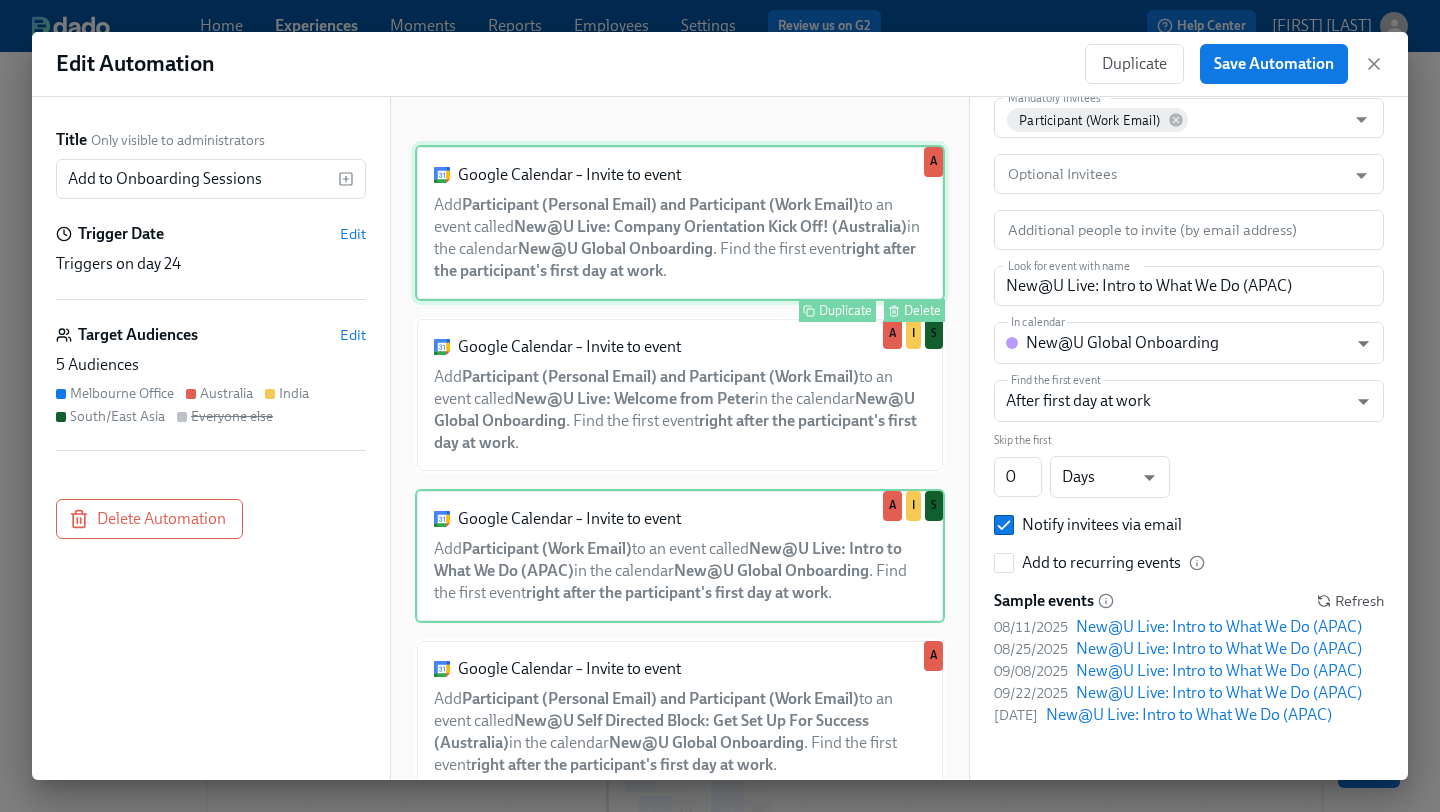 click on "Google Calendar – Invite to event Add  Participant (Personal Email) and Participant (Work Email)  to an event called  New@U Live: Company Orientation Kick Off! (Australia)  in the calendar  New@U Global Onboarding  . Find the first event  right after the participant's first day at work .   Duplicate   Delete A" at bounding box center (680, 223) 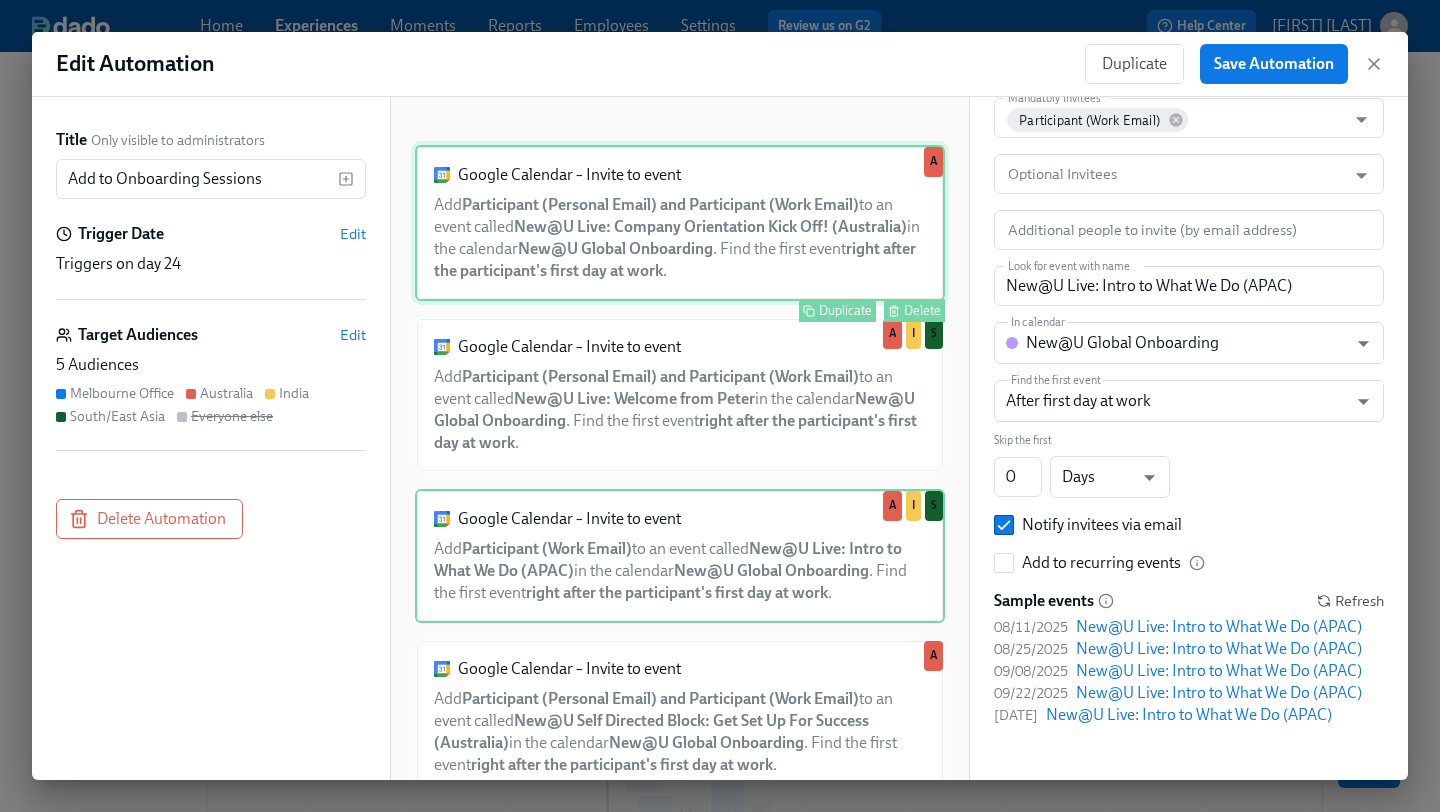 type on "New@U Live: Company Orientation Kick Off! (Australia)" 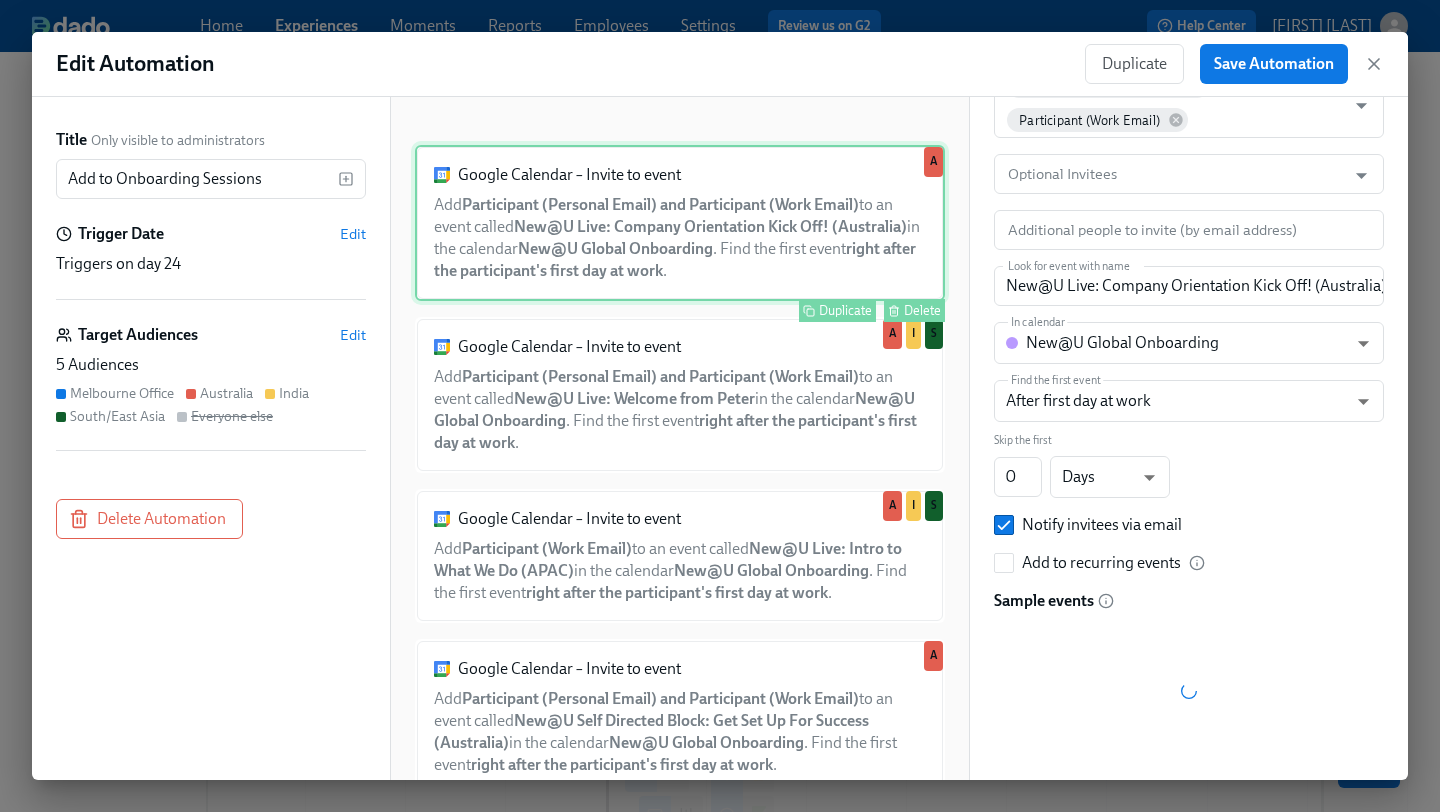 scroll, scrollTop: 152, scrollLeft: 0, axis: vertical 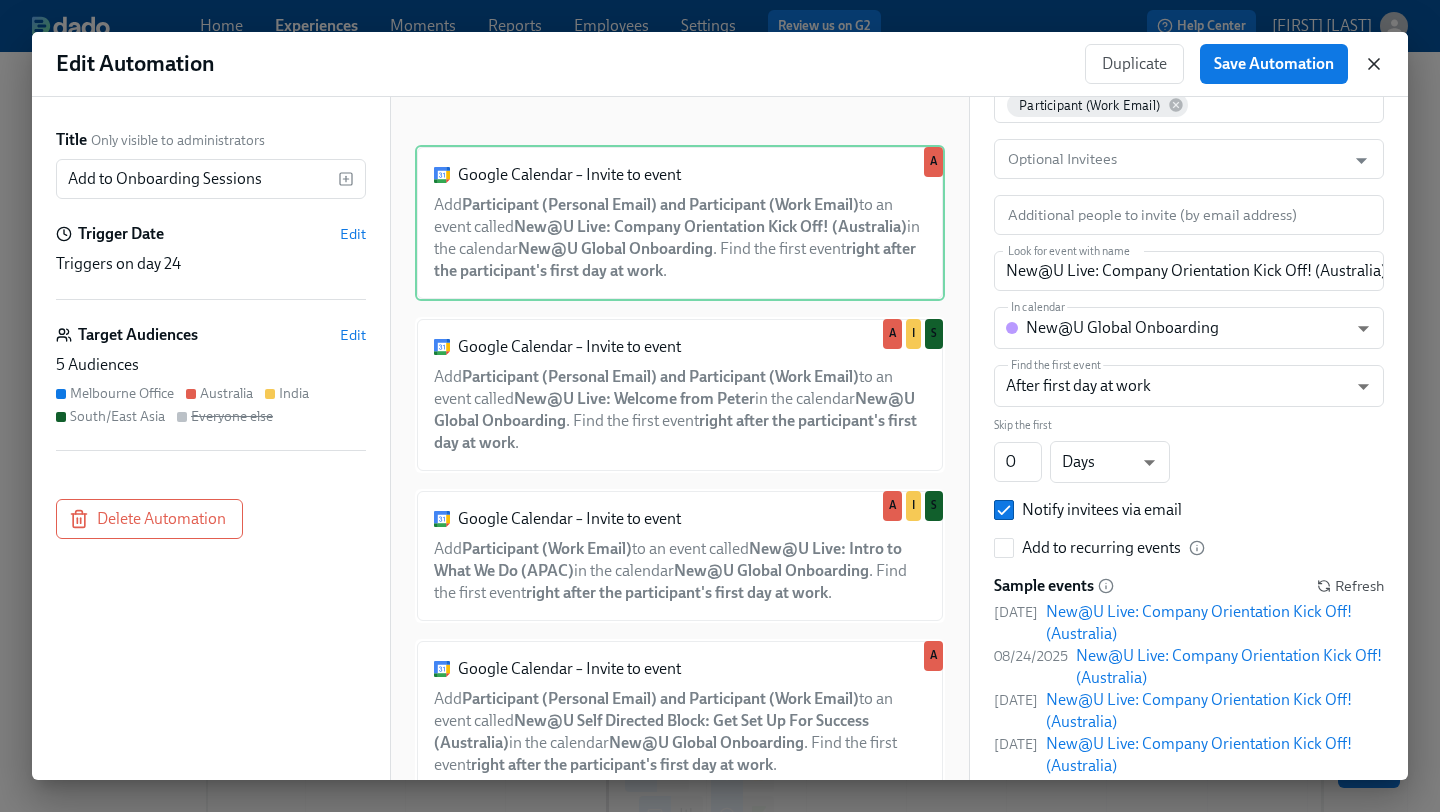 click 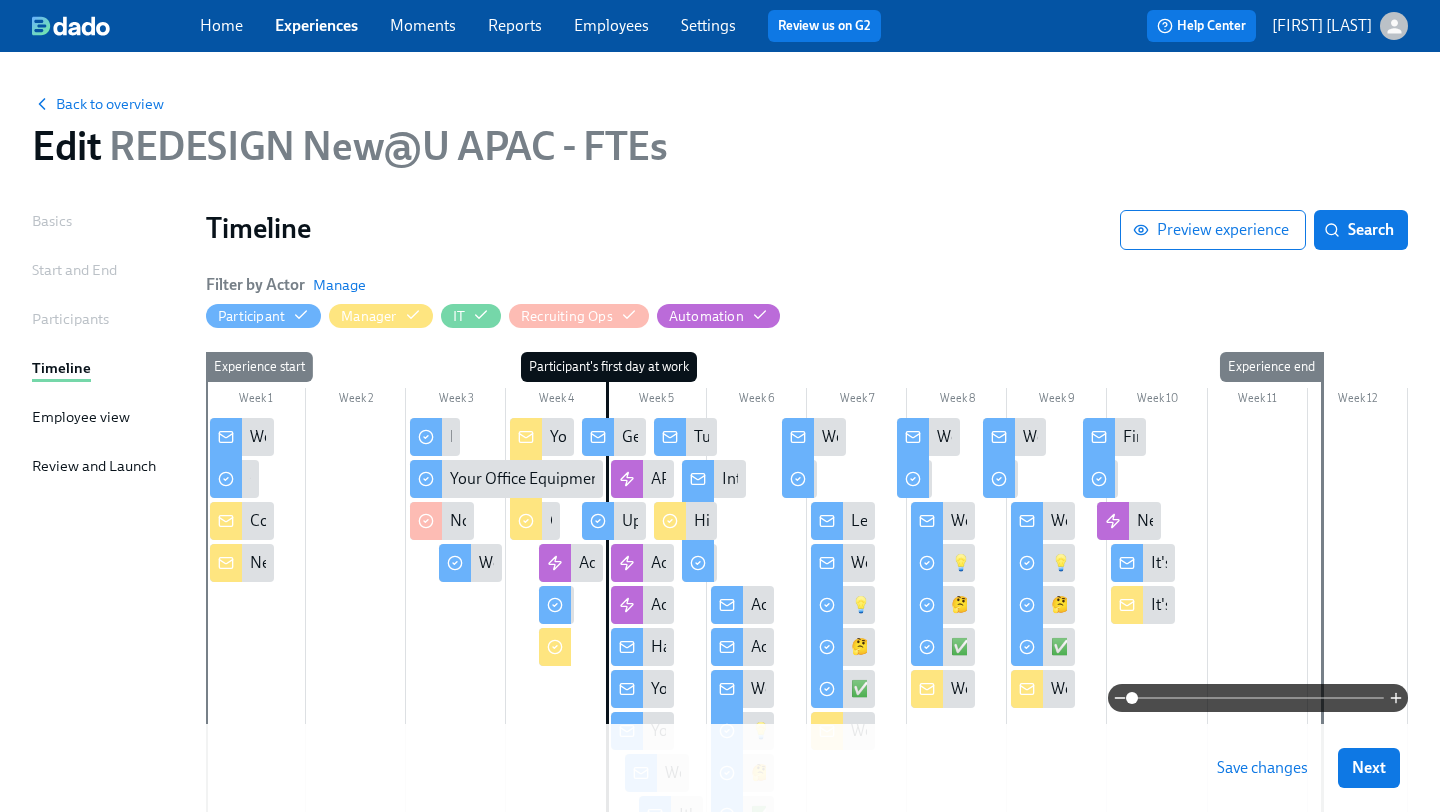 click on "Experiences" at bounding box center [316, 25] 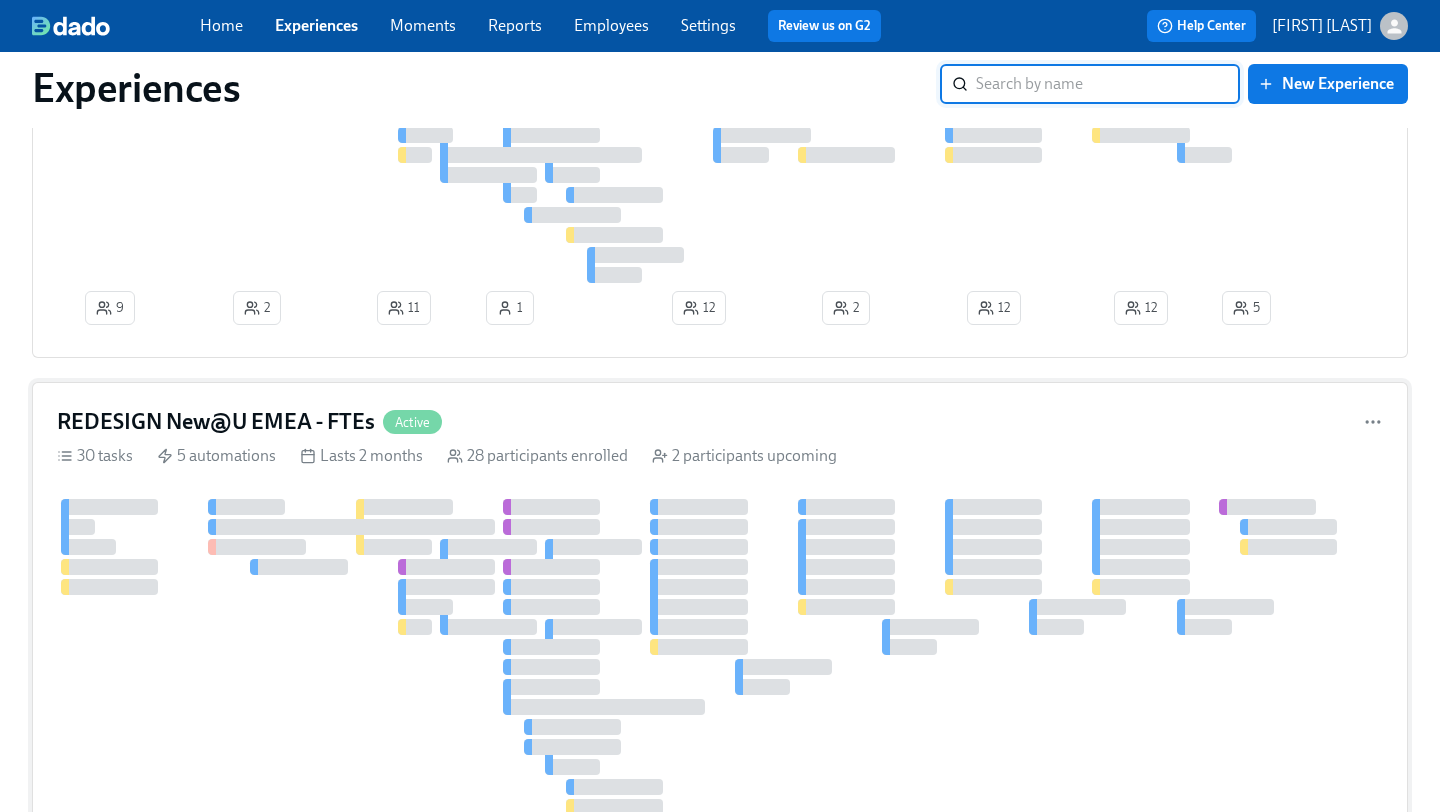 scroll, scrollTop: 667, scrollLeft: 0, axis: vertical 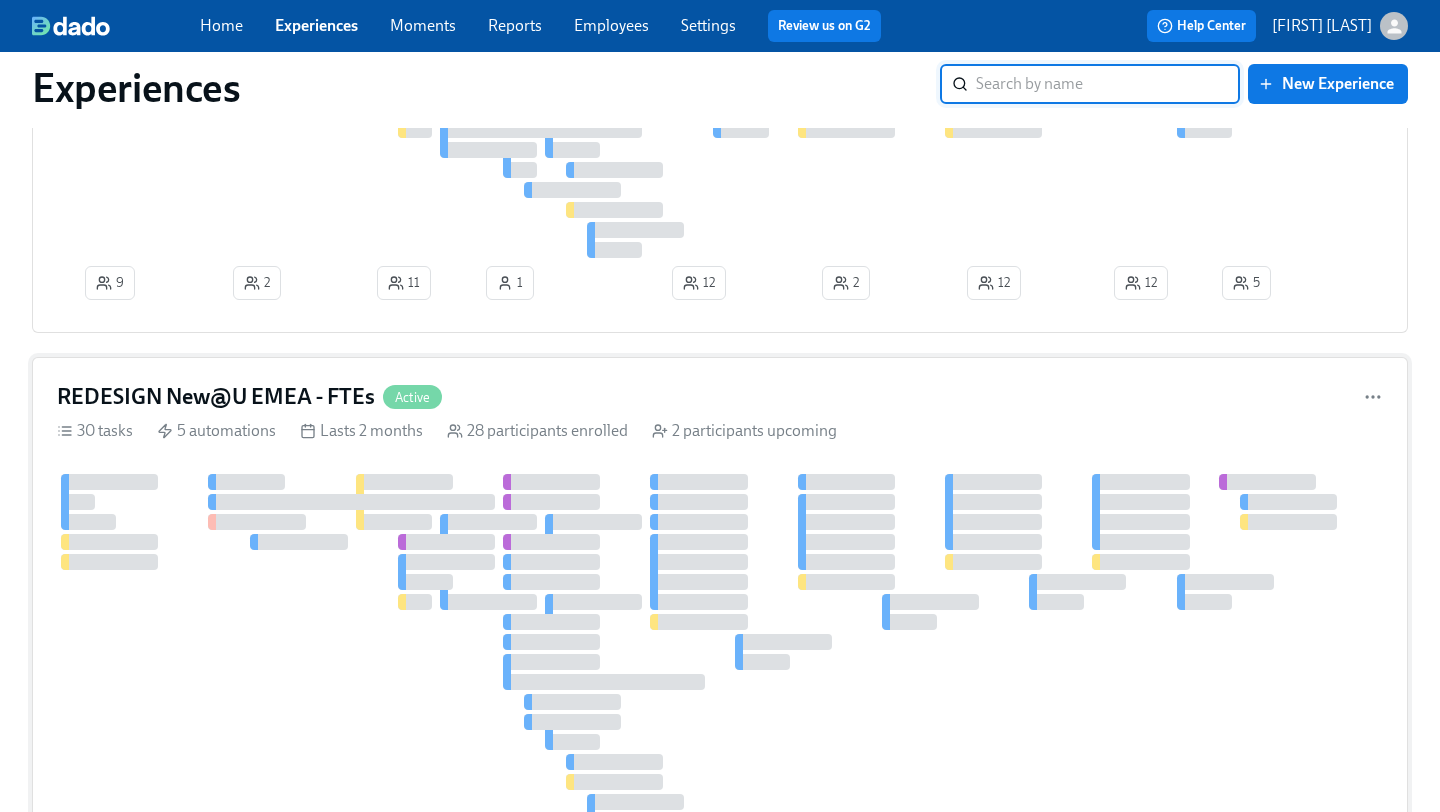 click on "REDESIGN New@U EMEA - FTEs" at bounding box center (216, 397) 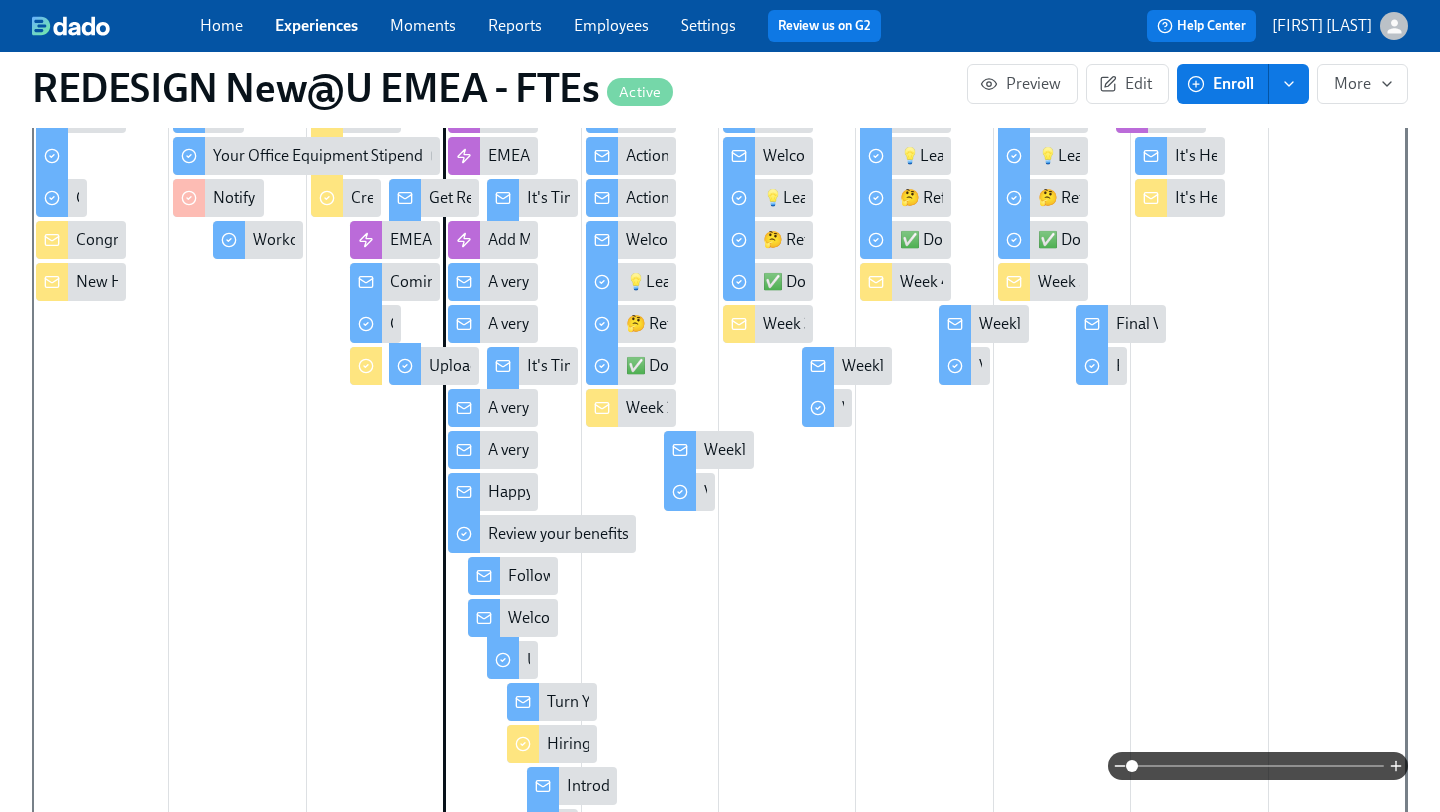 scroll, scrollTop: 0, scrollLeft: 0, axis: both 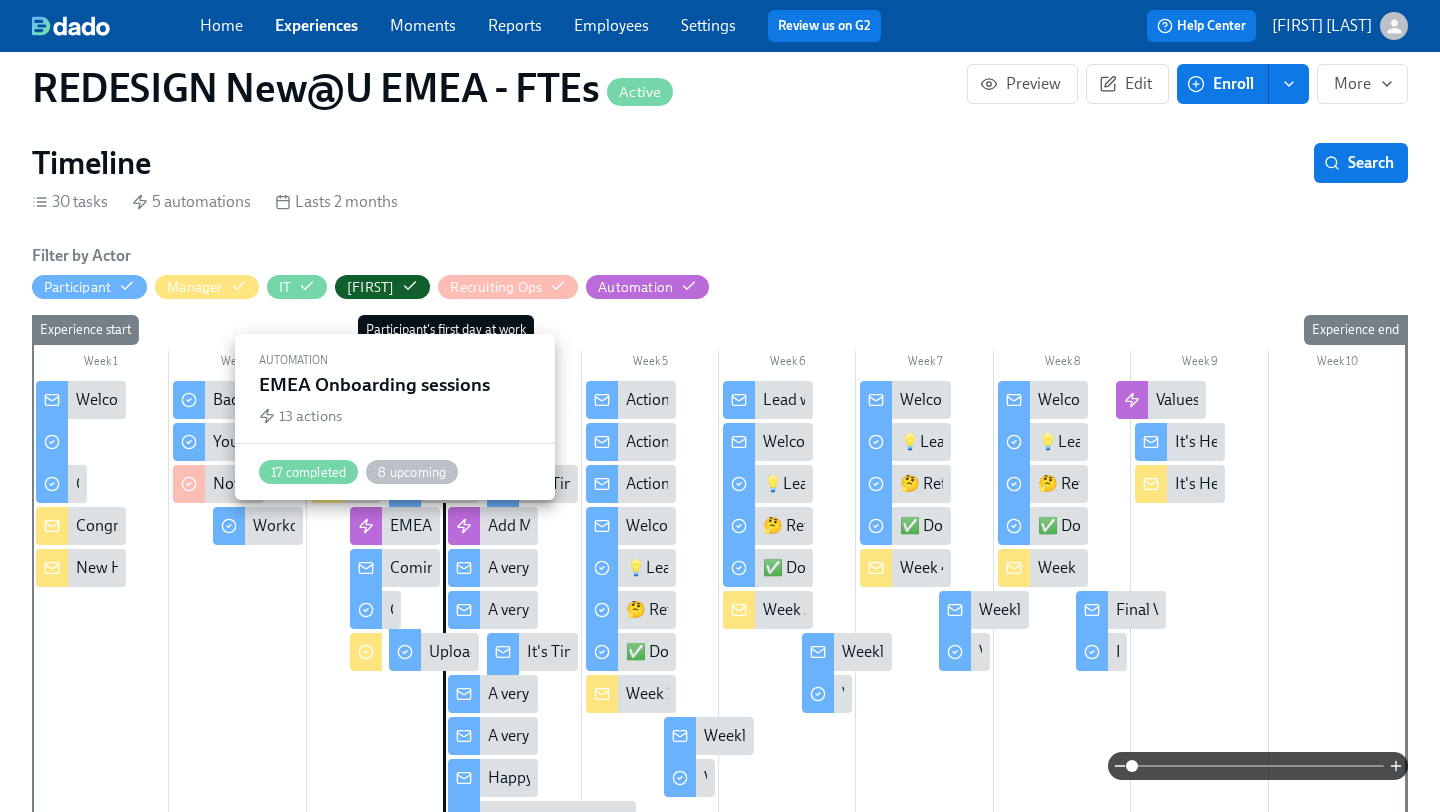 click on "EMEA Onboarding sessions" at bounding box center [485, 526] 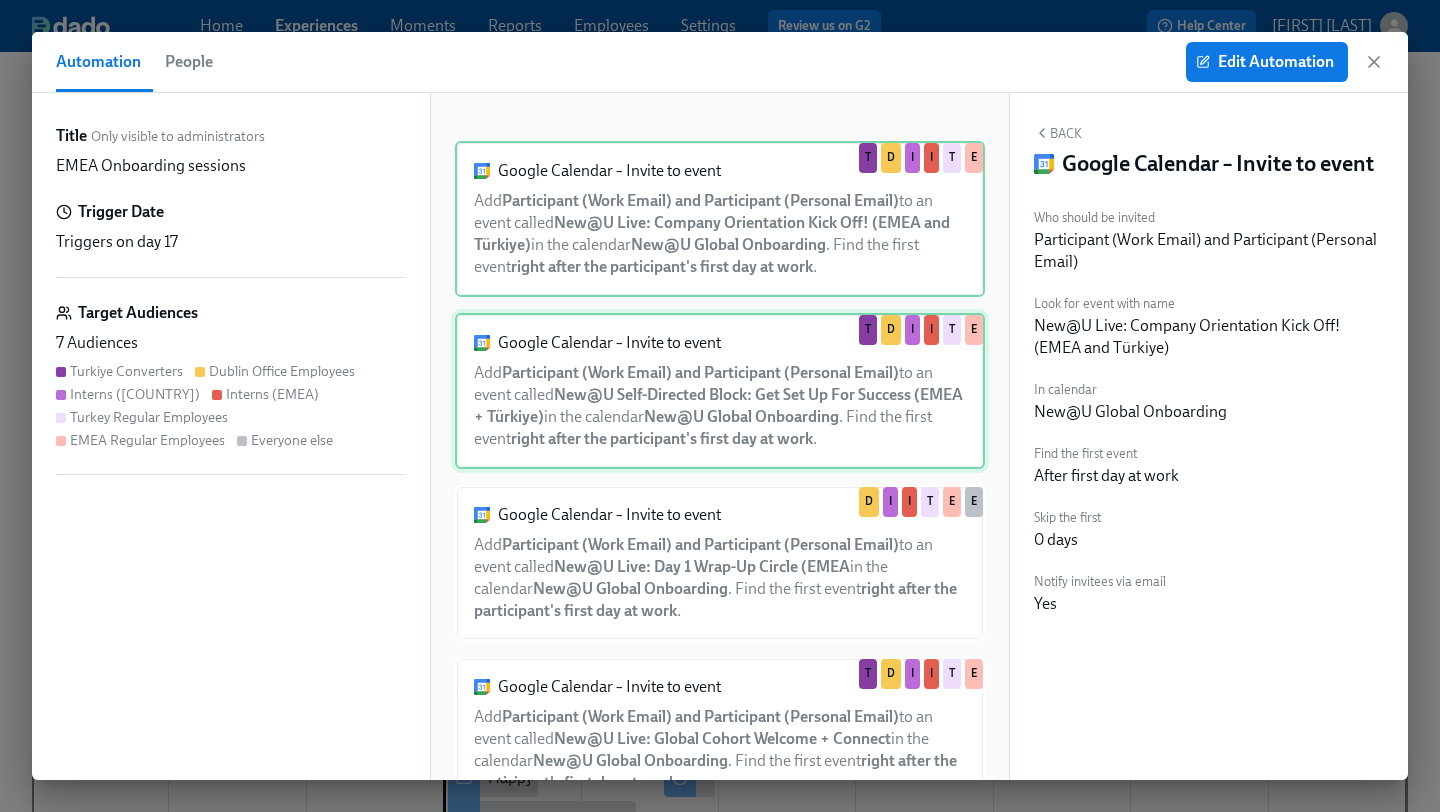 click on "Google Calendar – Invite to event Add  Participant (Work Email) and Participant (Personal Email)  to an event called  New@U Self-Directed Block: Get Set Up For Success (EMEA + Türkiye)  in the calendar  New@U Global Onboarding  . Find the first event  right after the participant's first day at work . T D I I T E" at bounding box center [720, 391] 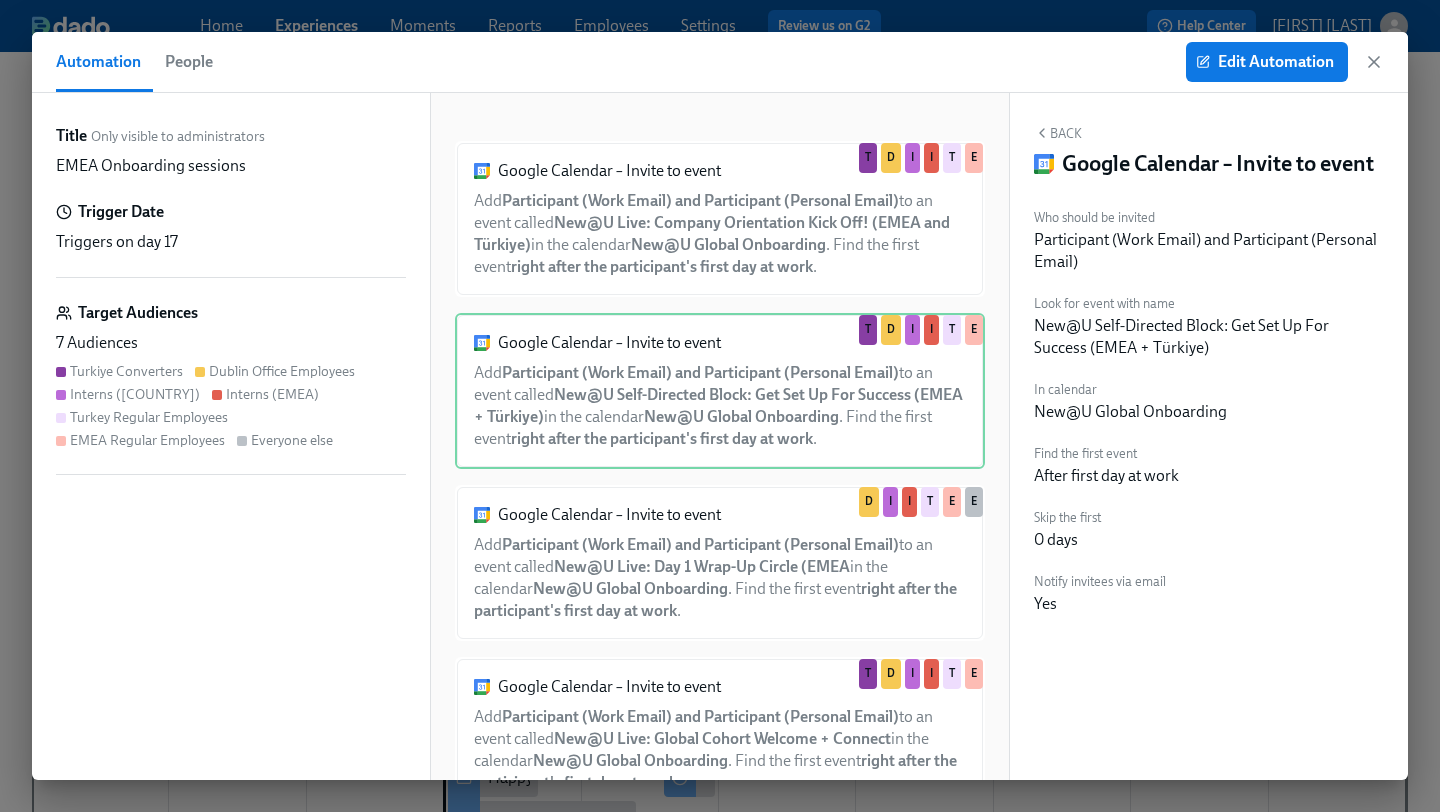 click on "Edit Automation" at bounding box center [1285, 62] 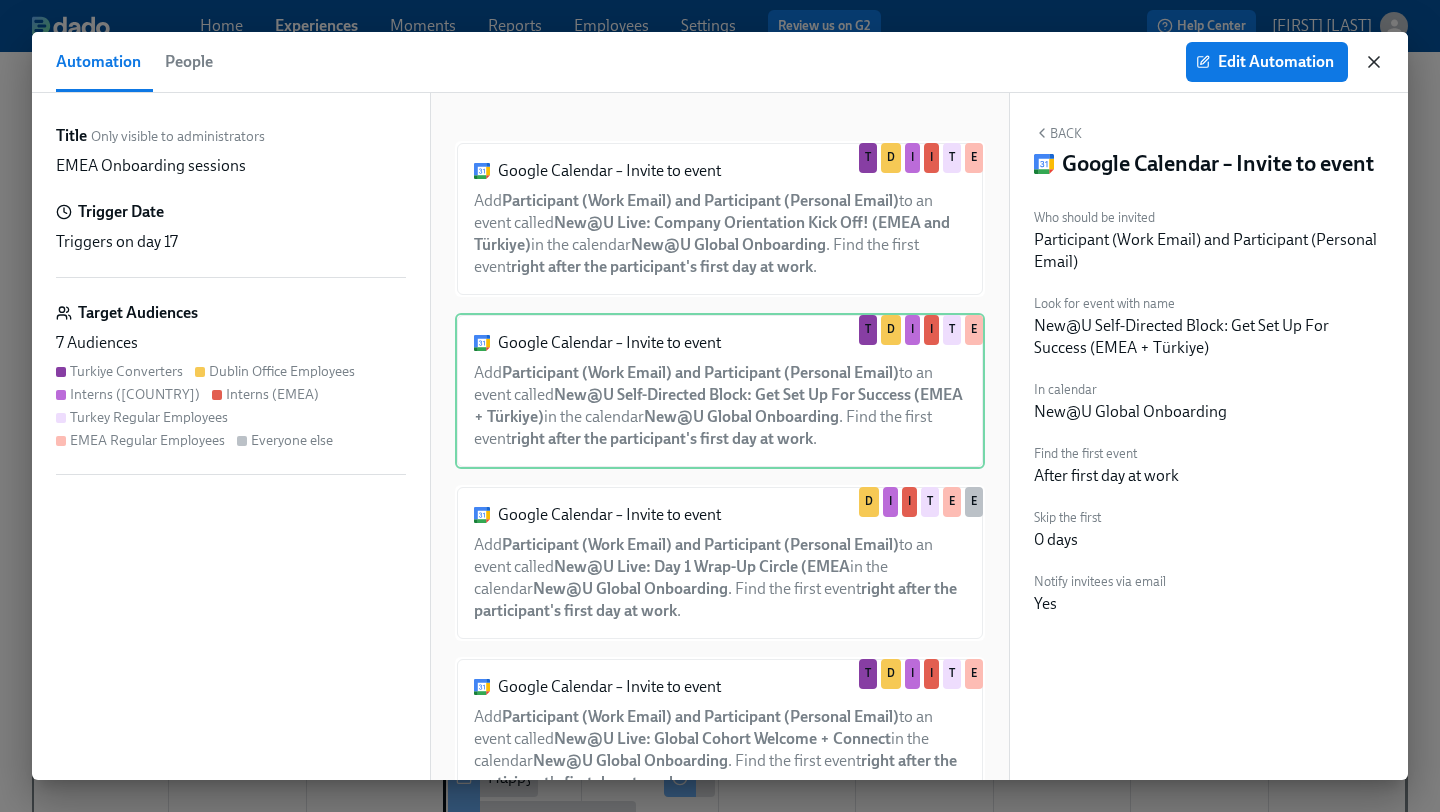 click 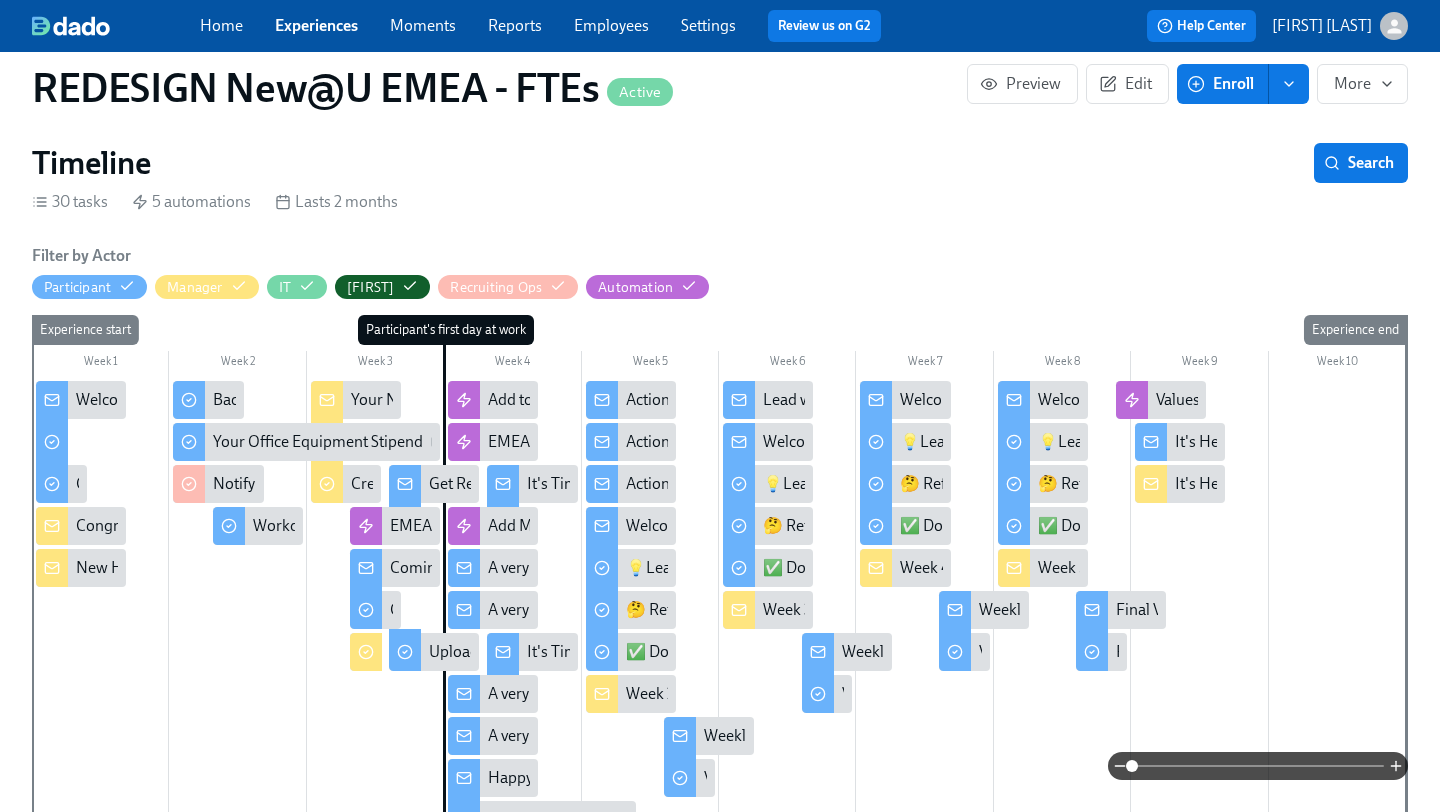 click on "Experiences" at bounding box center [316, 25] 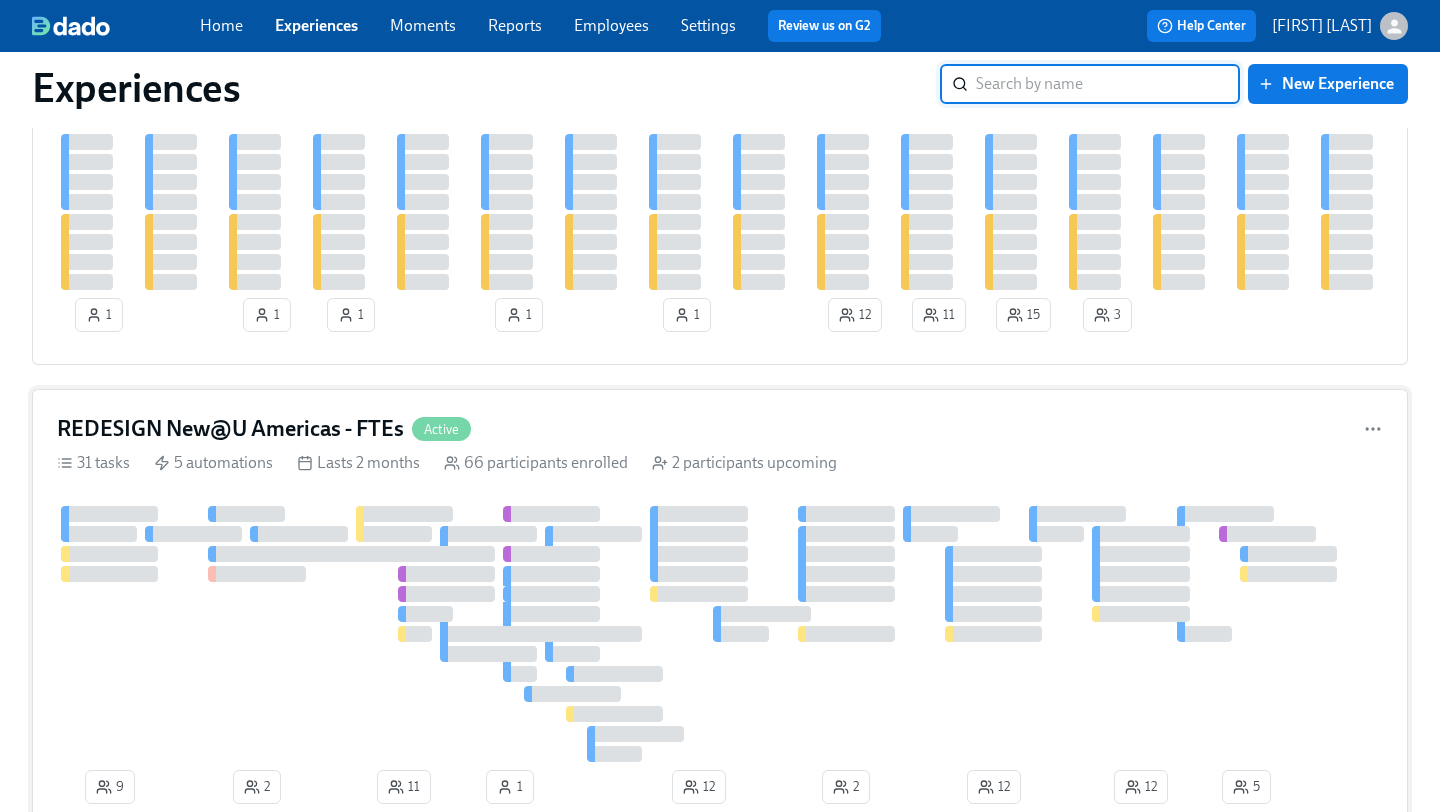 scroll, scrollTop: 176, scrollLeft: 0, axis: vertical 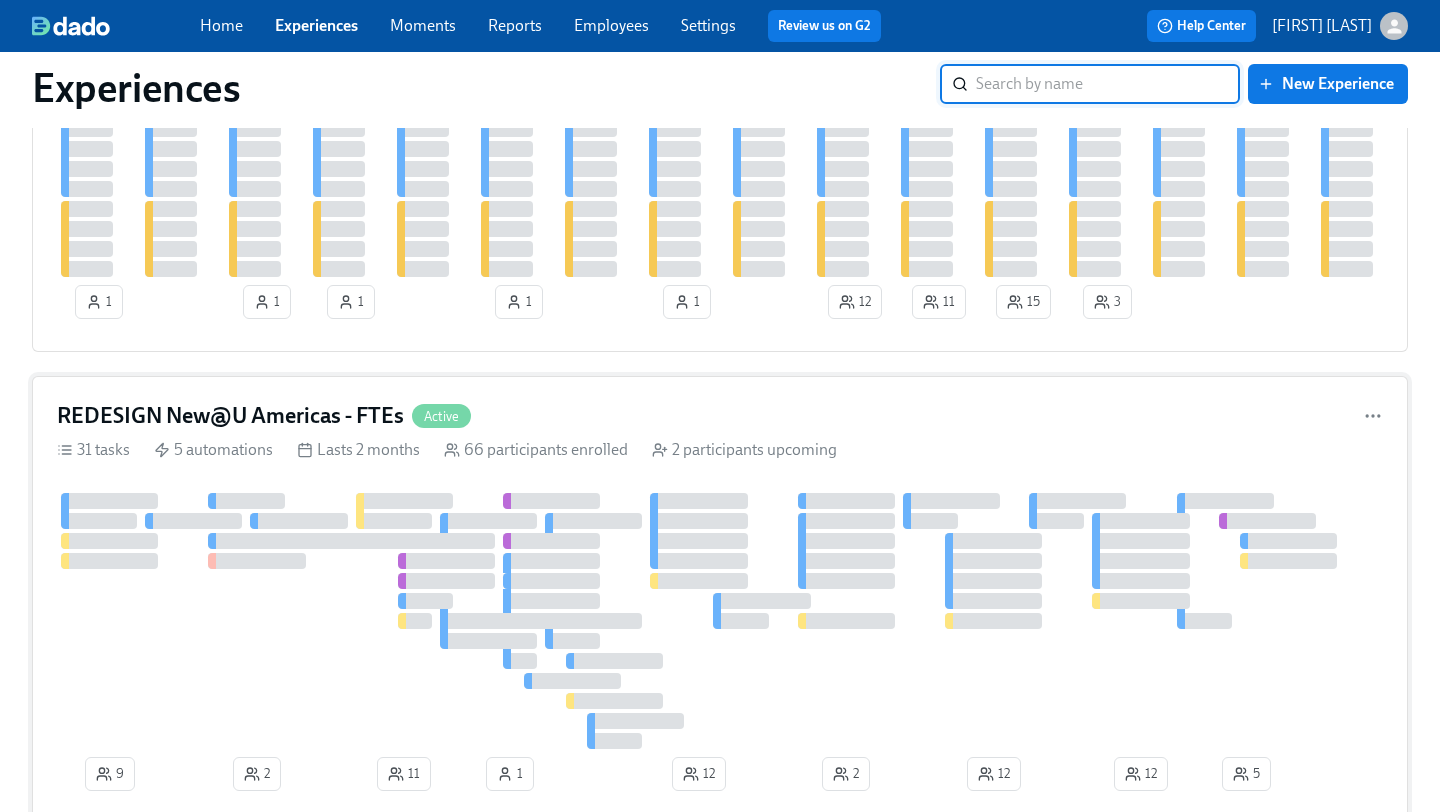 click on "REDESIGN New@U Americas - FTEs" at bounding box center (230, 416) 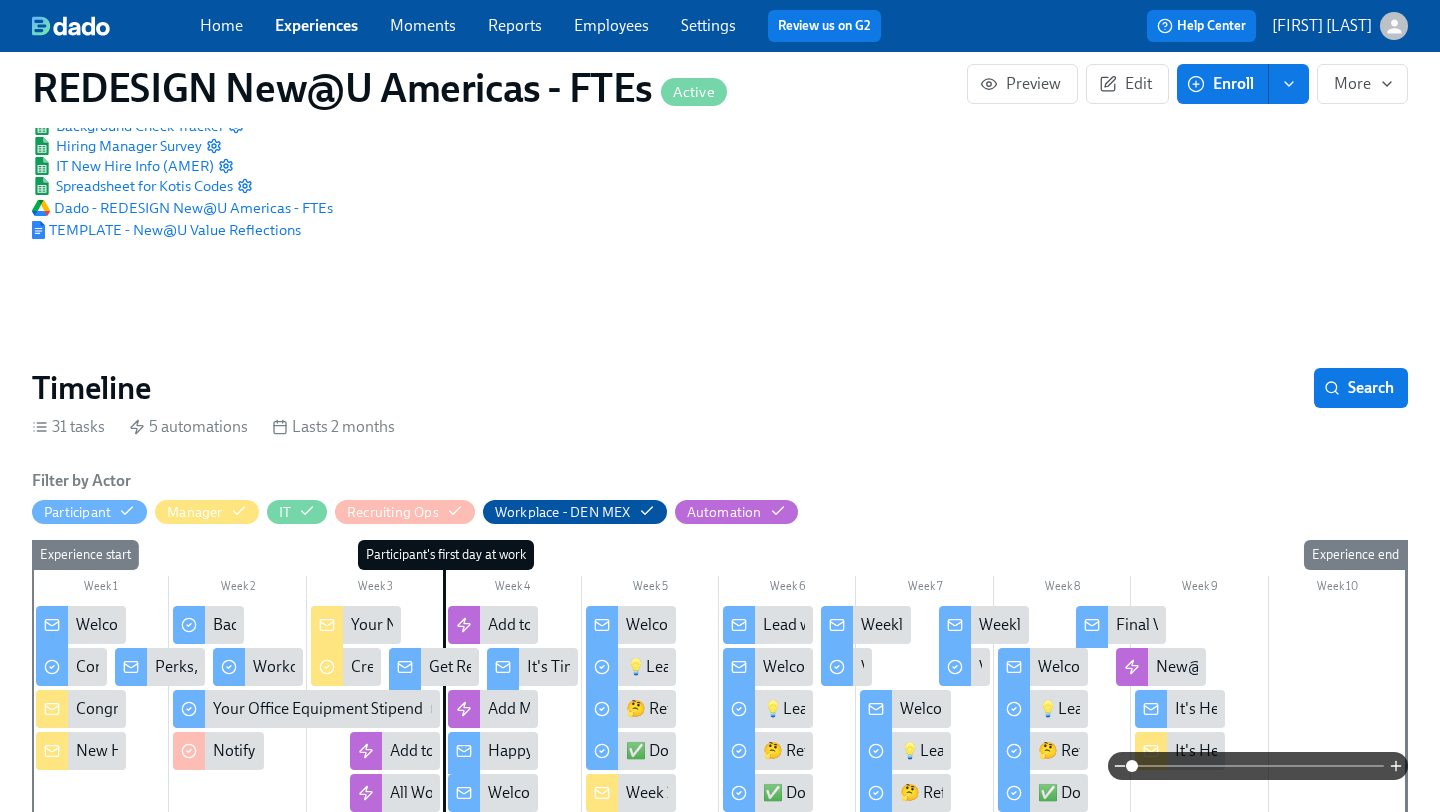 scroll, scrollTop: 0, scrollLeft: 0, axis: both 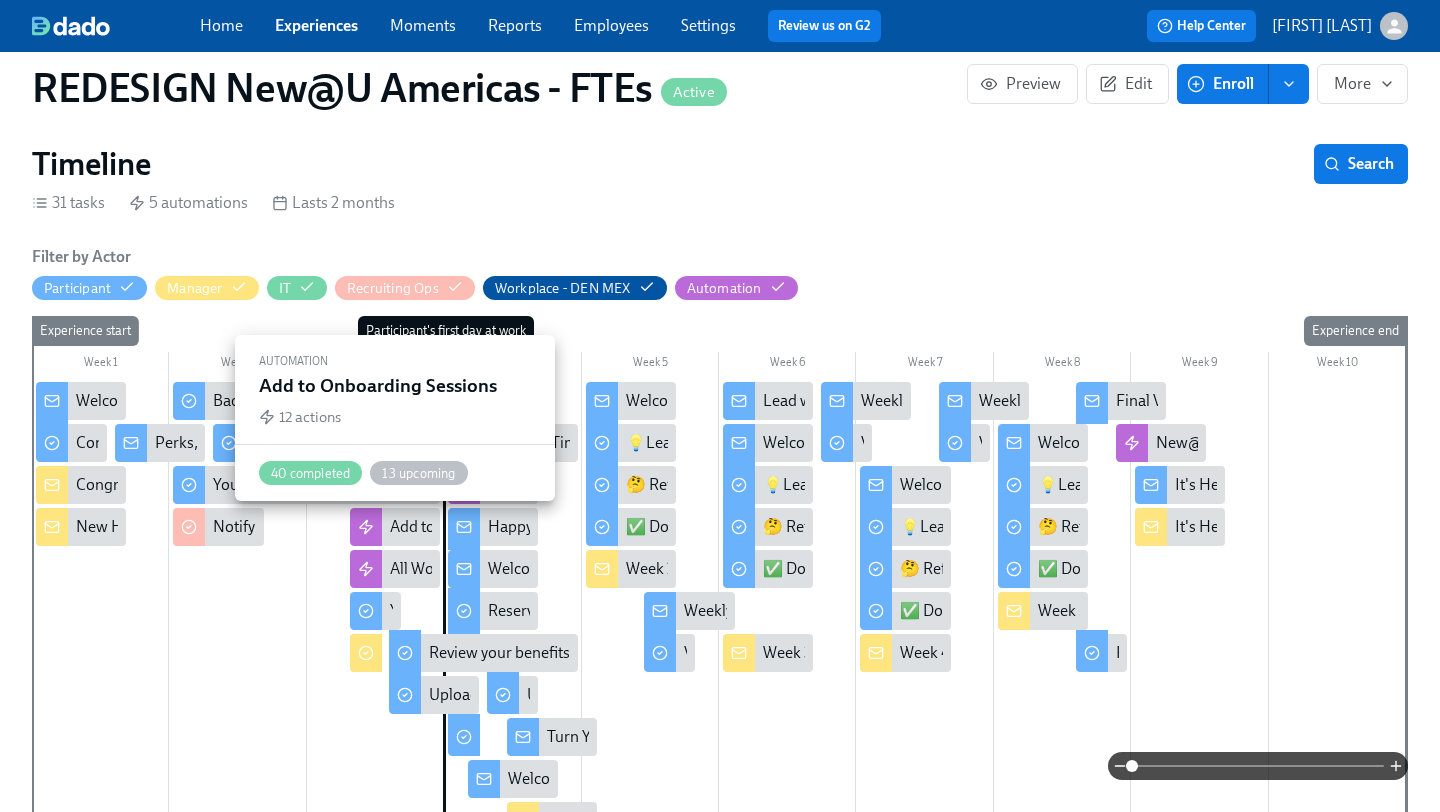 click on "Add to Onboarding Sessions" at bounding box center (395, 527) 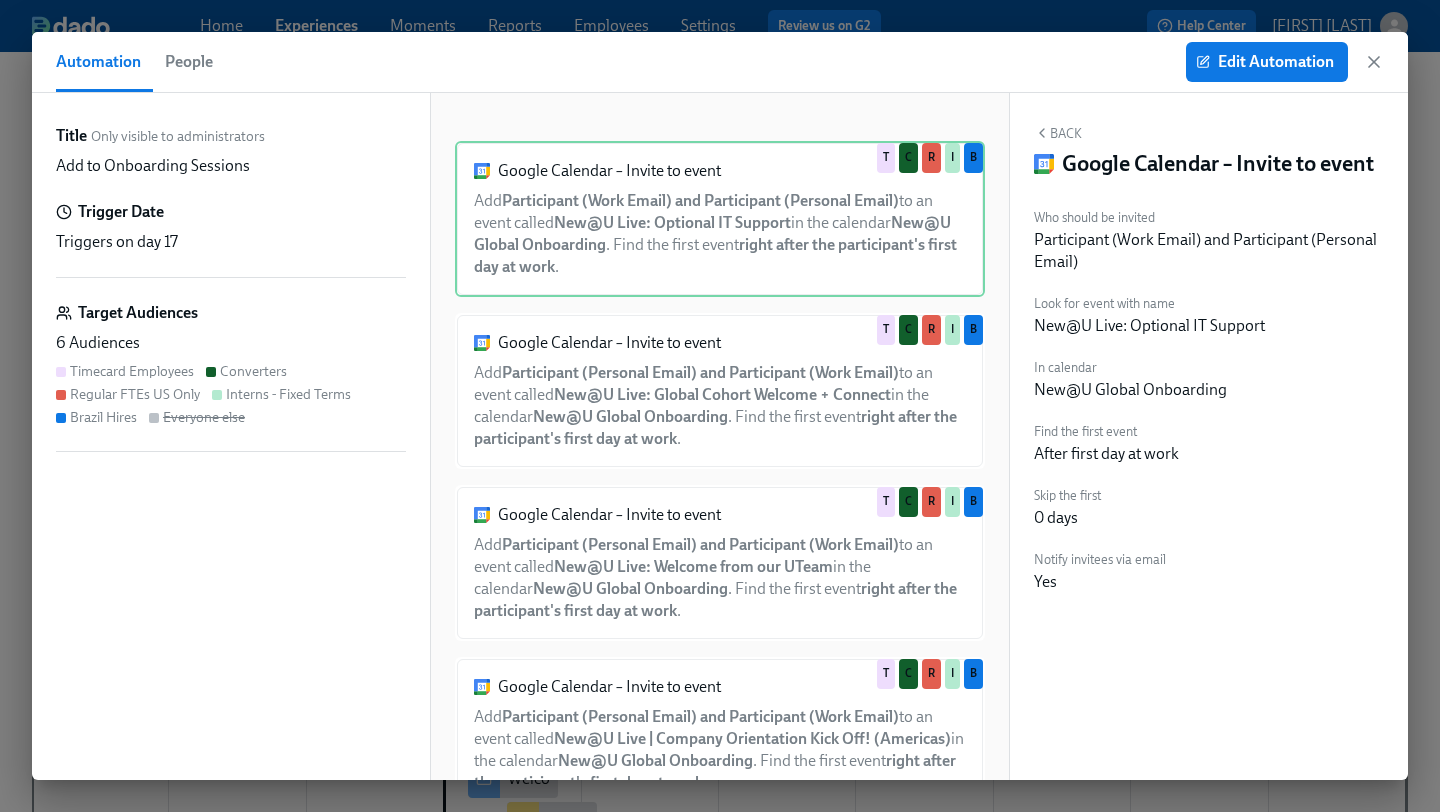 click on "Interns - Fixed Terms" at bounding box center (288, 394) 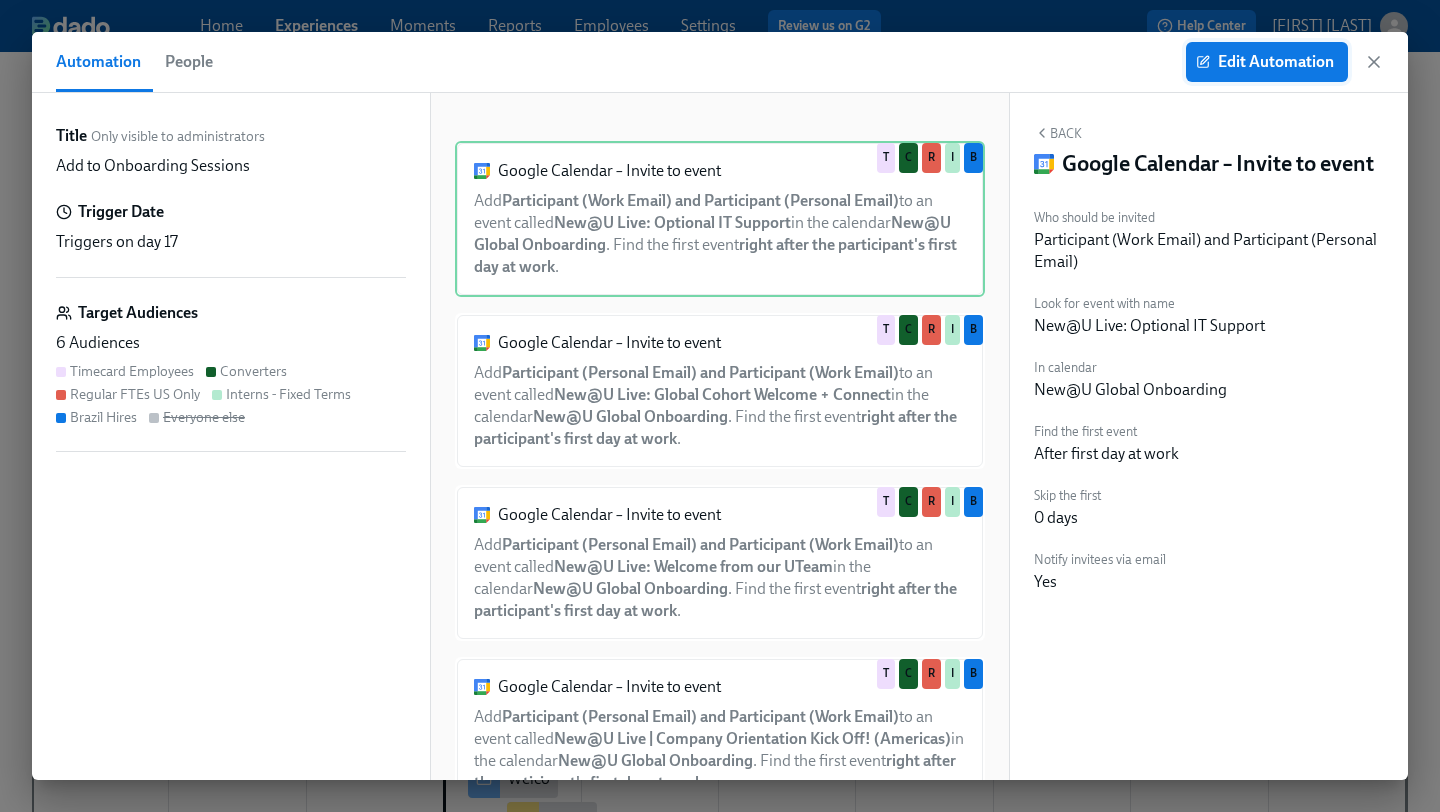 click on "Edit Automation" at bounding box center (1267, 62) 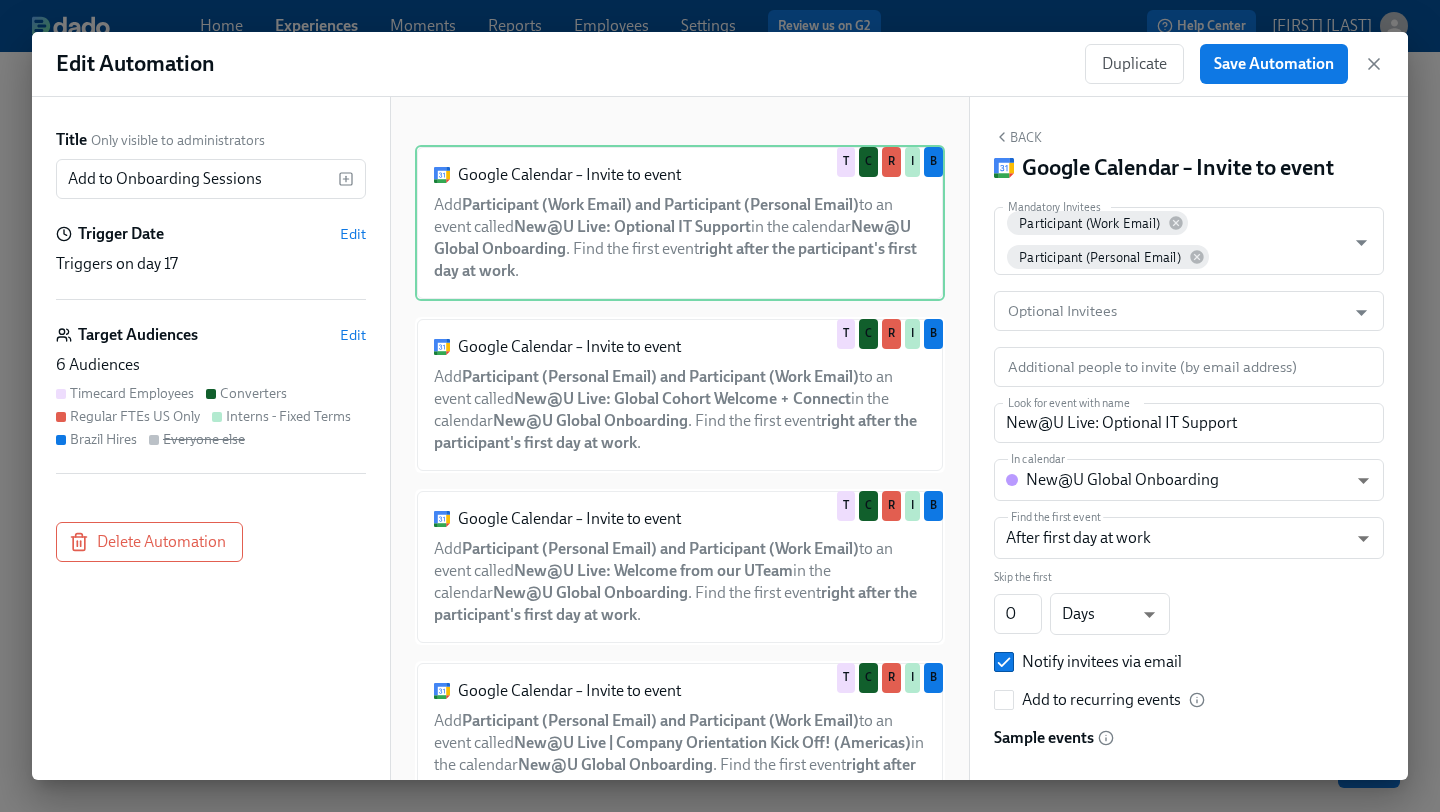 scroll, scrollTop: 0, scrollLeft: 0, axis: both 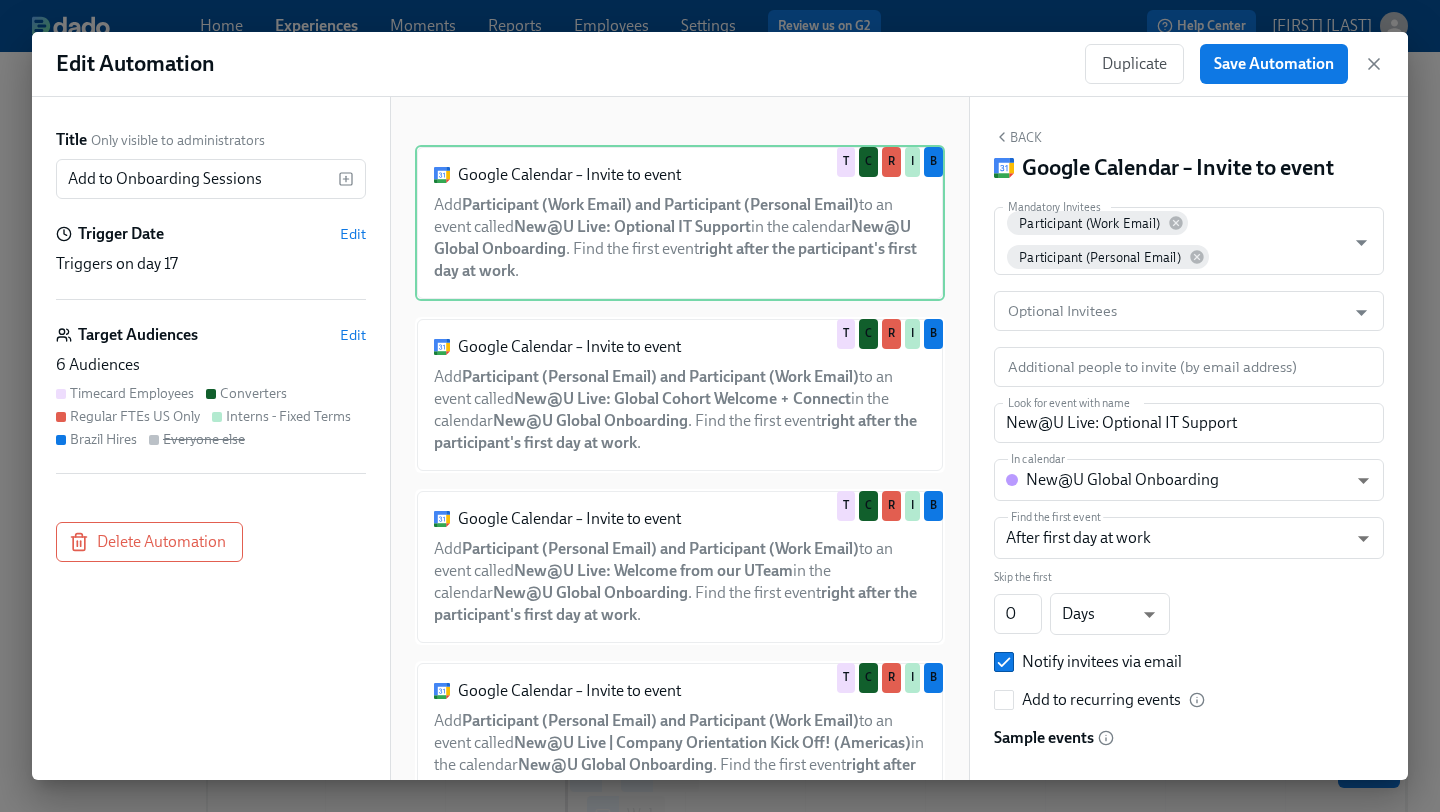 click at bounding box center [217, 417] 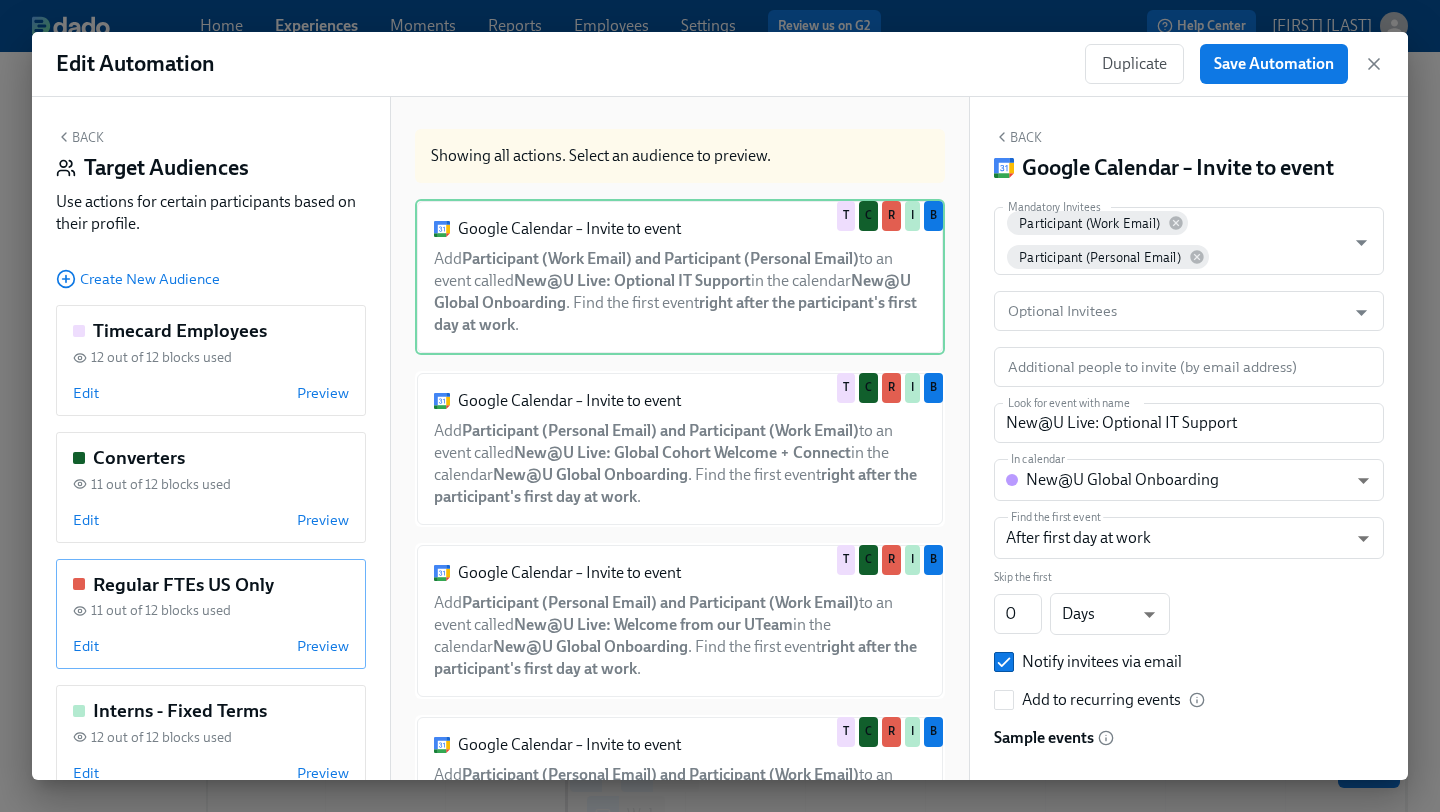 click on "Regular FTEs US Only 11 out of 12 blocks used Edit Preview" at bounding box center (211, 614) 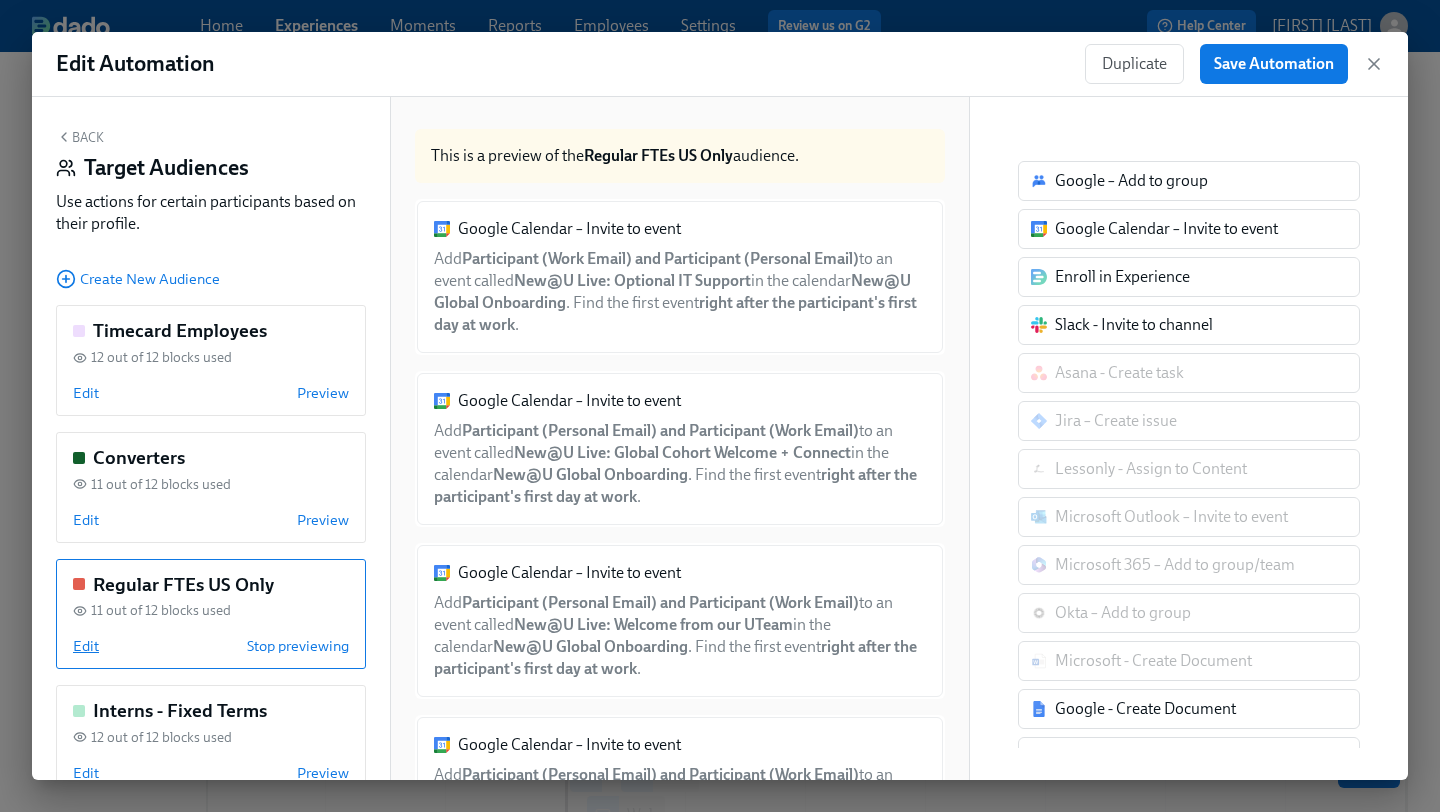 click on "Edit" at bounding box center (86, 646) 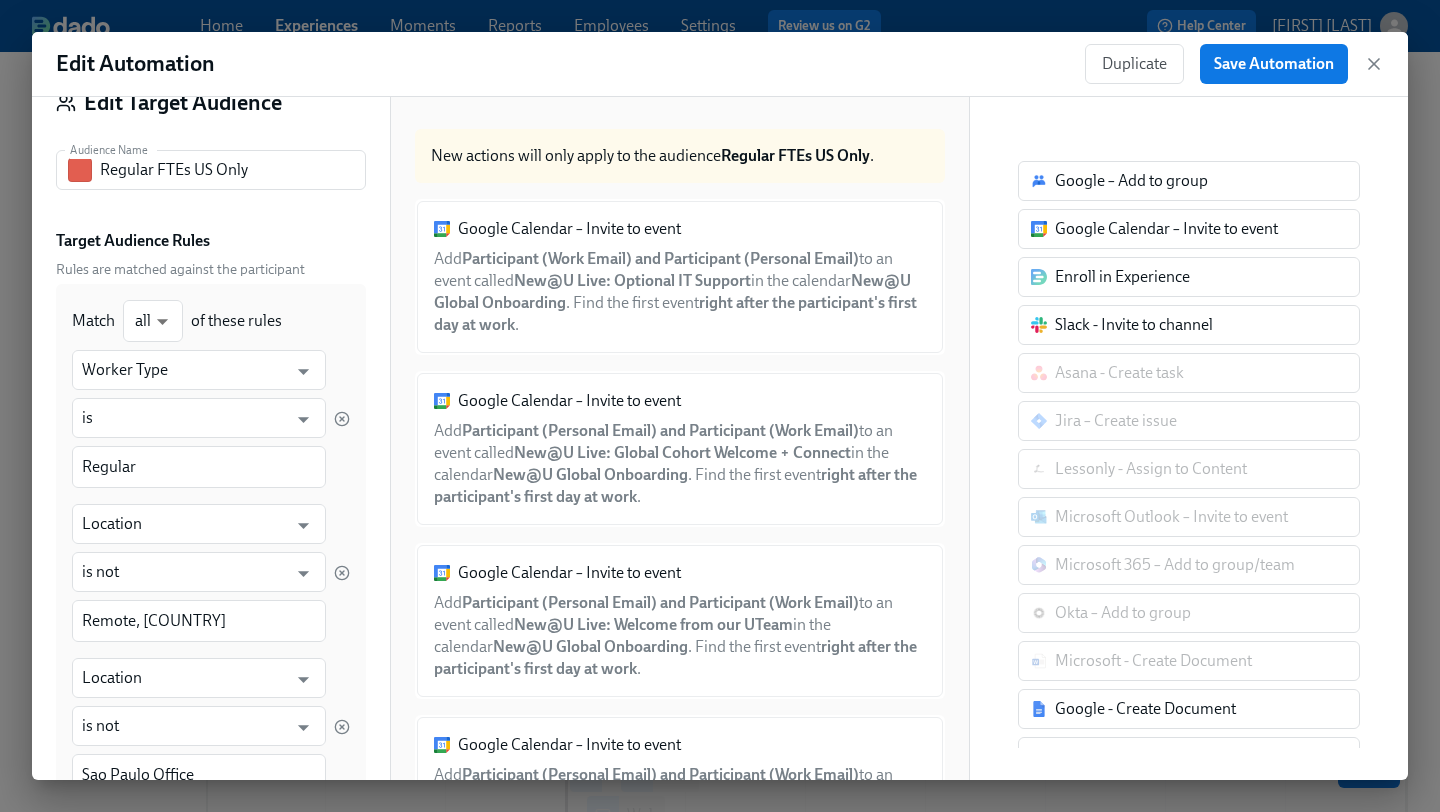 scroll, scrollTop: 66, scrollLeft: 0, axis: vertical 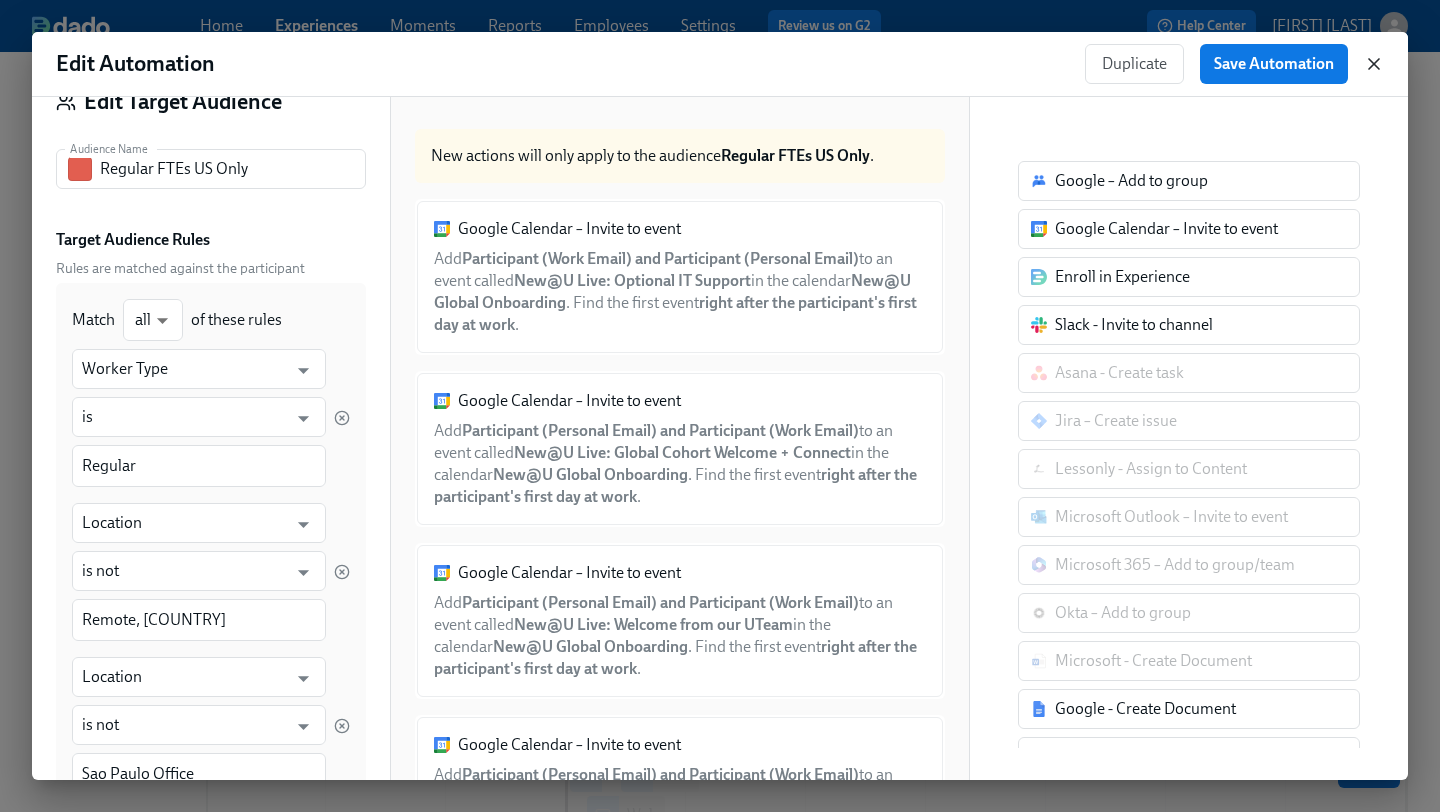 click 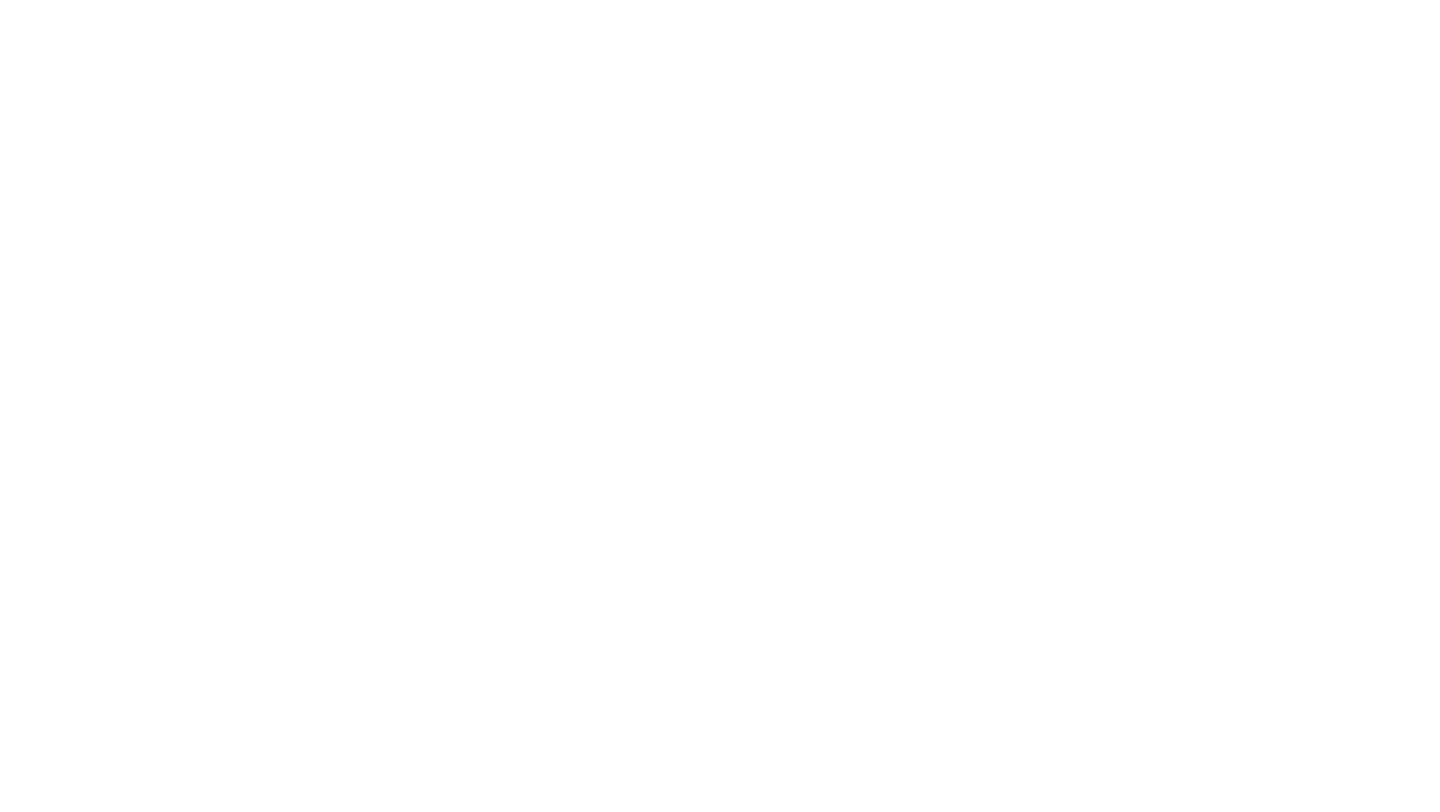 scroll, scrollTop: 0, scrollLeft: 0, axis: both 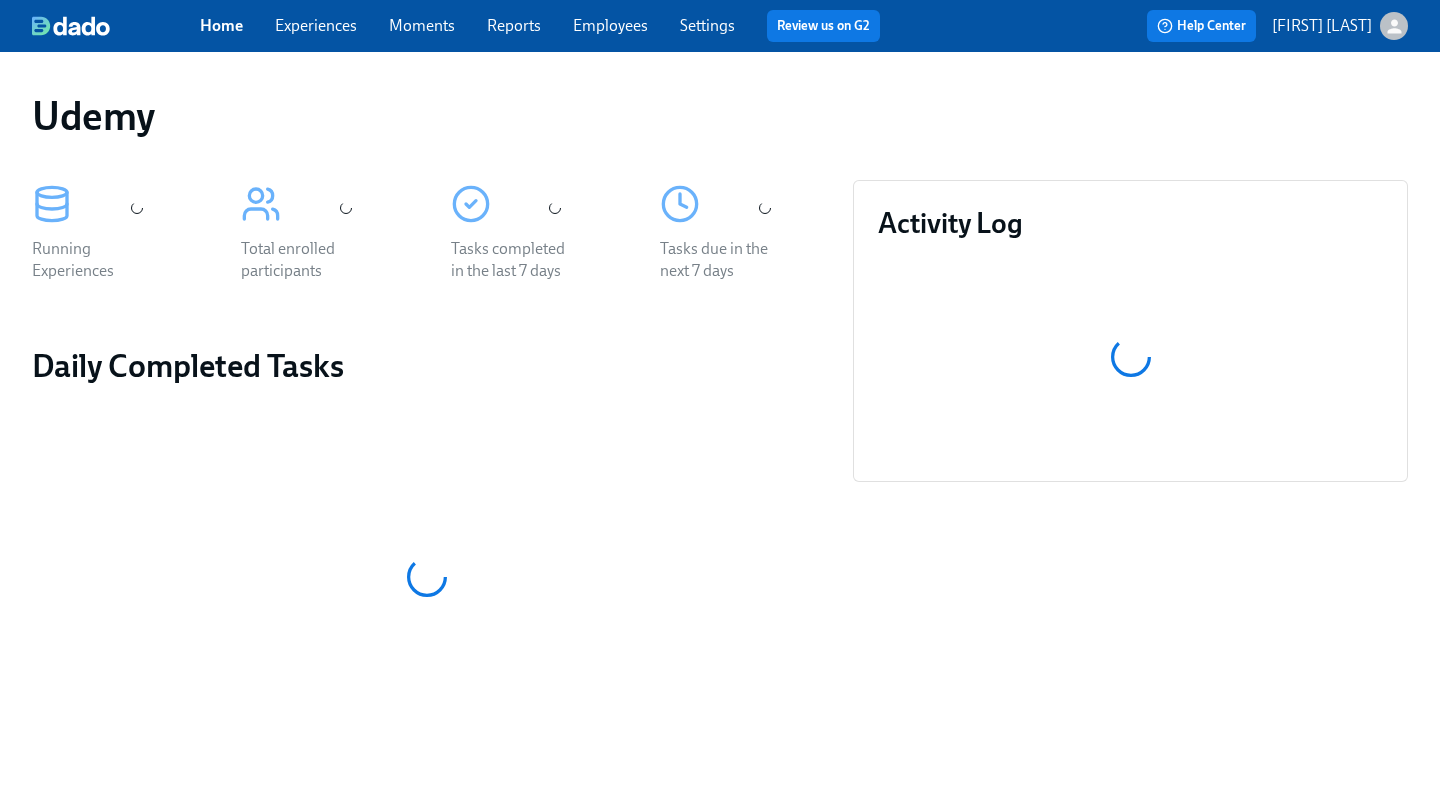 click on "Experiences" at bounding box center [316, 25] 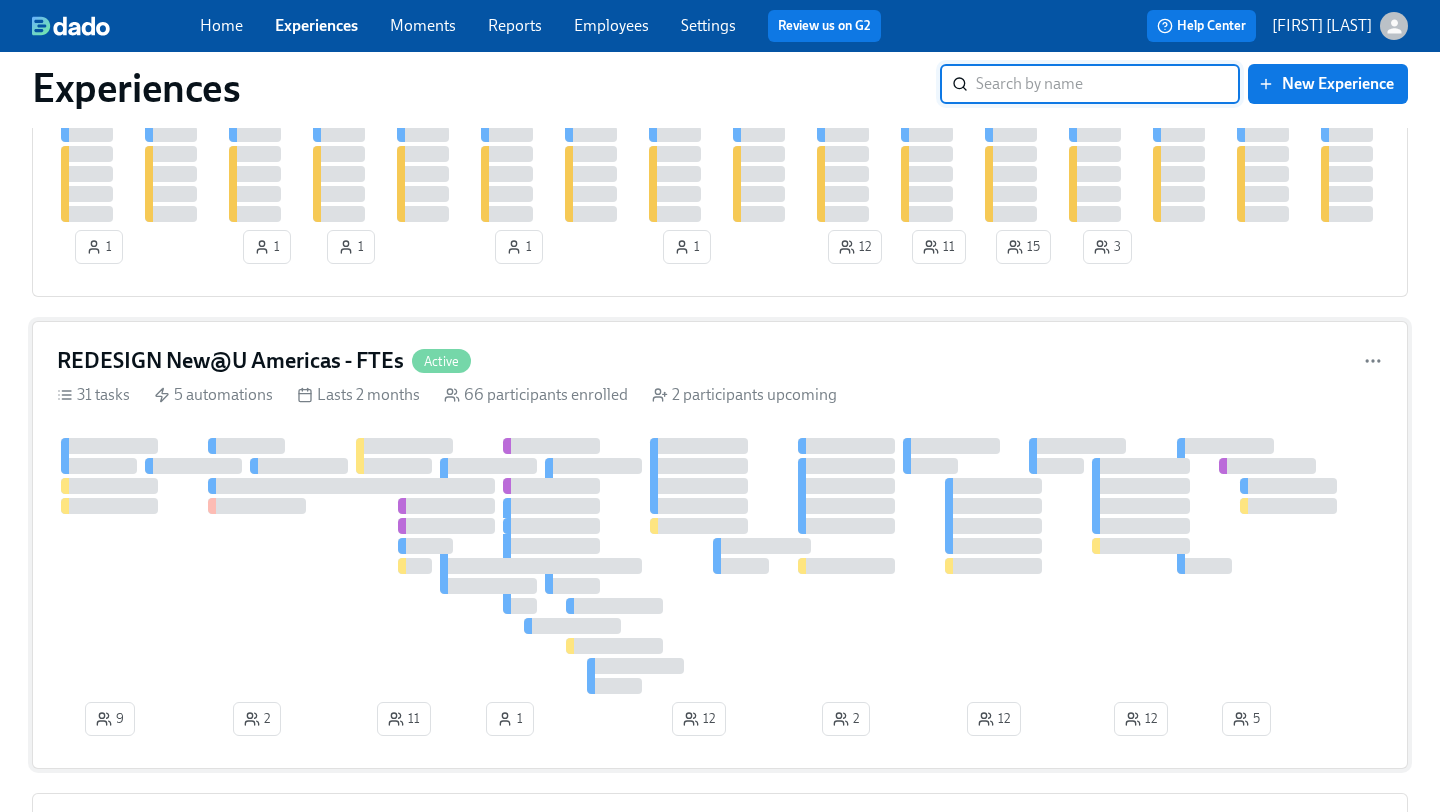 scroll, scrollTop: 447, scrollLeft: 0, axis: vertical 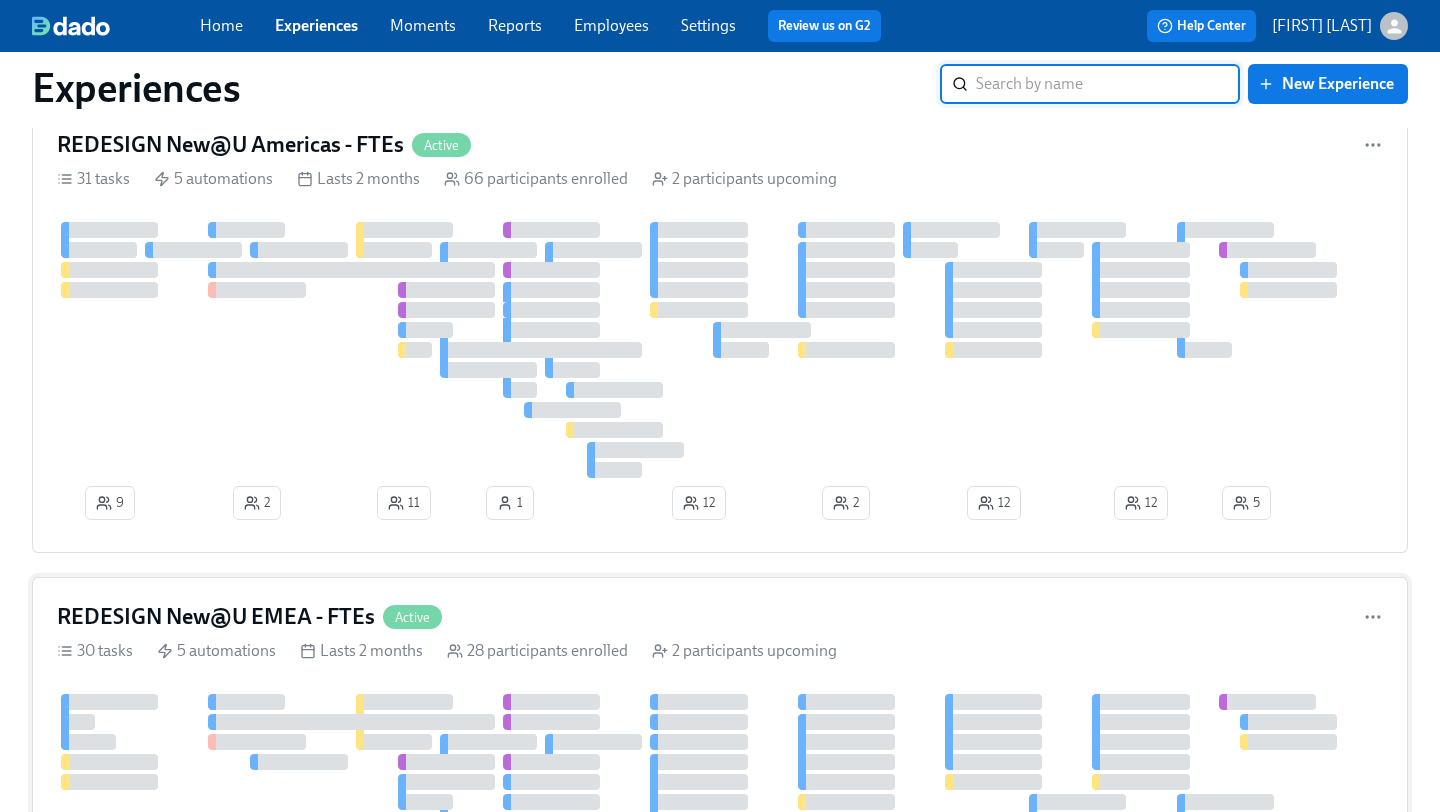 click on "REDESIGN New@U EMEA - FTEs" at bounding box center (216, 617) 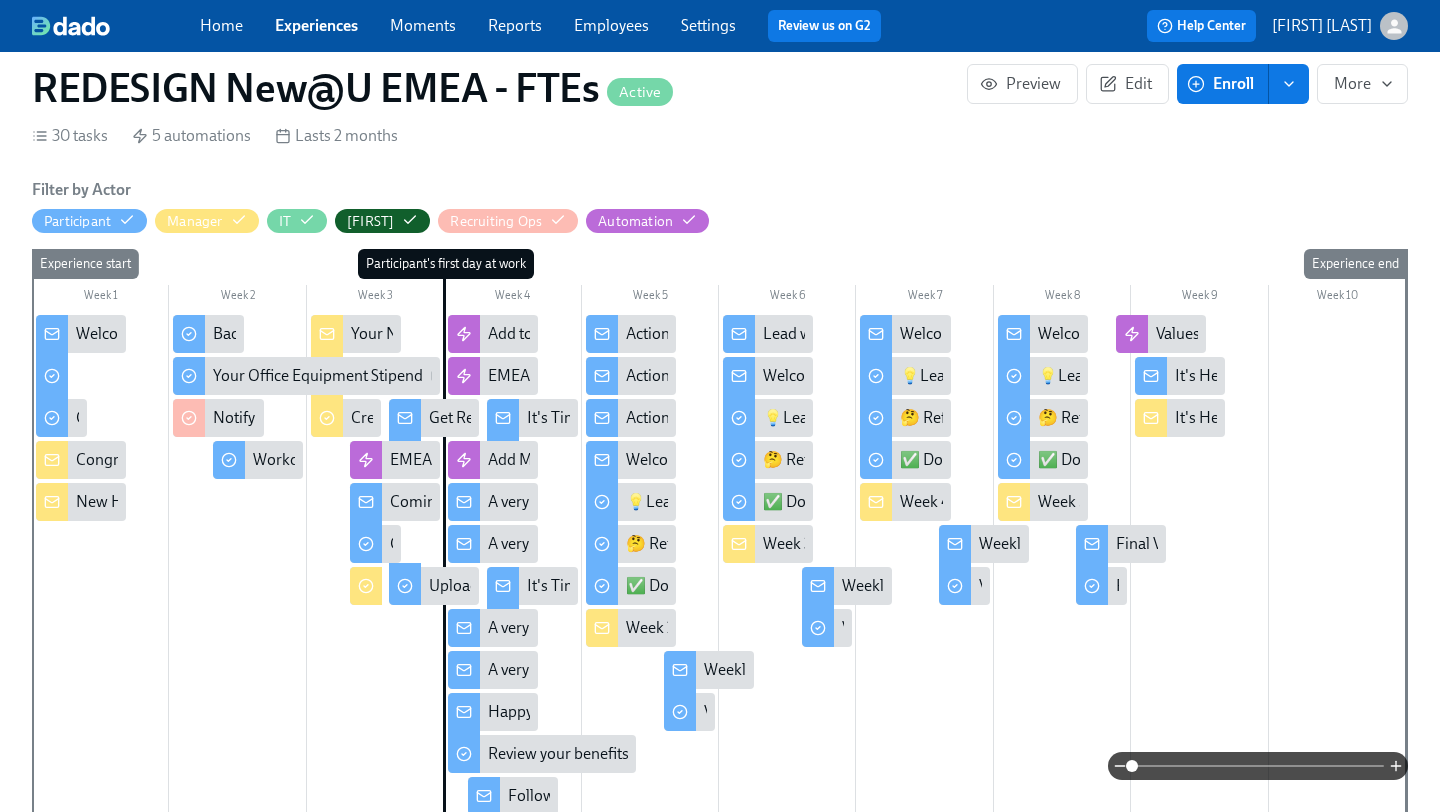 scroll, scrollTop: 23, scrollLeft: 0, axis: vertical 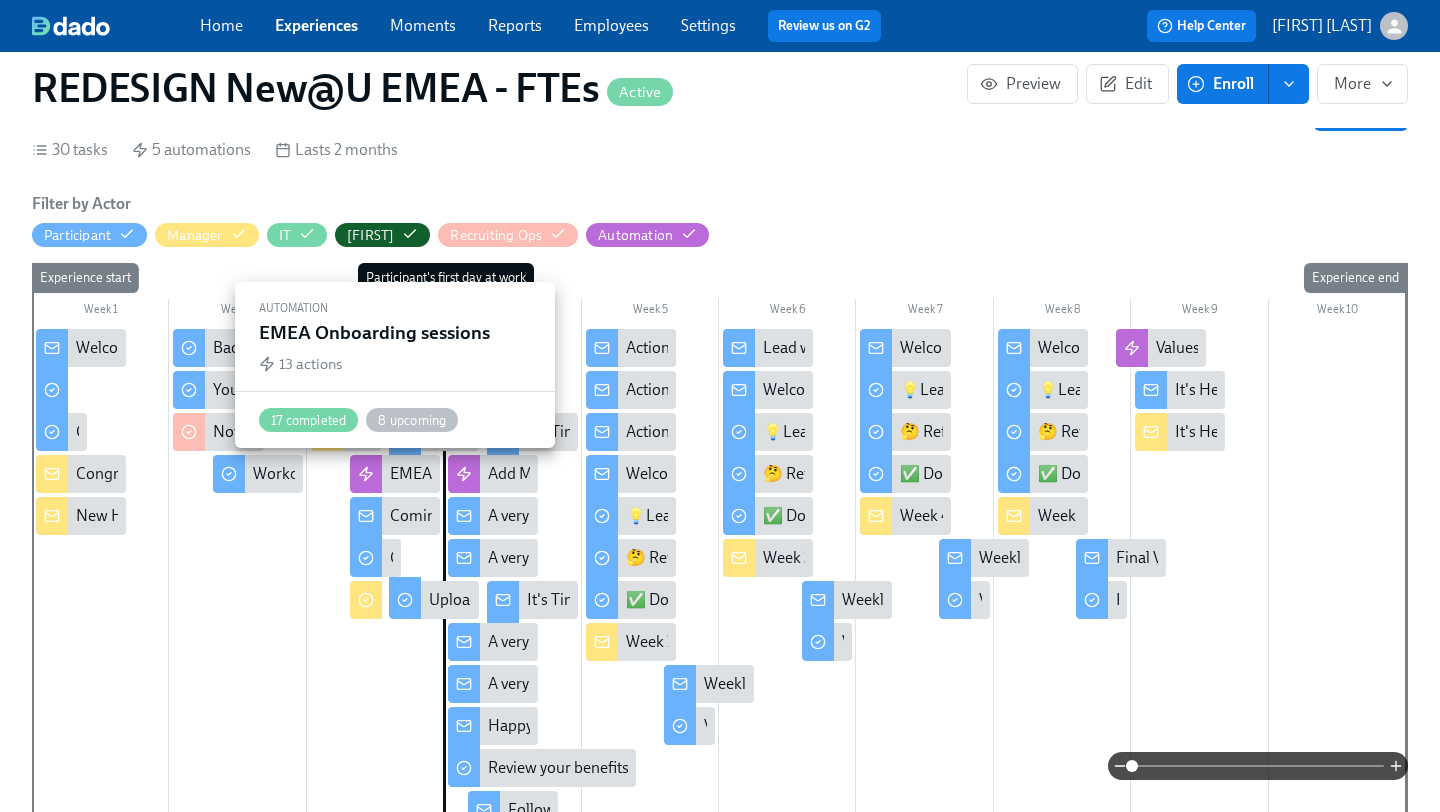 click at bounding box center (366, 474) 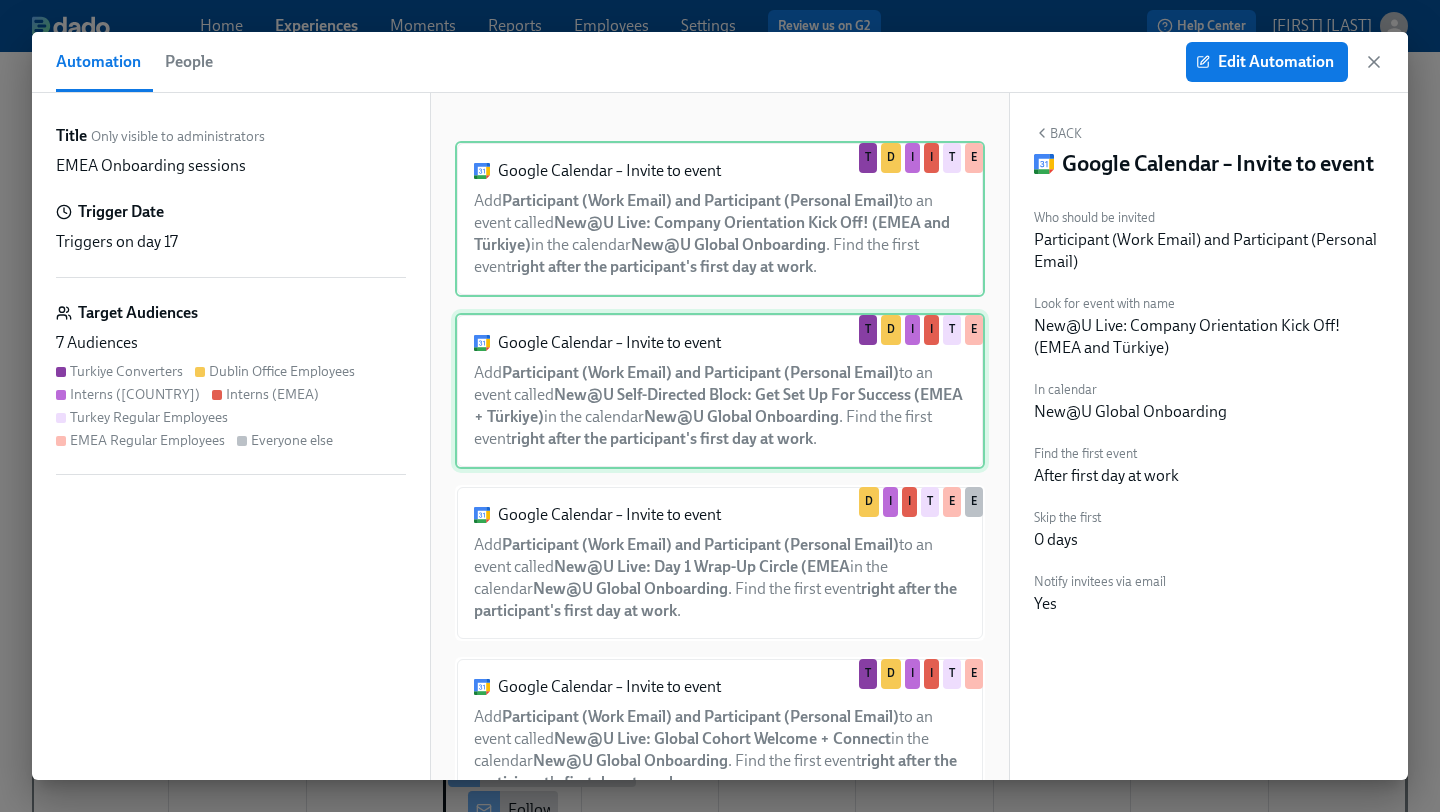 click on "Google Calendar – Invite to event Add  Participant (Work Email) and Participant (Personal Email)  to an event called  New@U Self-Directed Block: Get Set Up For Success (EMEA + Türkiye)  in the calendar  New@U Global Onboarding  . Find the first event  right after the participant's first day at work . T D I I T E" at bounding box center [720, 391] 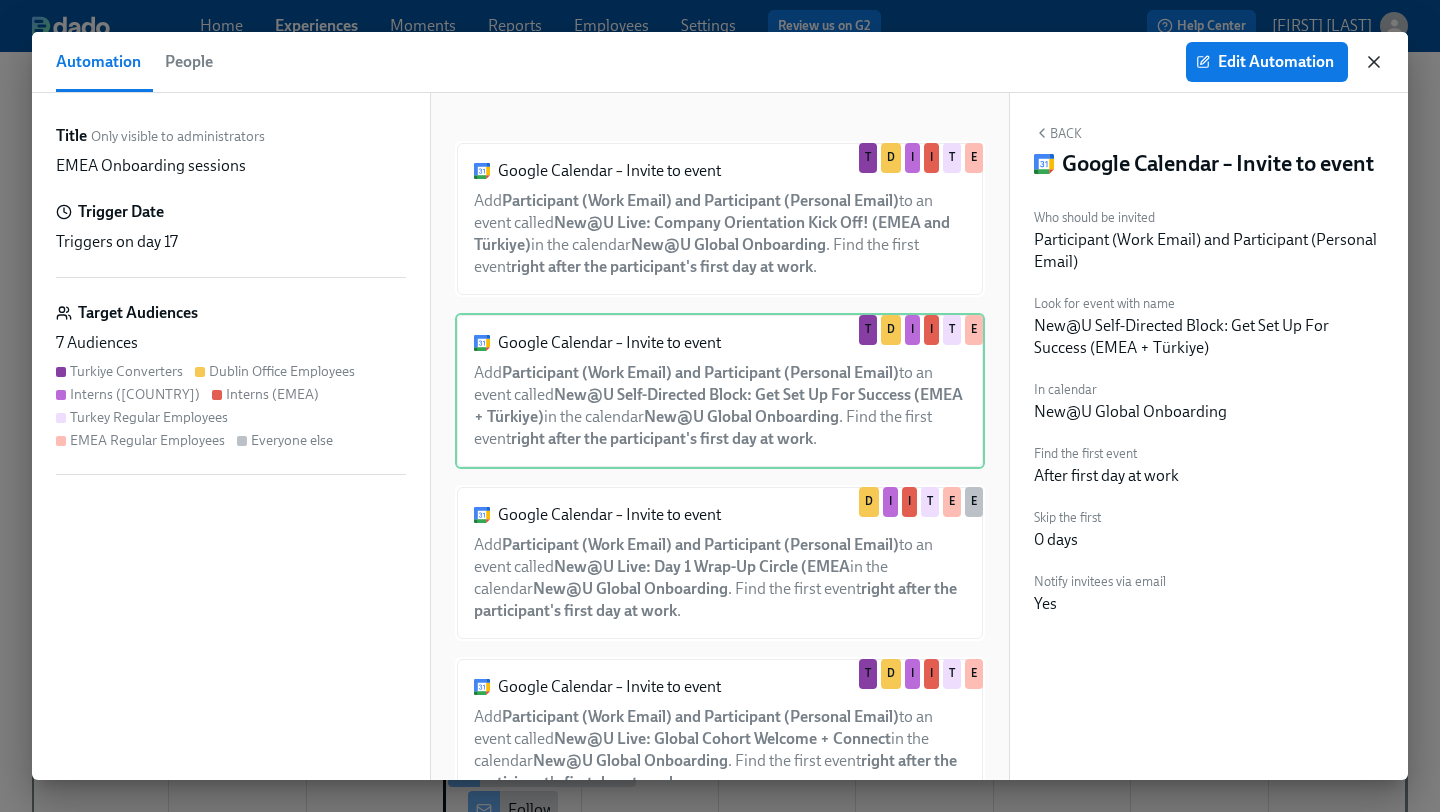 click 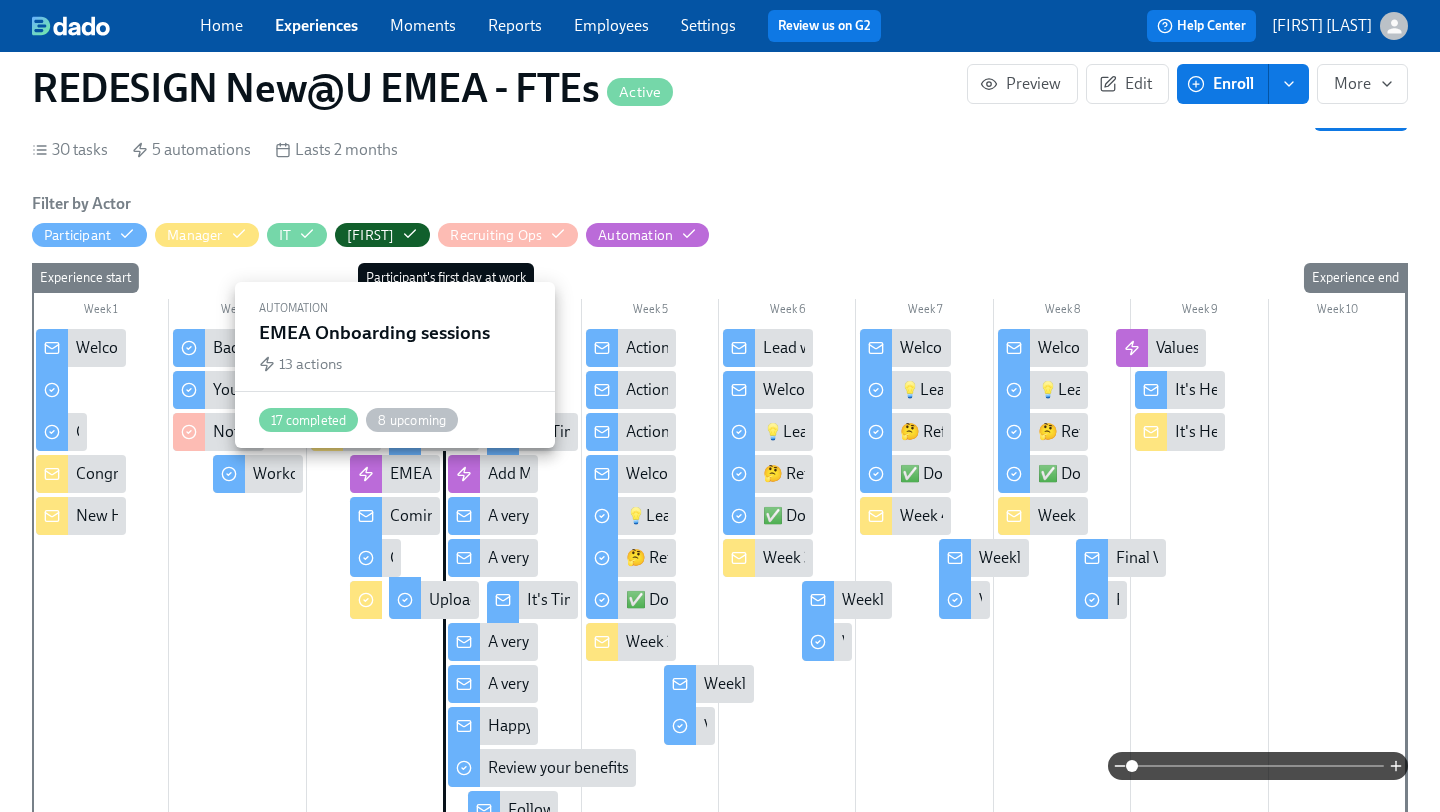 click on "EMEA Onboarding sessions" at bounding box center [485, 474] 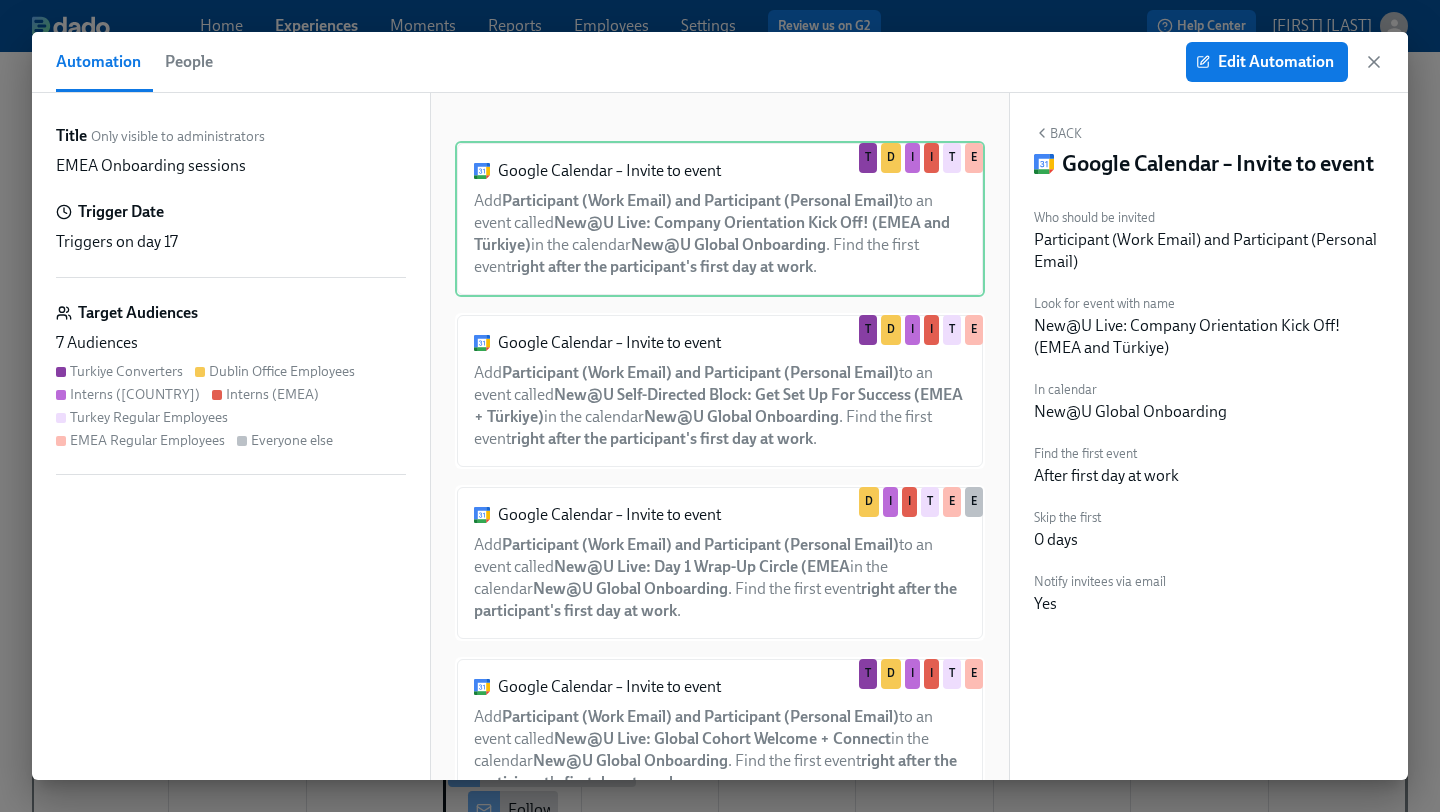 click on "Turkiye Converters Dublin Office Employees Interns (Turkey) Interns (EMEA) Turkey Regular Employees EMEA Regular Employees Everyone else" at bounding box center (231, 406) 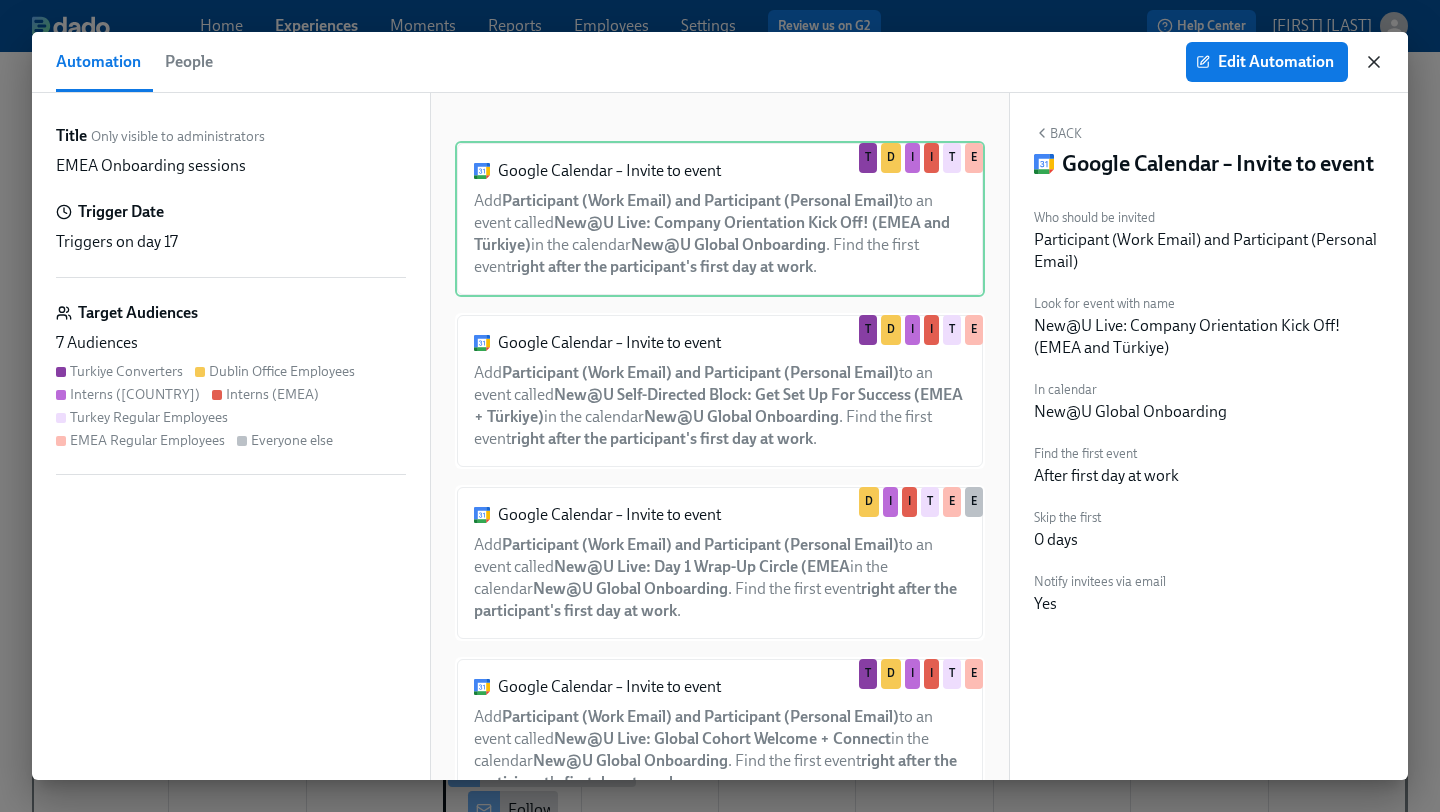 click 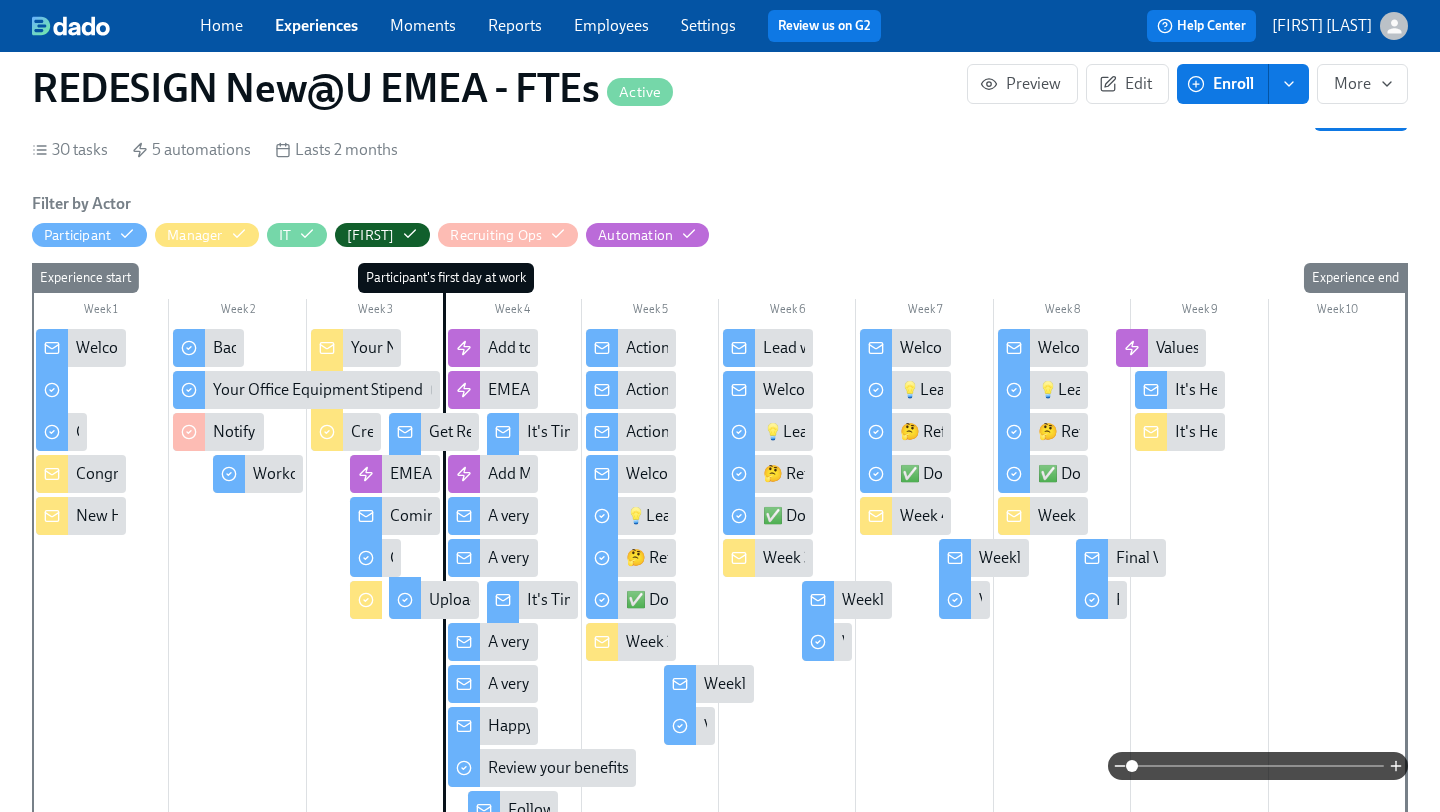 click on "Experiences" at bounding box center [316, 25] 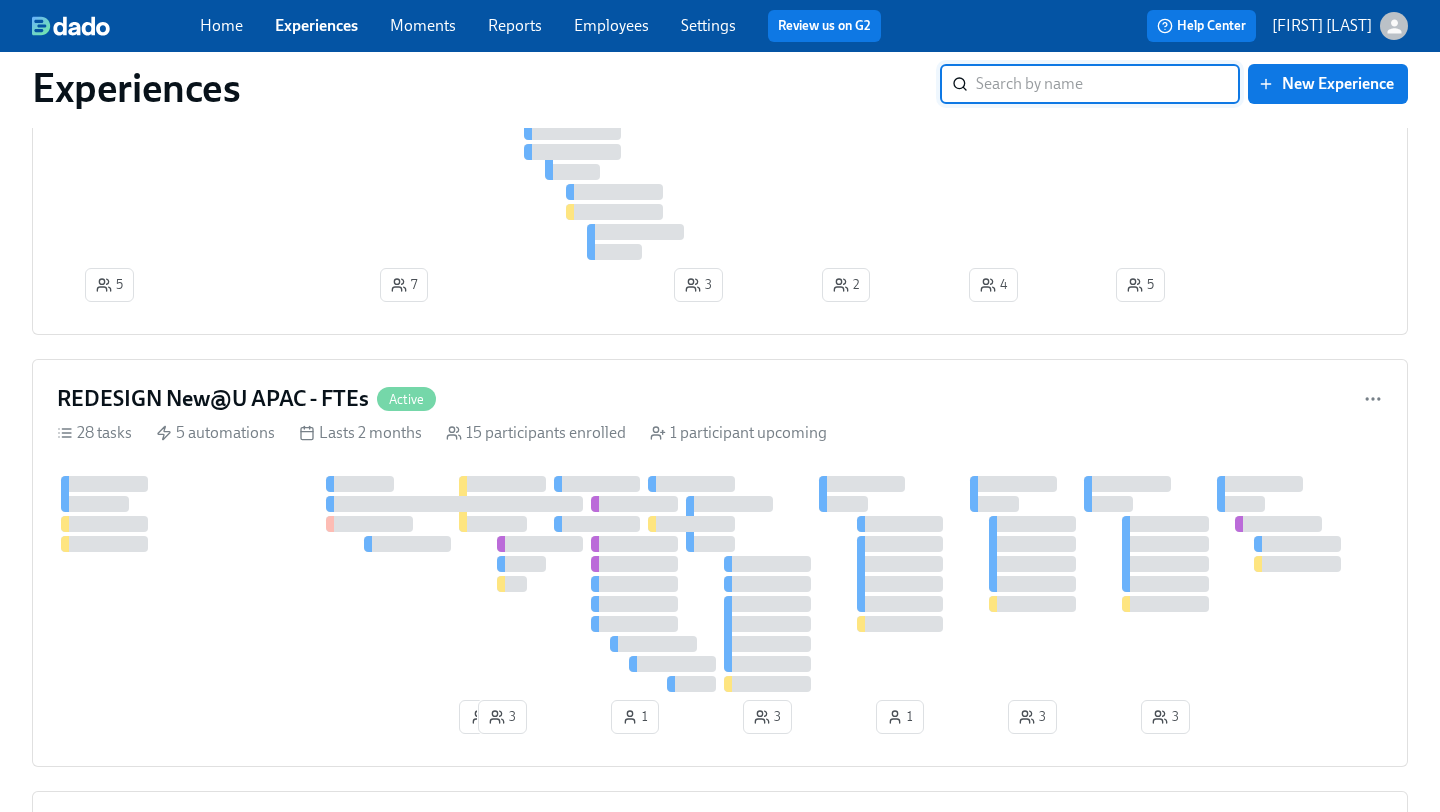 scroll, scrollTop: 1239, scrollLeft: 0, axis: vertical 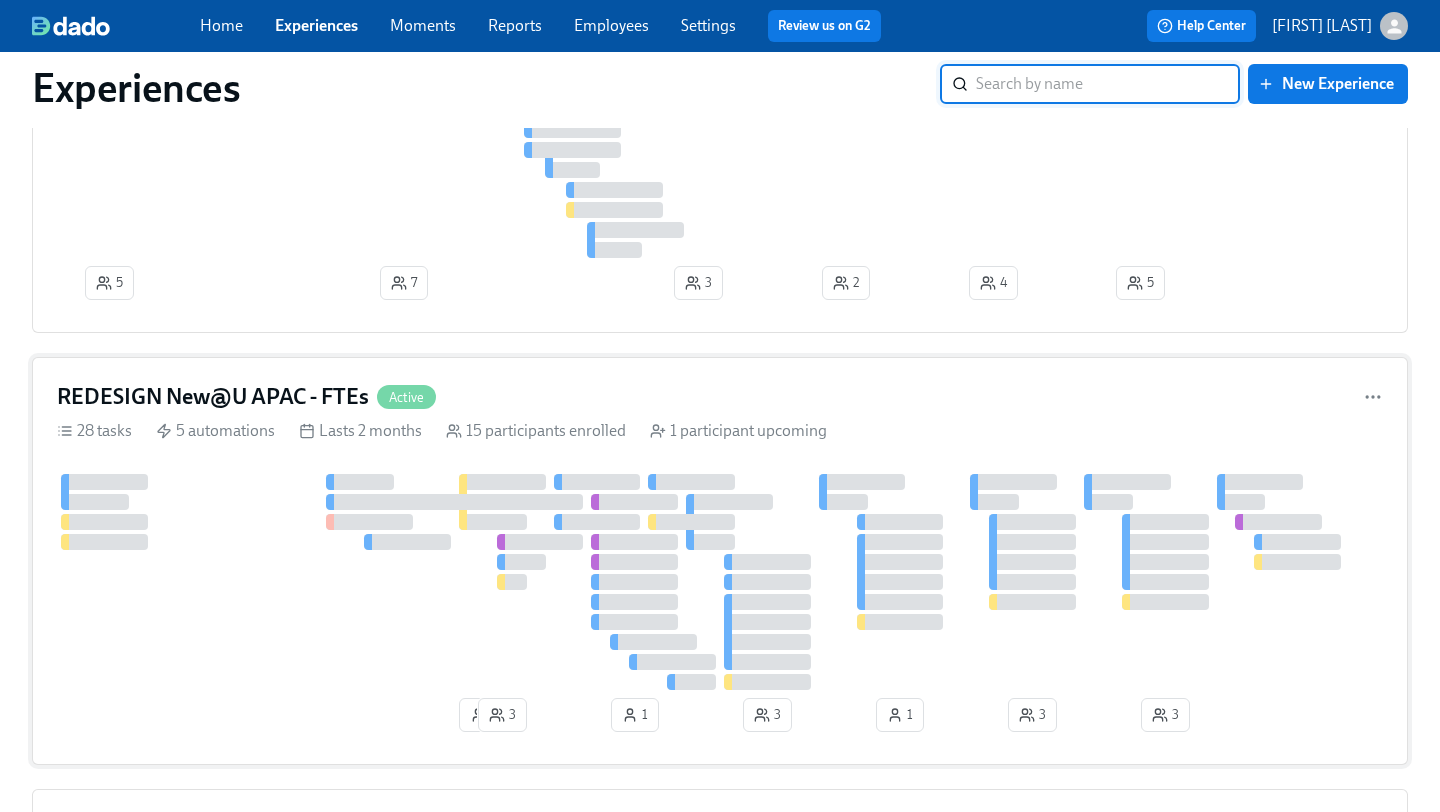 click on "REDESIGN New@U APAC - FTEs" at bounding box center [213, 397] 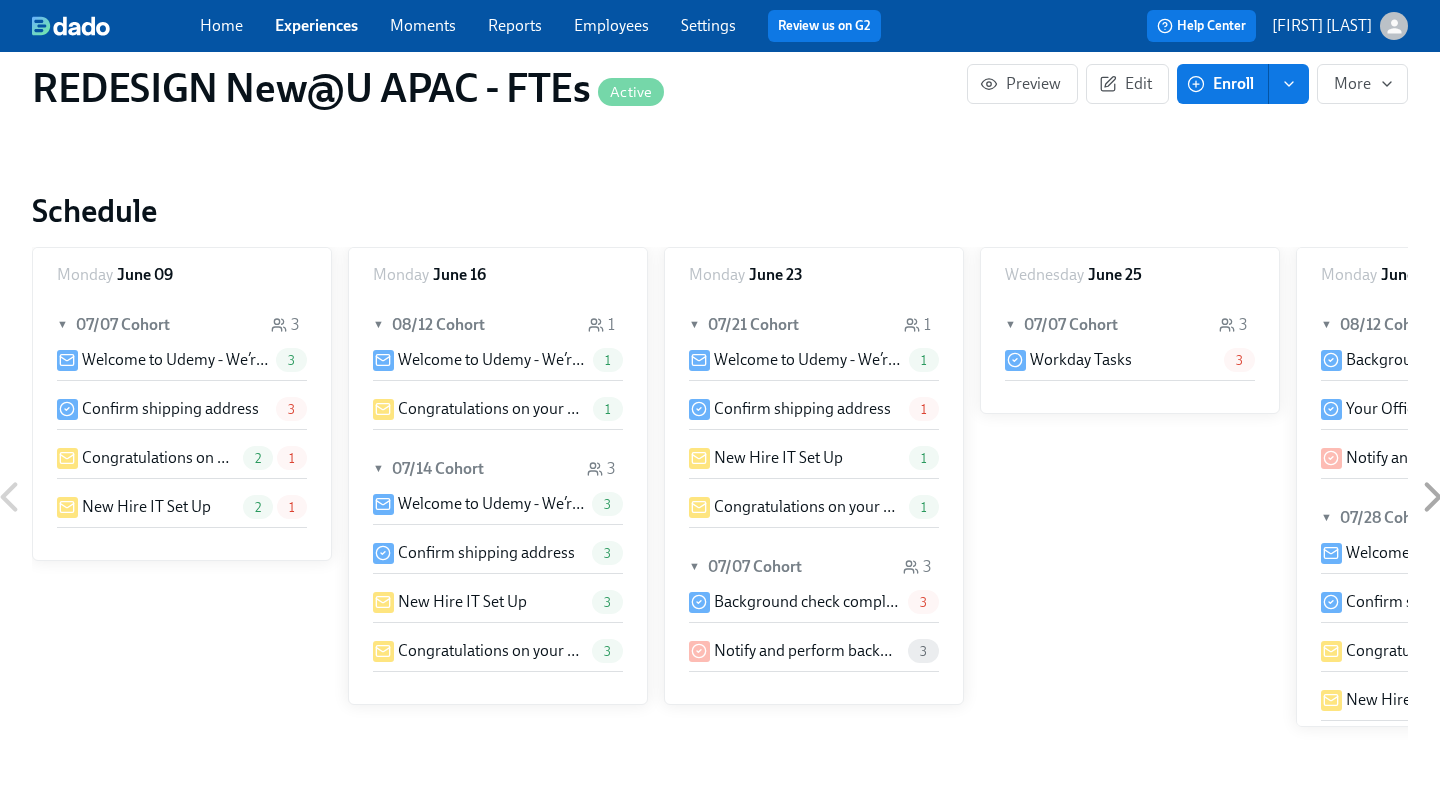 scroll, scrollTop: 0, scrollLeft: 0, axis: both 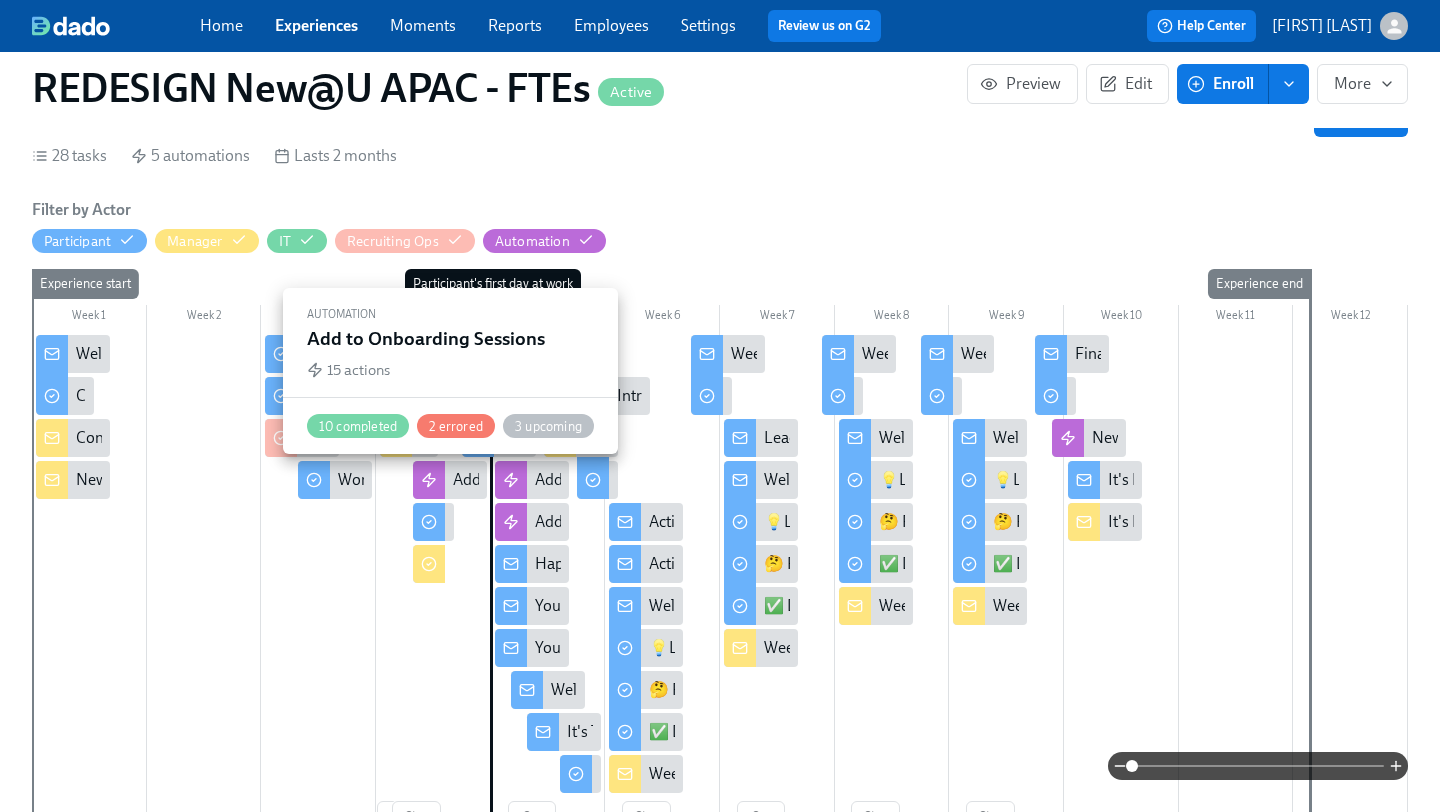 click on "Add to Onboarding Sessions" at bounding box center (450, 480) 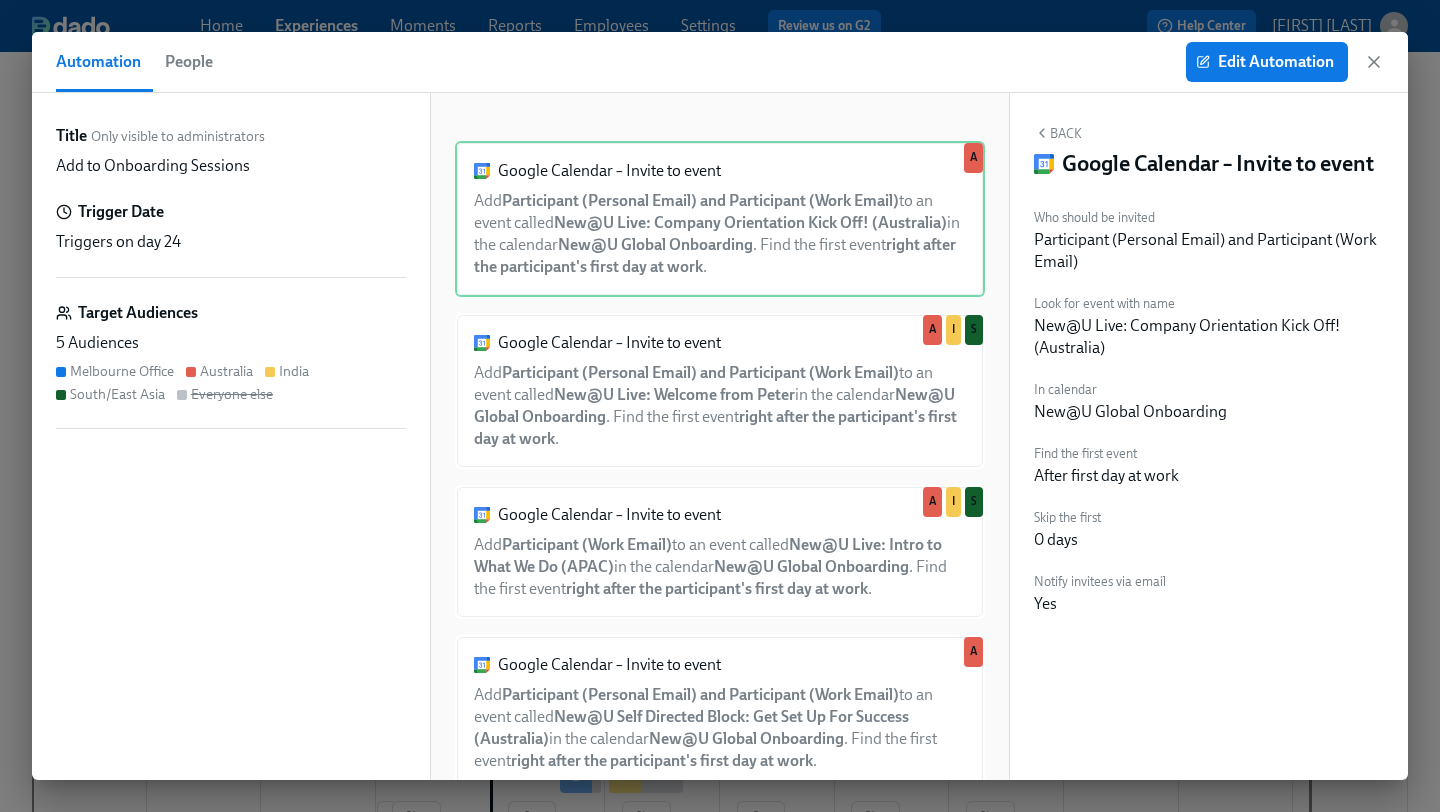 click on "Australia" at bounding box center (226, 371) 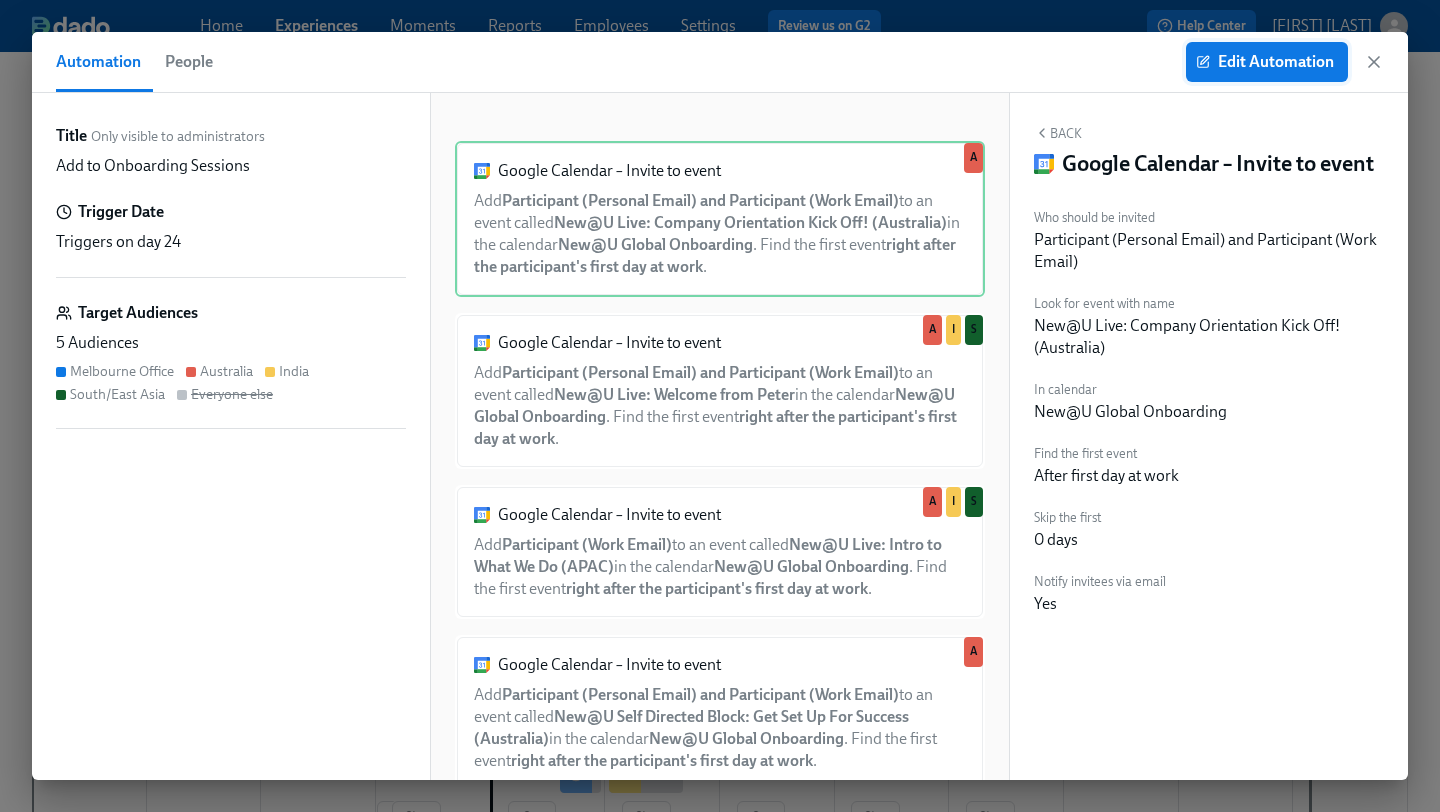 click on "Edit Automation" at bounding box center (1267, 62) 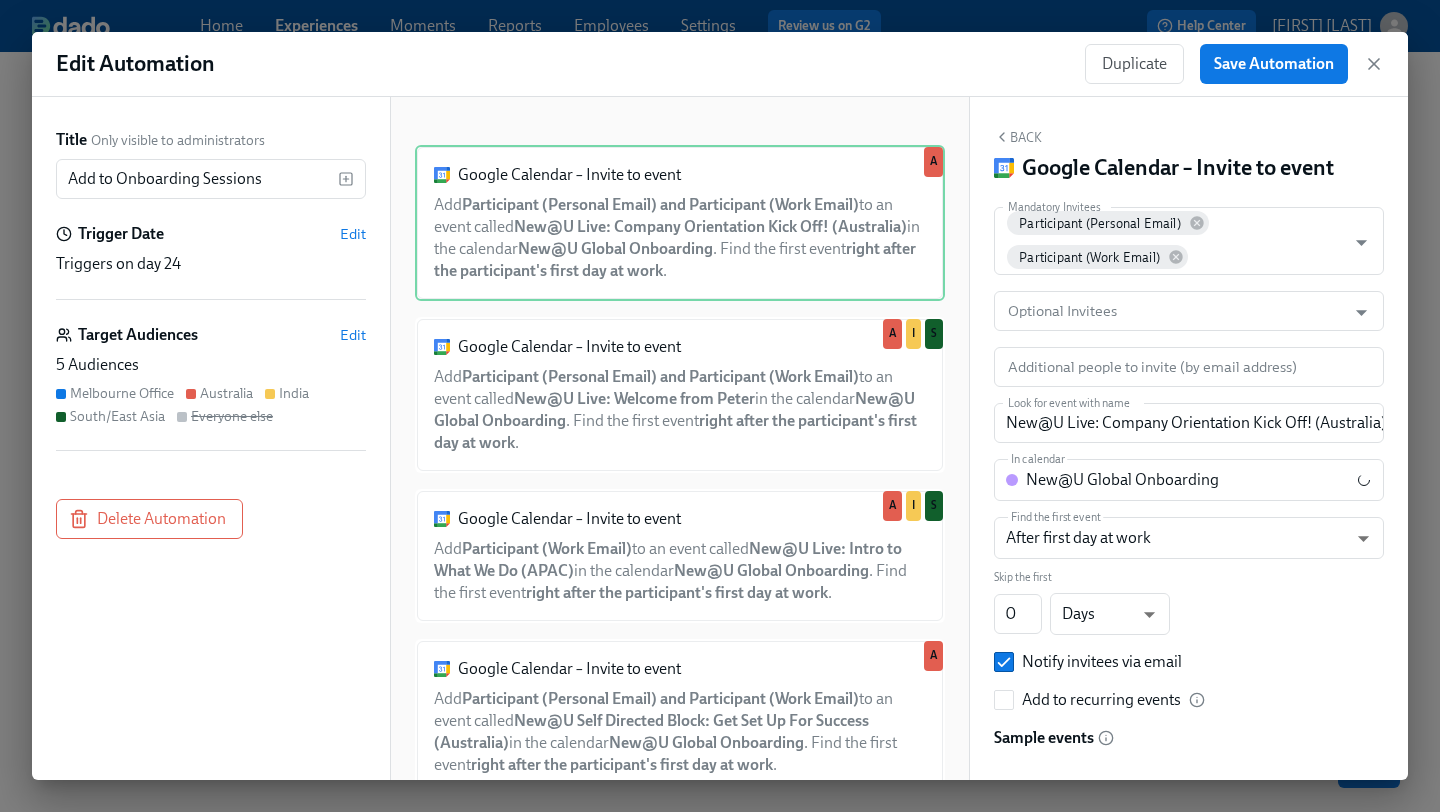 scroll, scrollTop: 0, scrollLeft: 0, axis: both 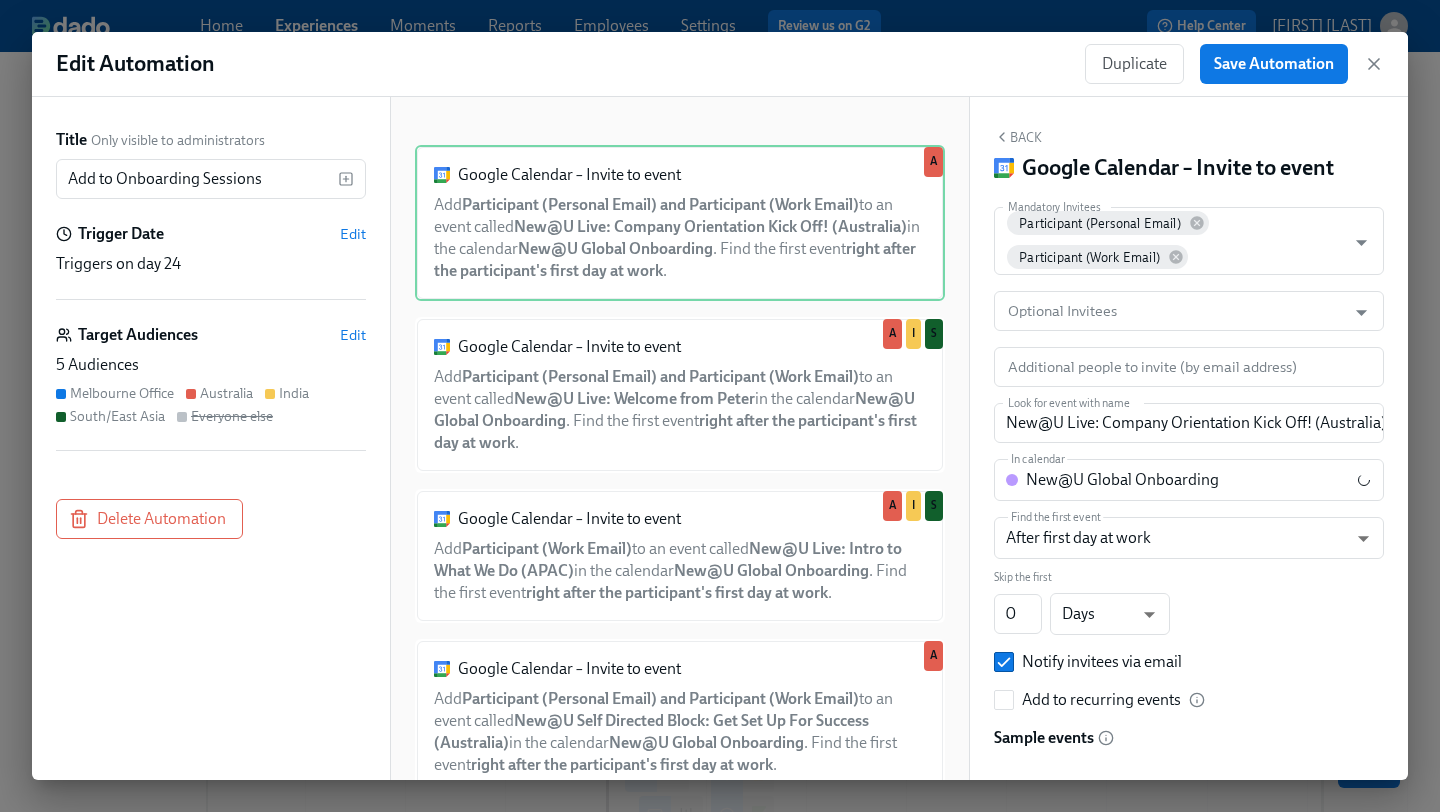click at bounding box center (191, 394) 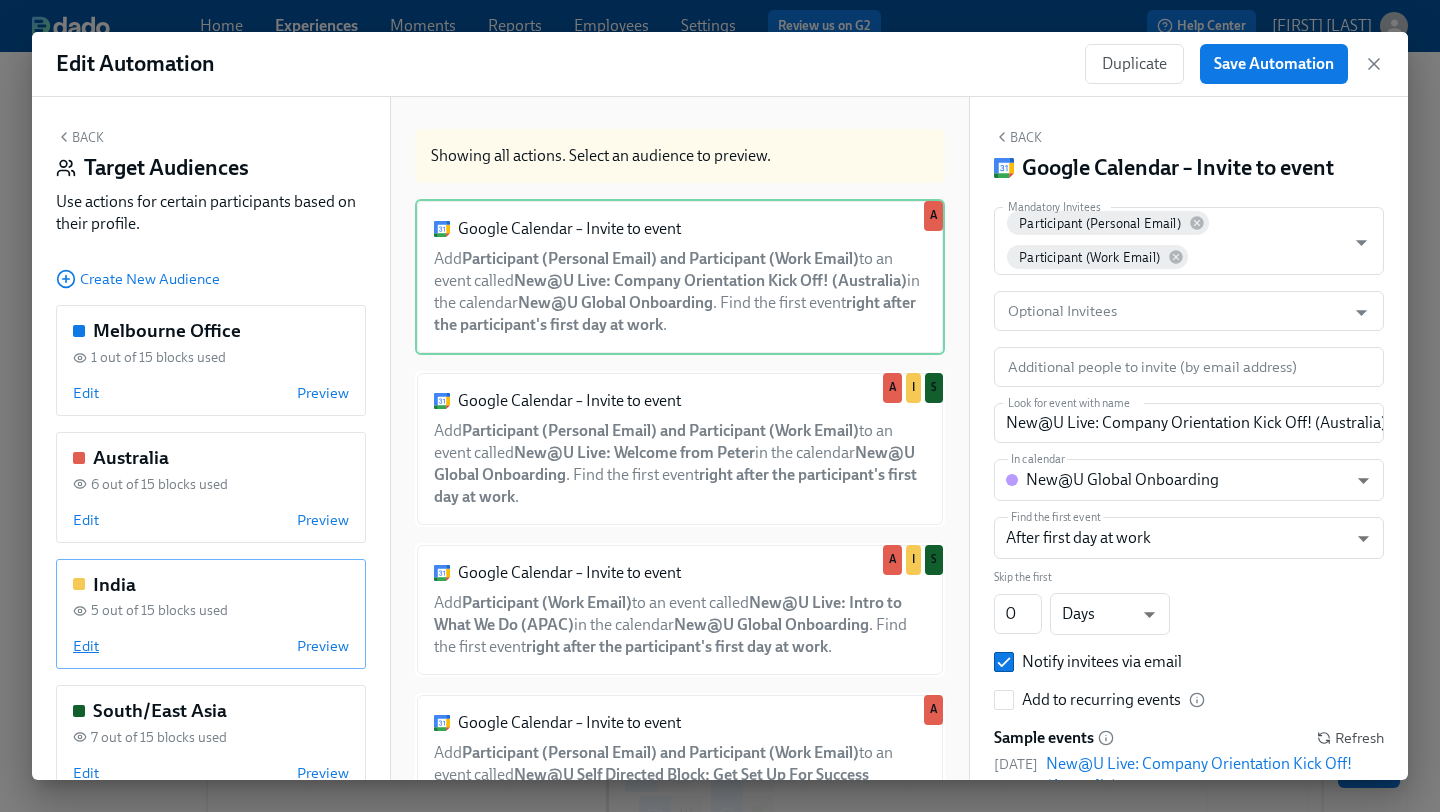 click on "Edit" at bounding box center (86, 646) 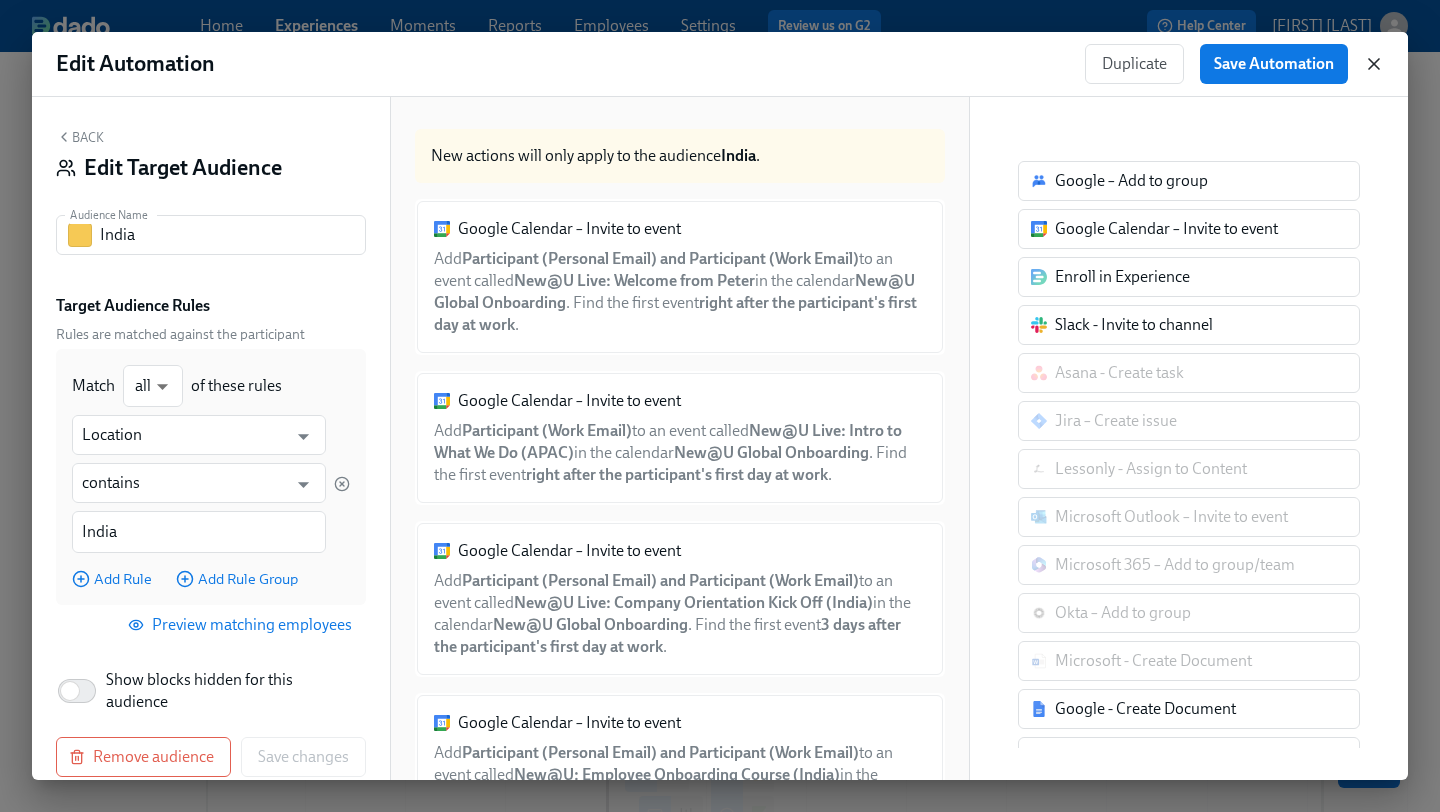 click 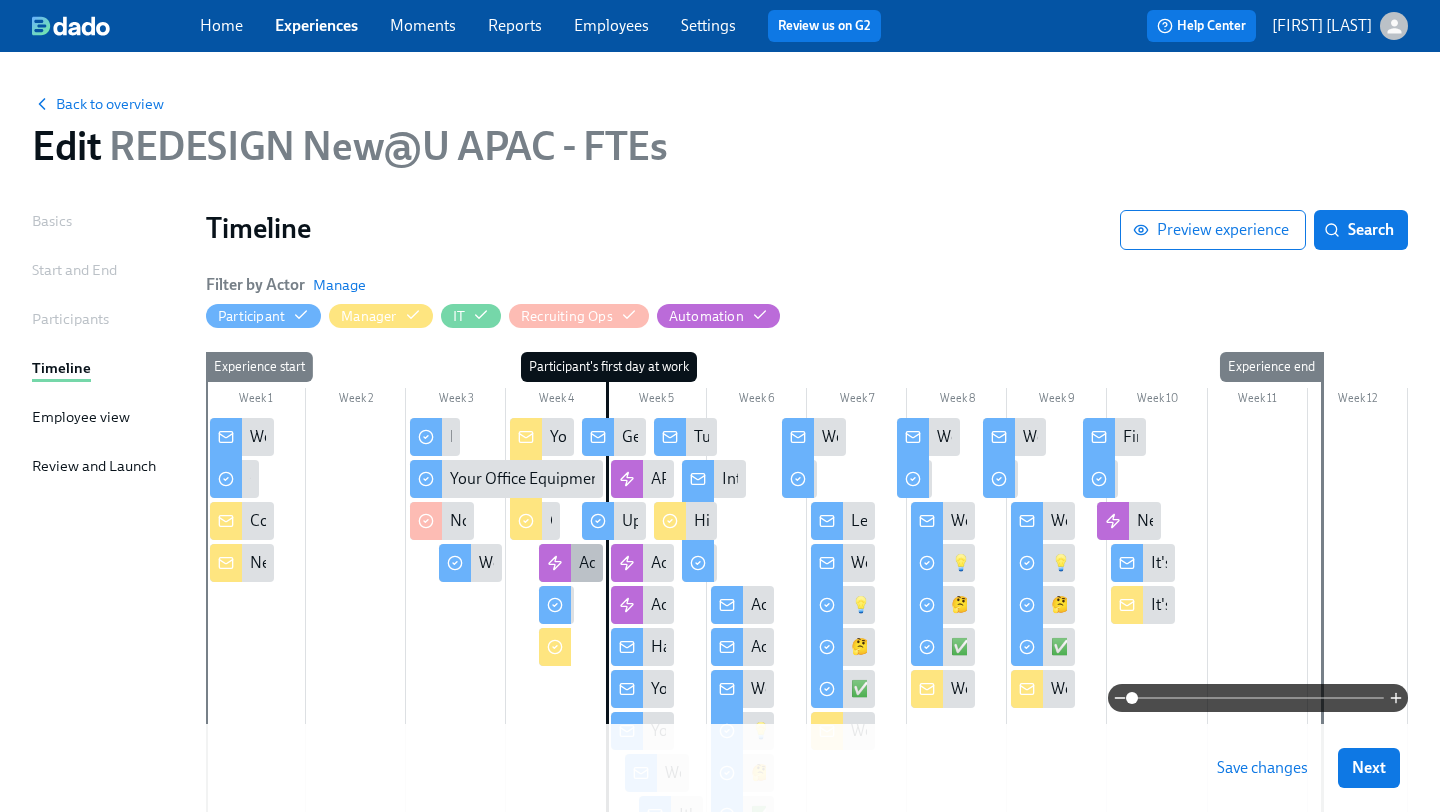 click 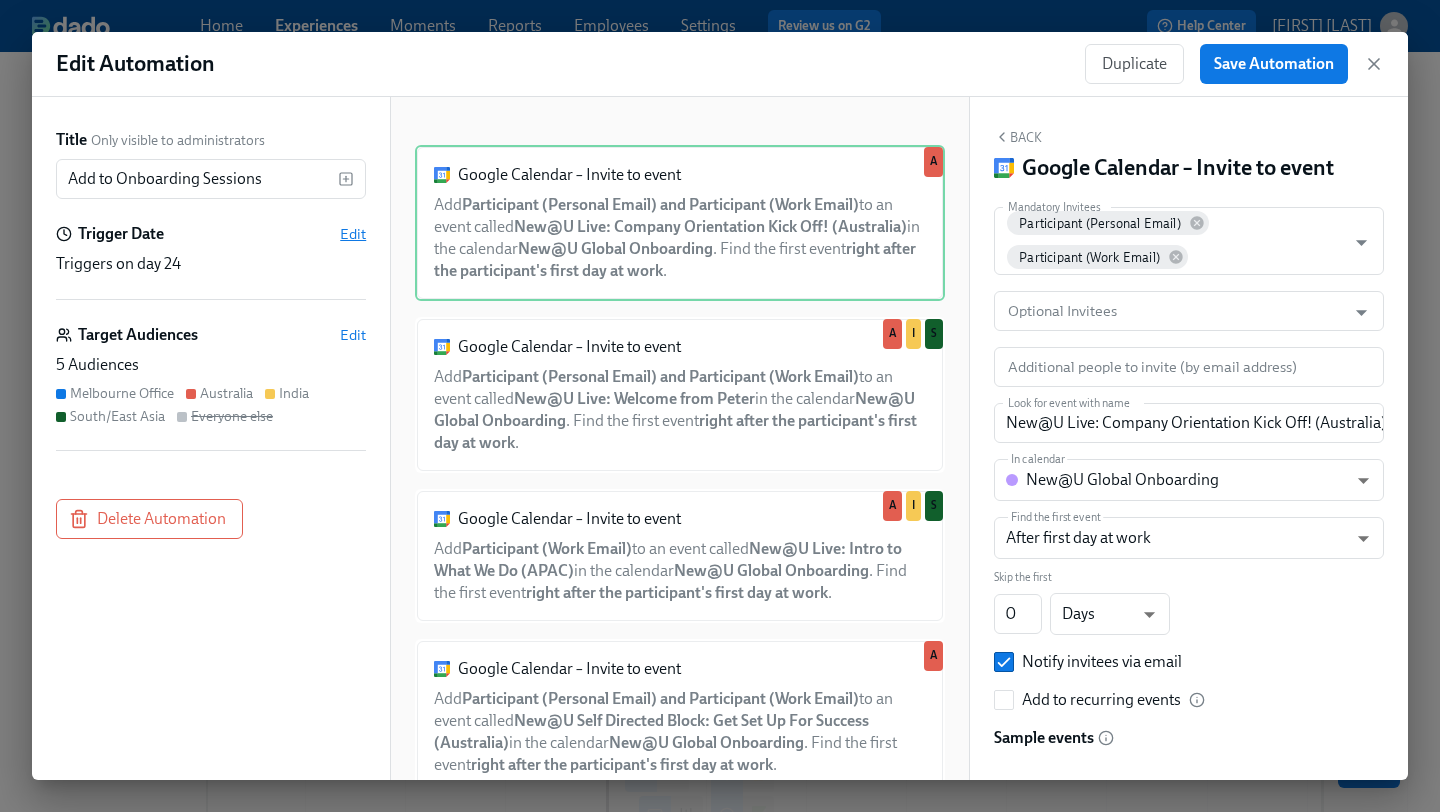 click on "Edit" at bounding box center [353, 234] 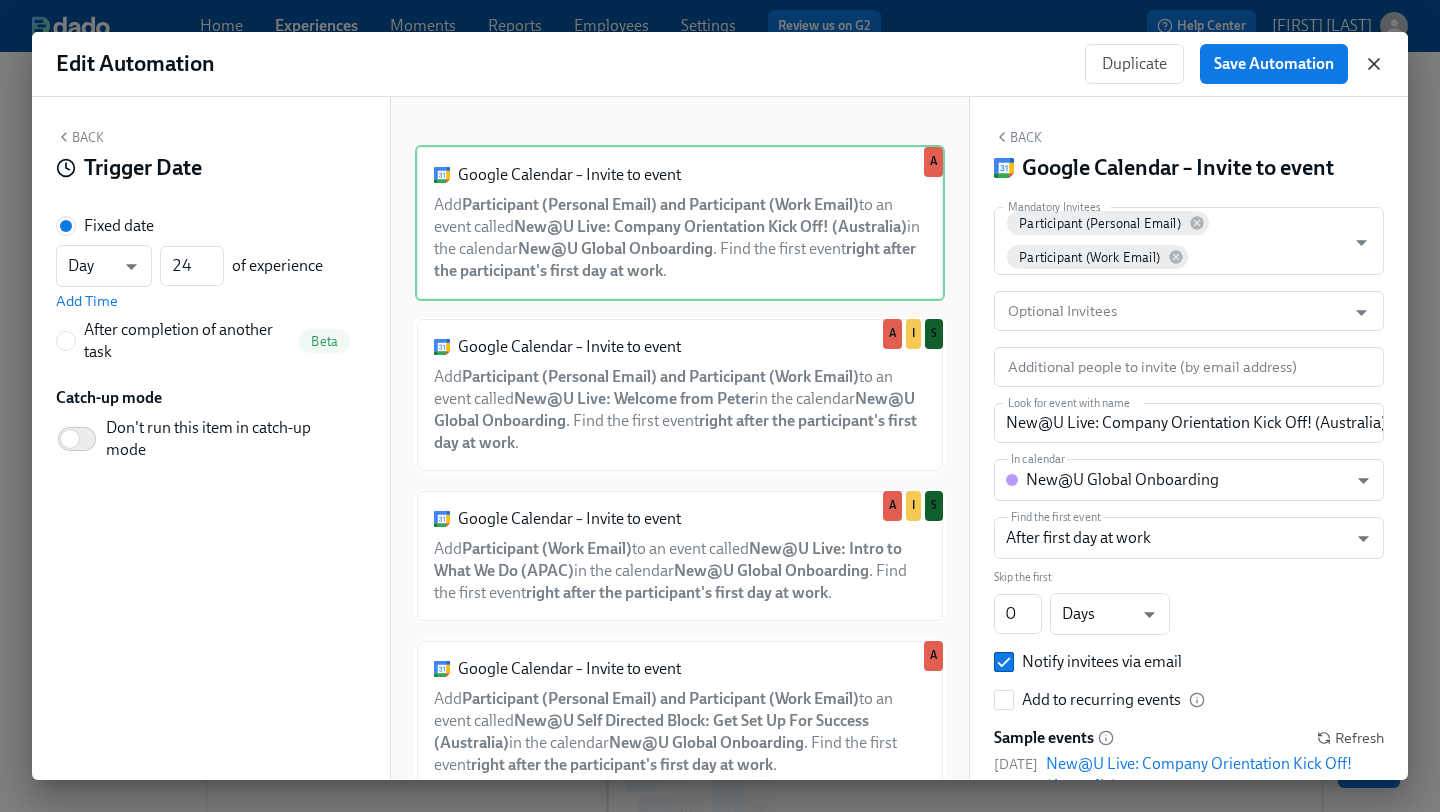 click 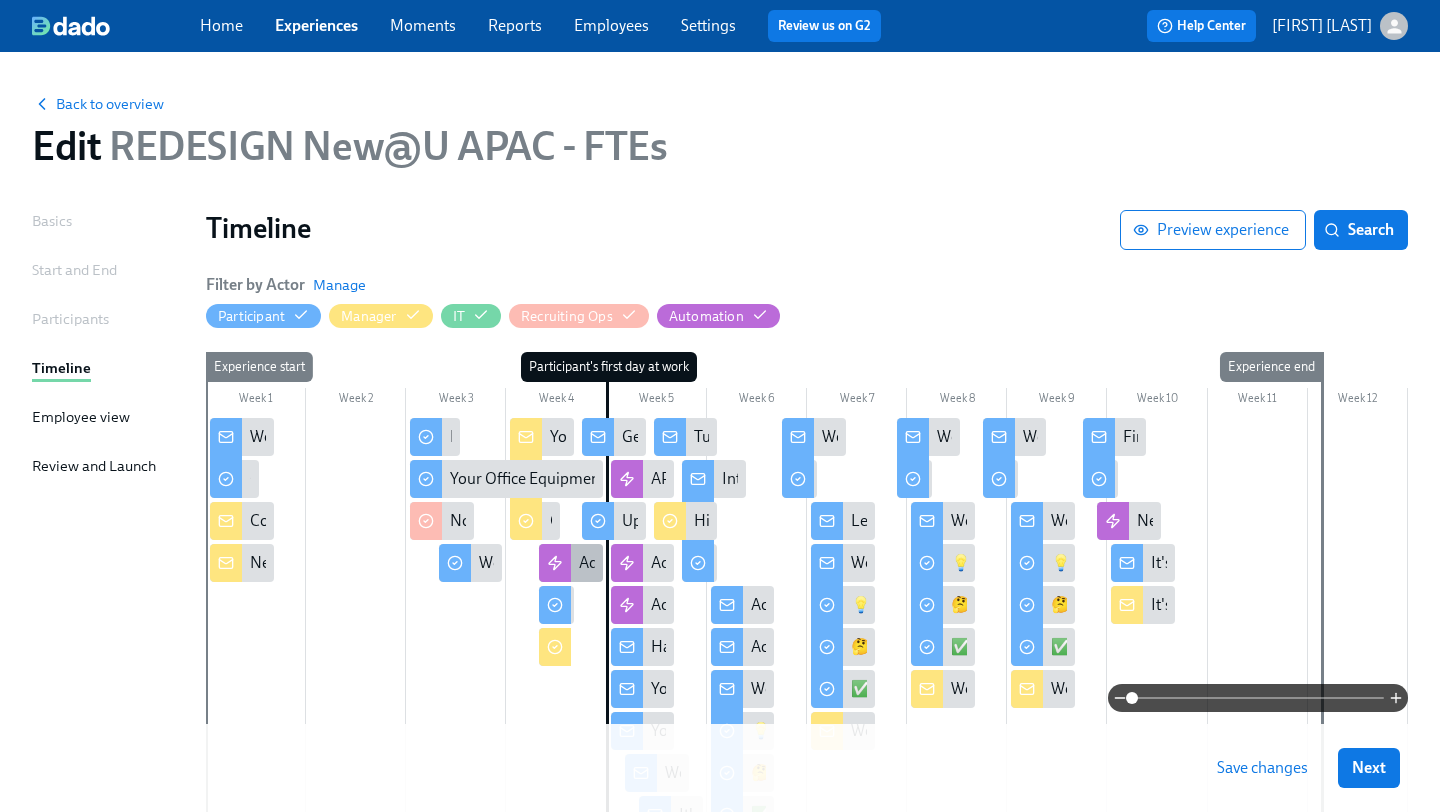 click on "Add to Onboarding Sessions" at bounding box center (571, 563) 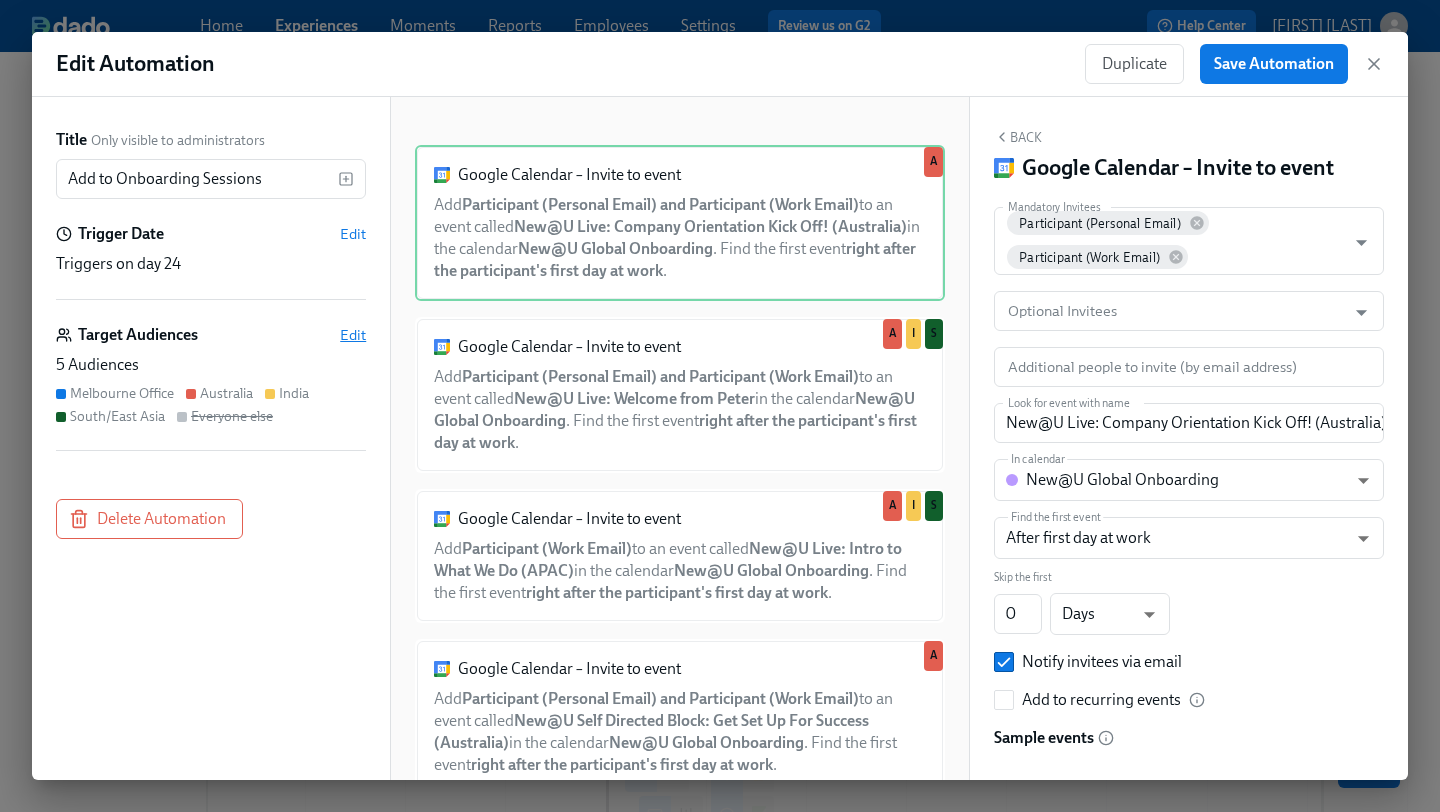 click on "Edit" at bounding box center [353, 335] 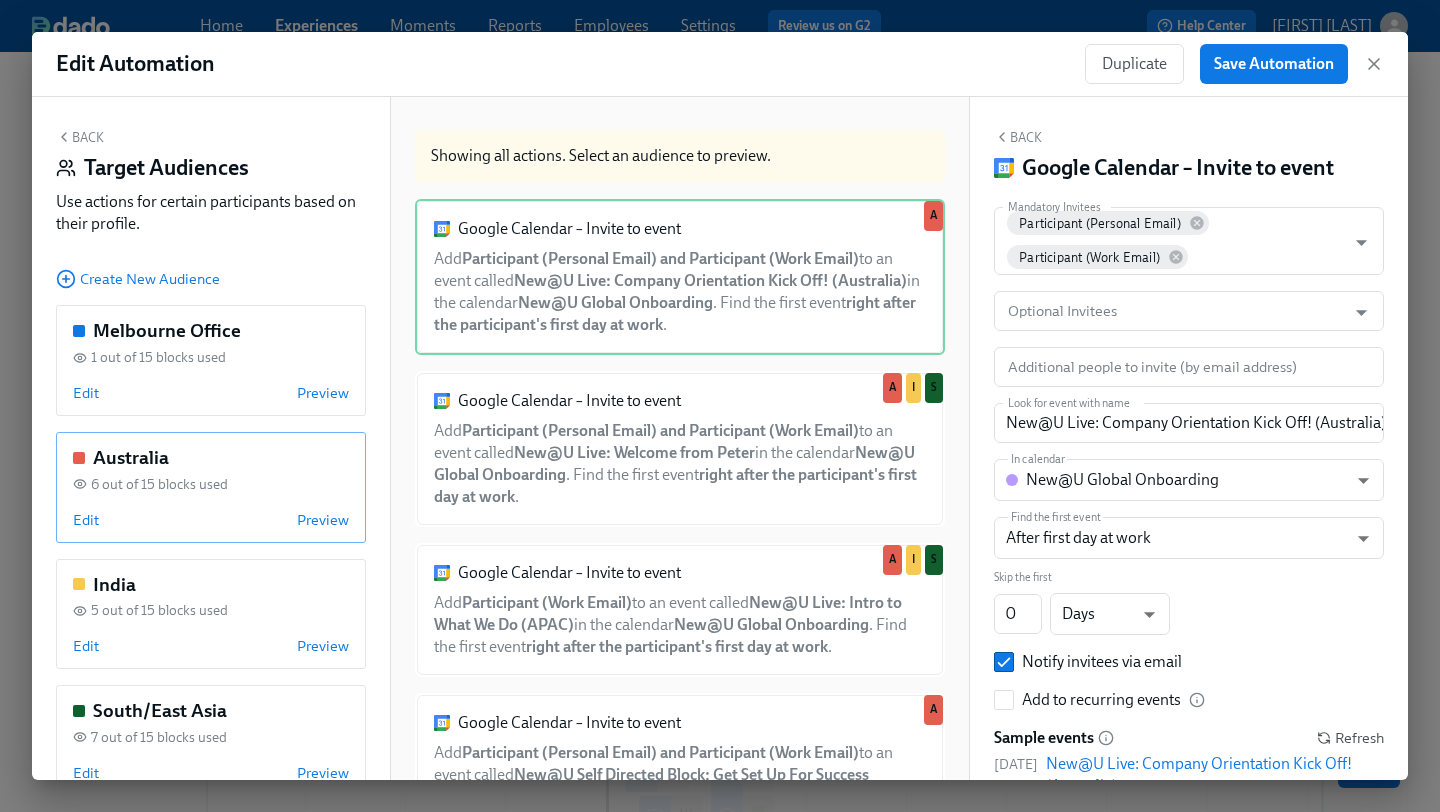 click on "Australia  6 out of 15 blocks used Edit Preview" at bounding box center (211, 487) 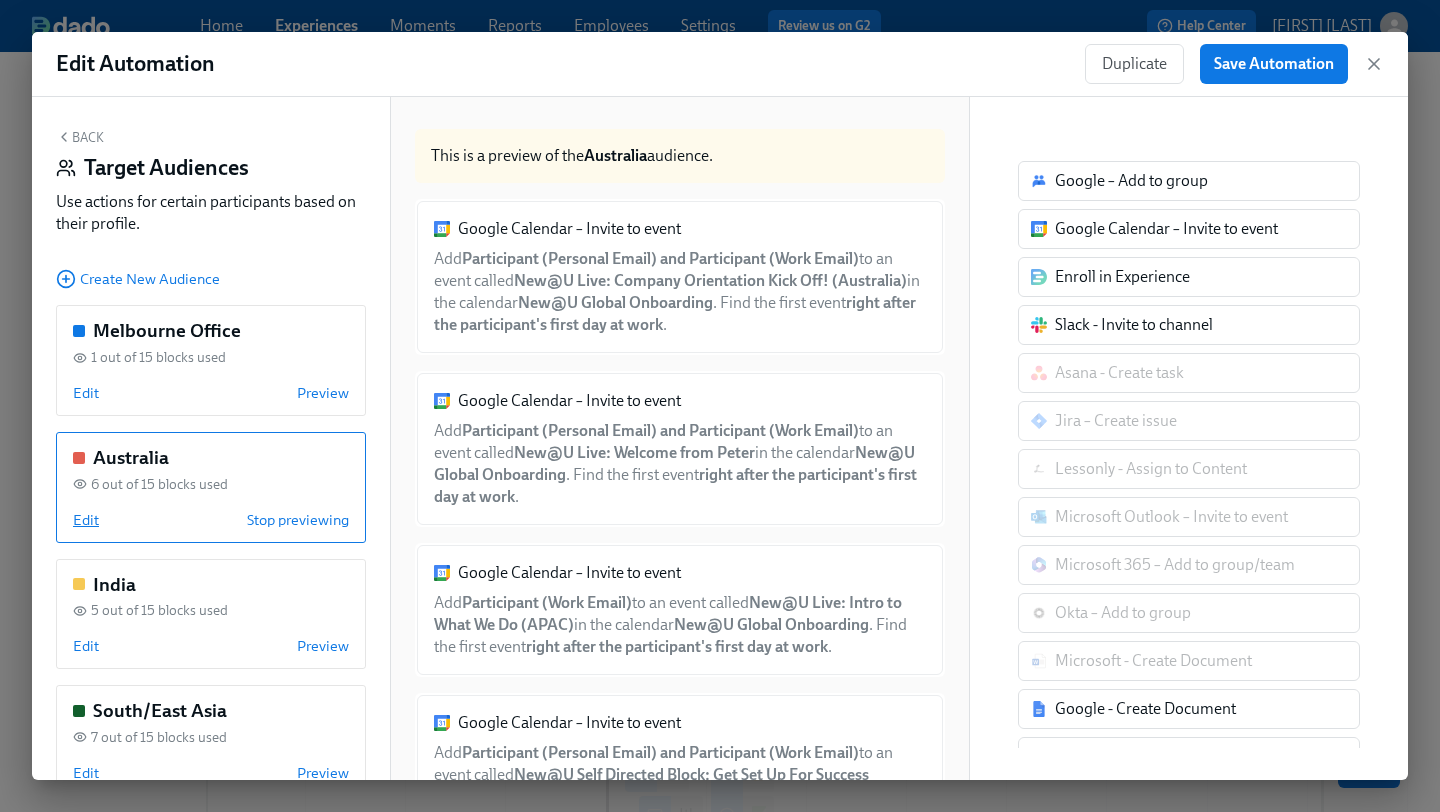 click on "Edit" at bounding box center (86, 520) 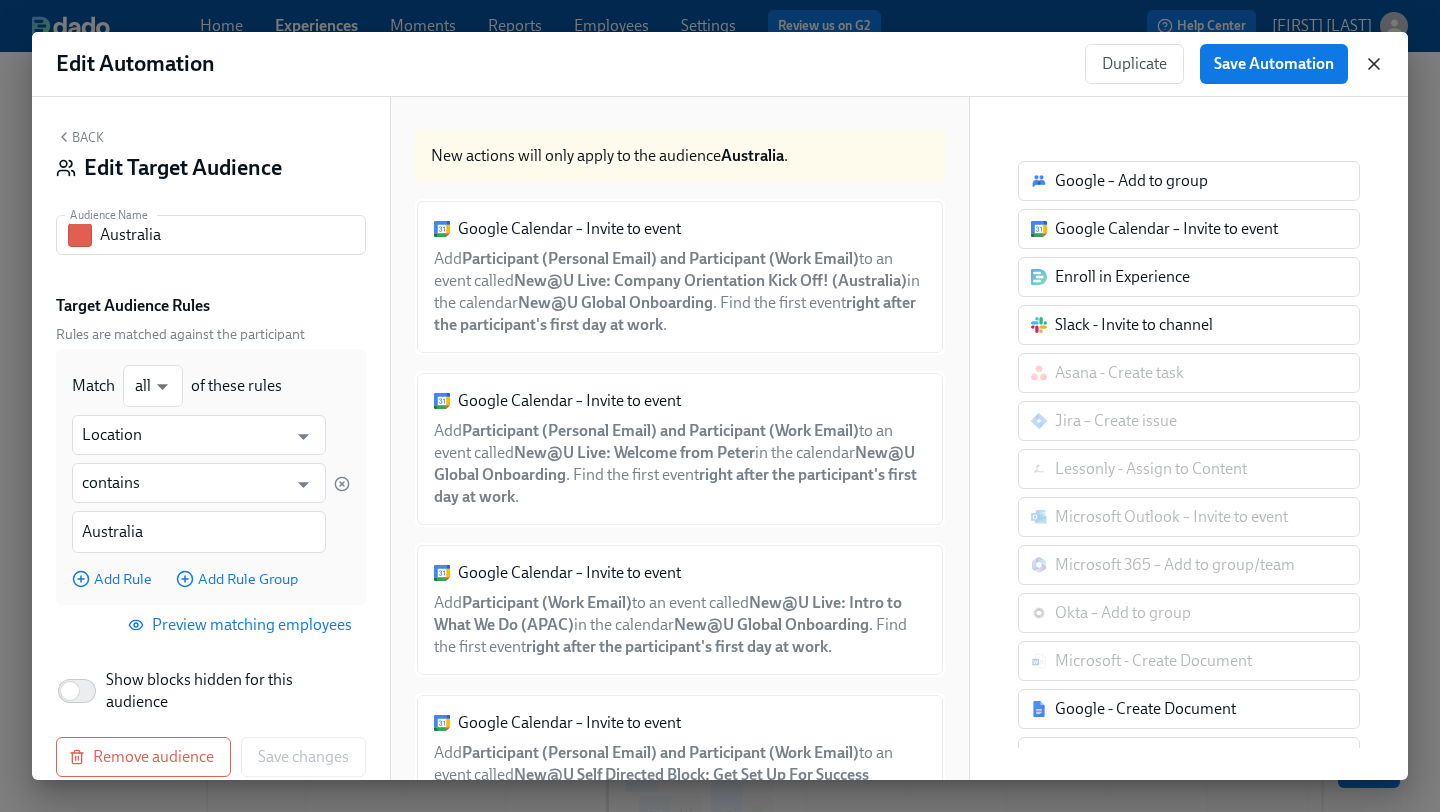 click 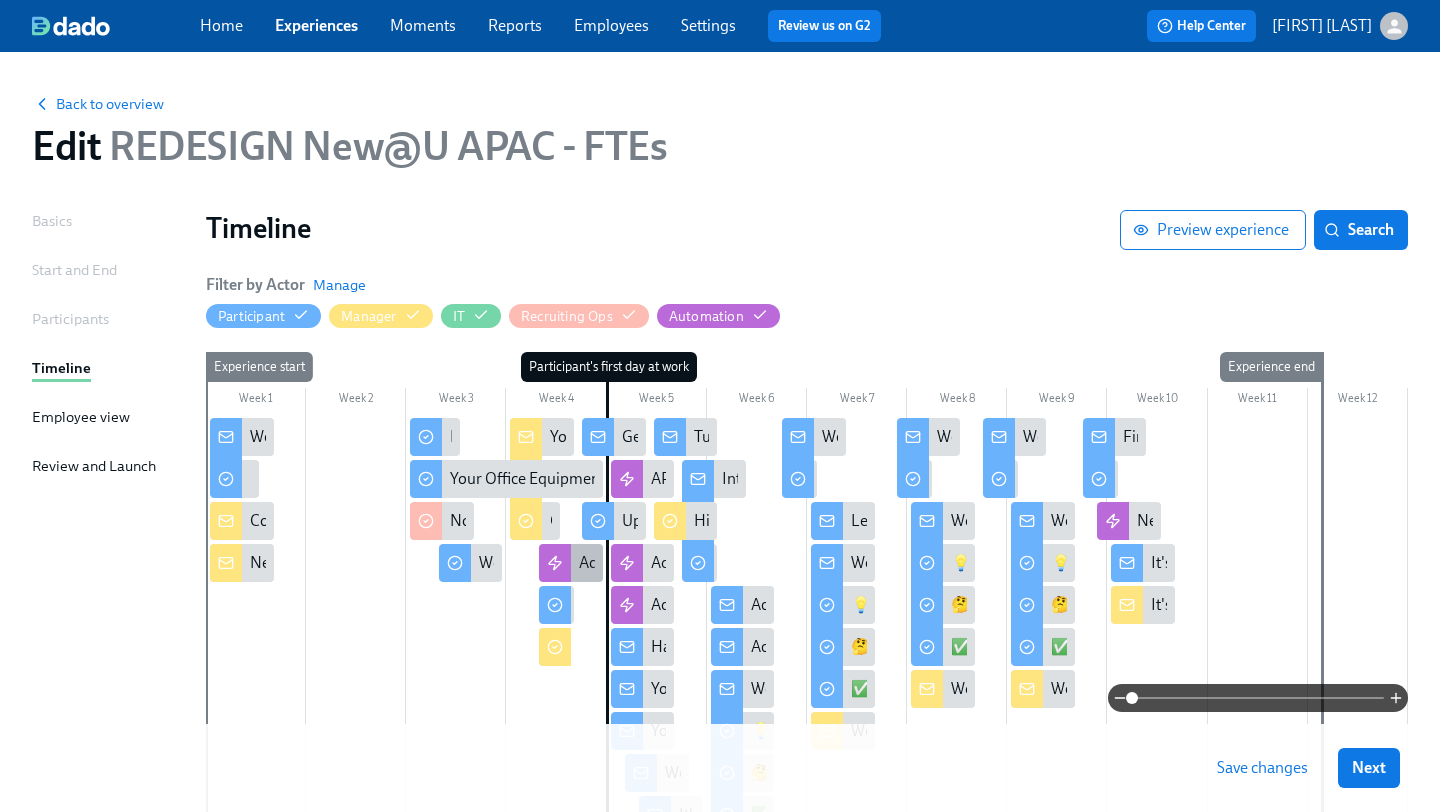 click at bounding box center (555, 563) 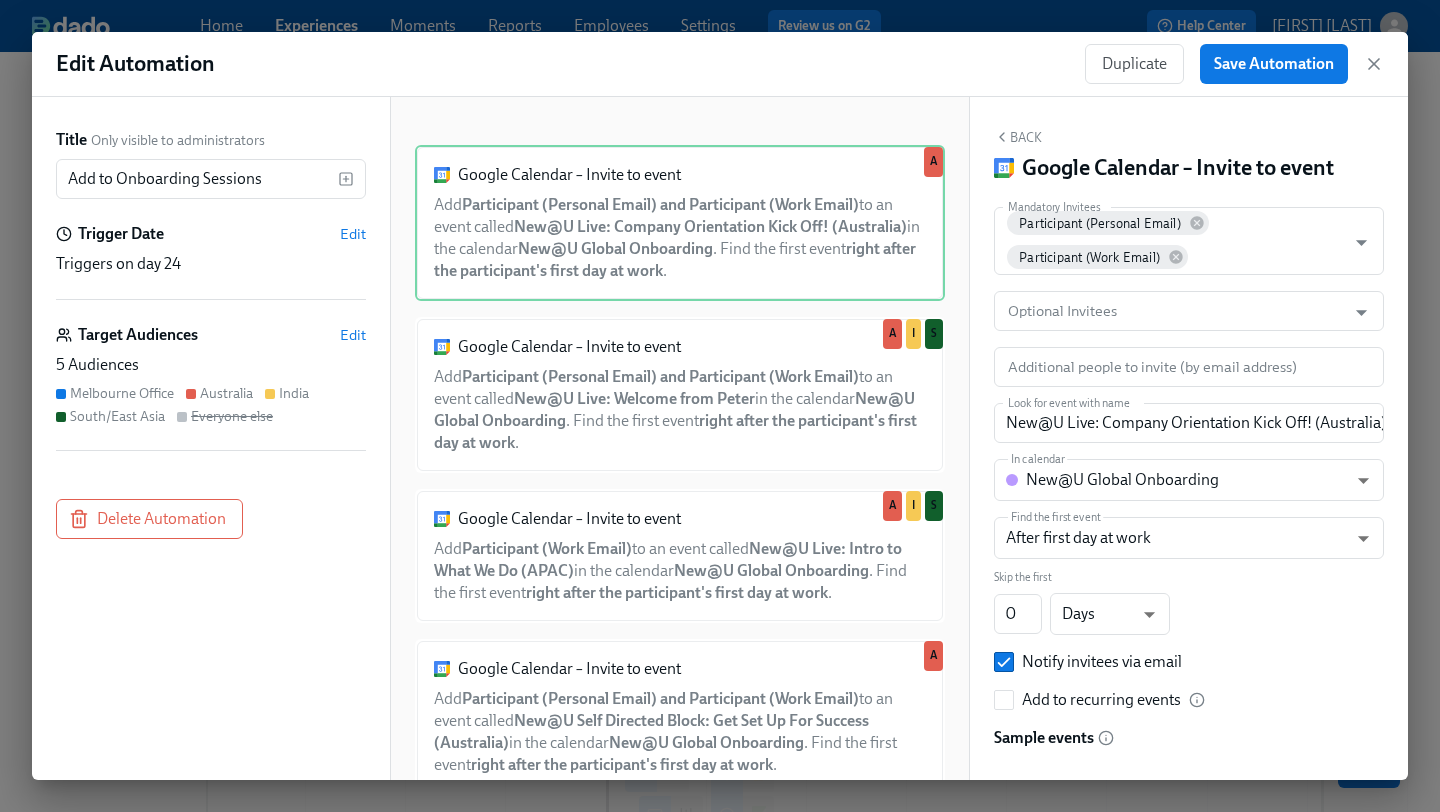 click on "Melbourne Office Australia  India  South/East Asia Everyone else" at bounding box center [211, 405] 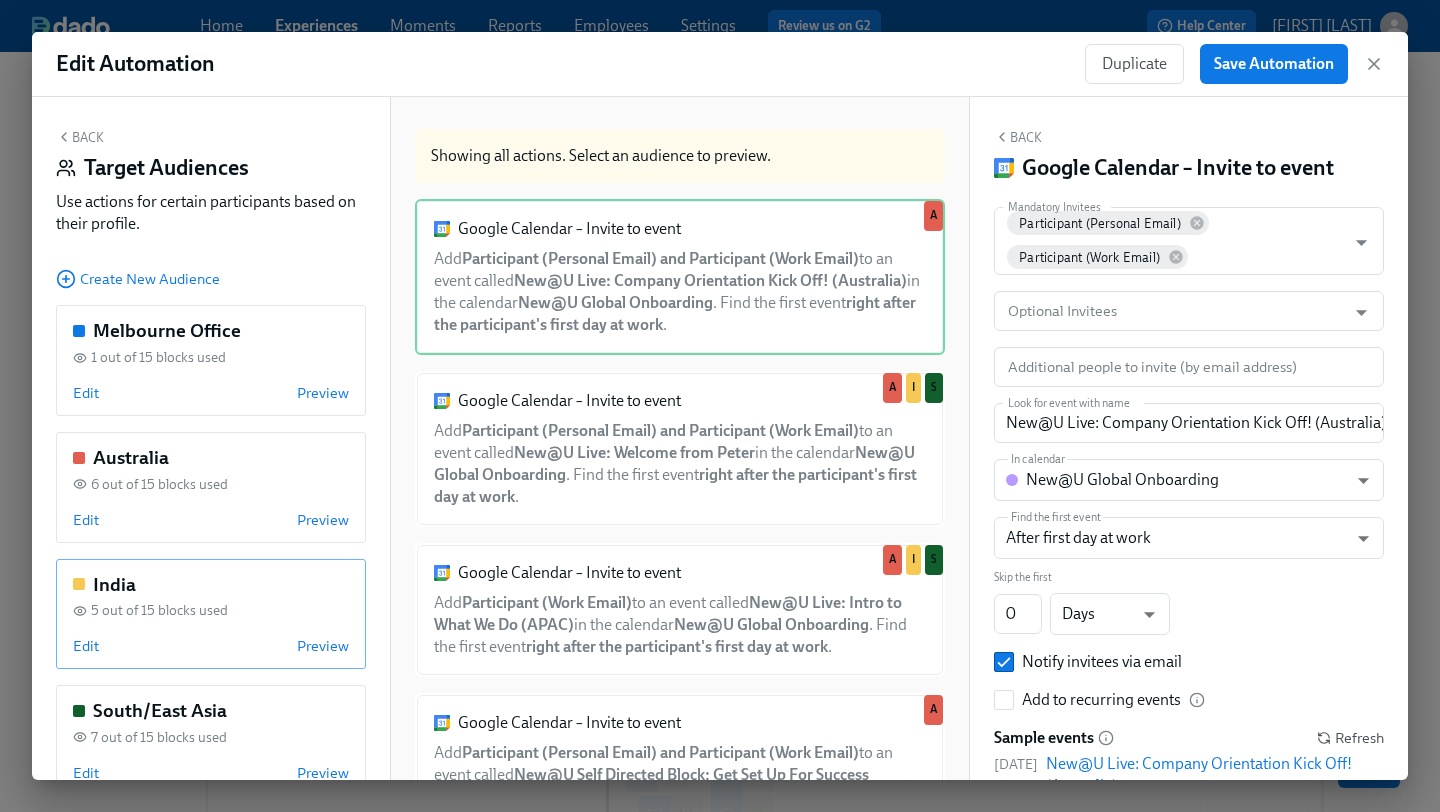 click on "5 out of 15 blocks used" at bounding box center [159, 610] 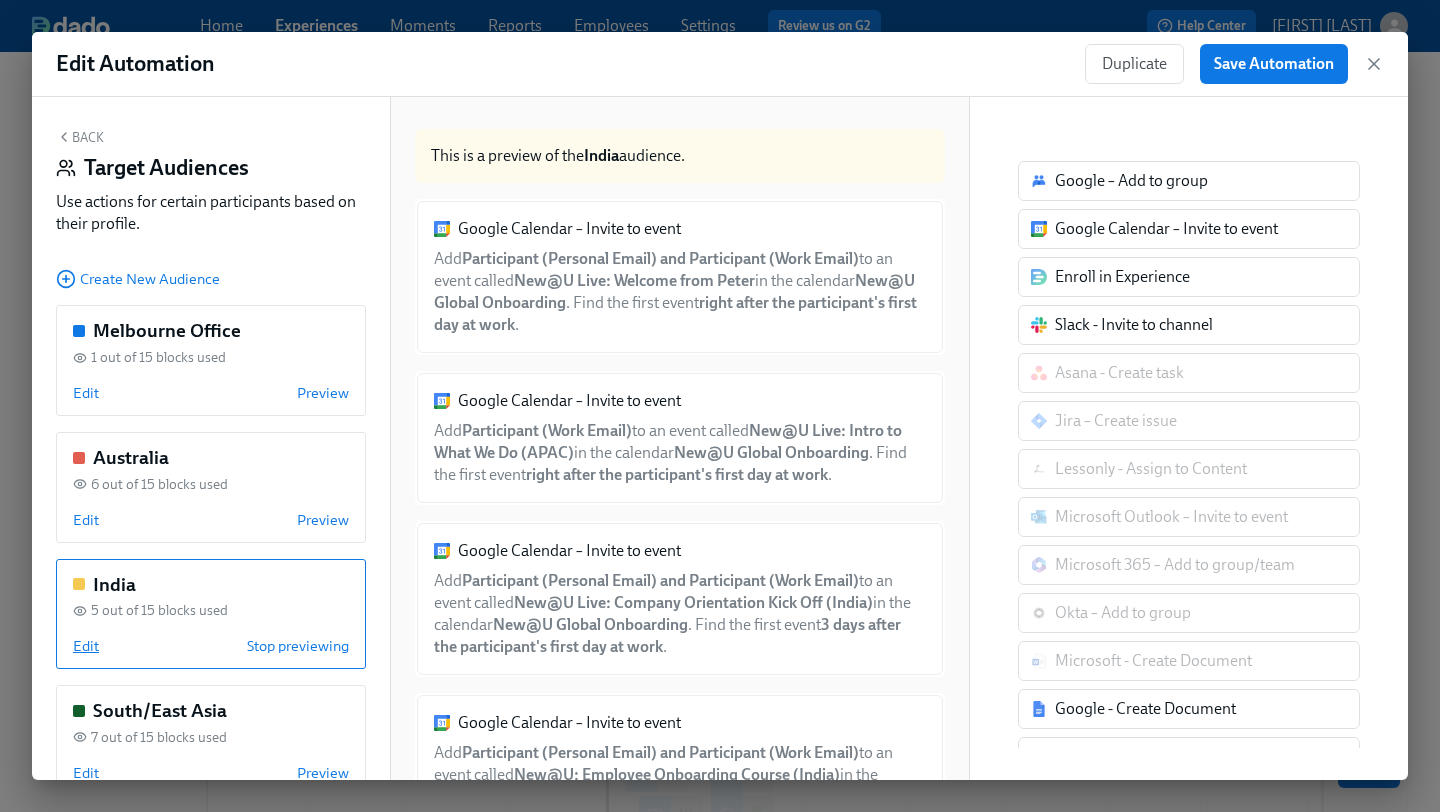 click on "Edit" at bounding box center (86, 646) 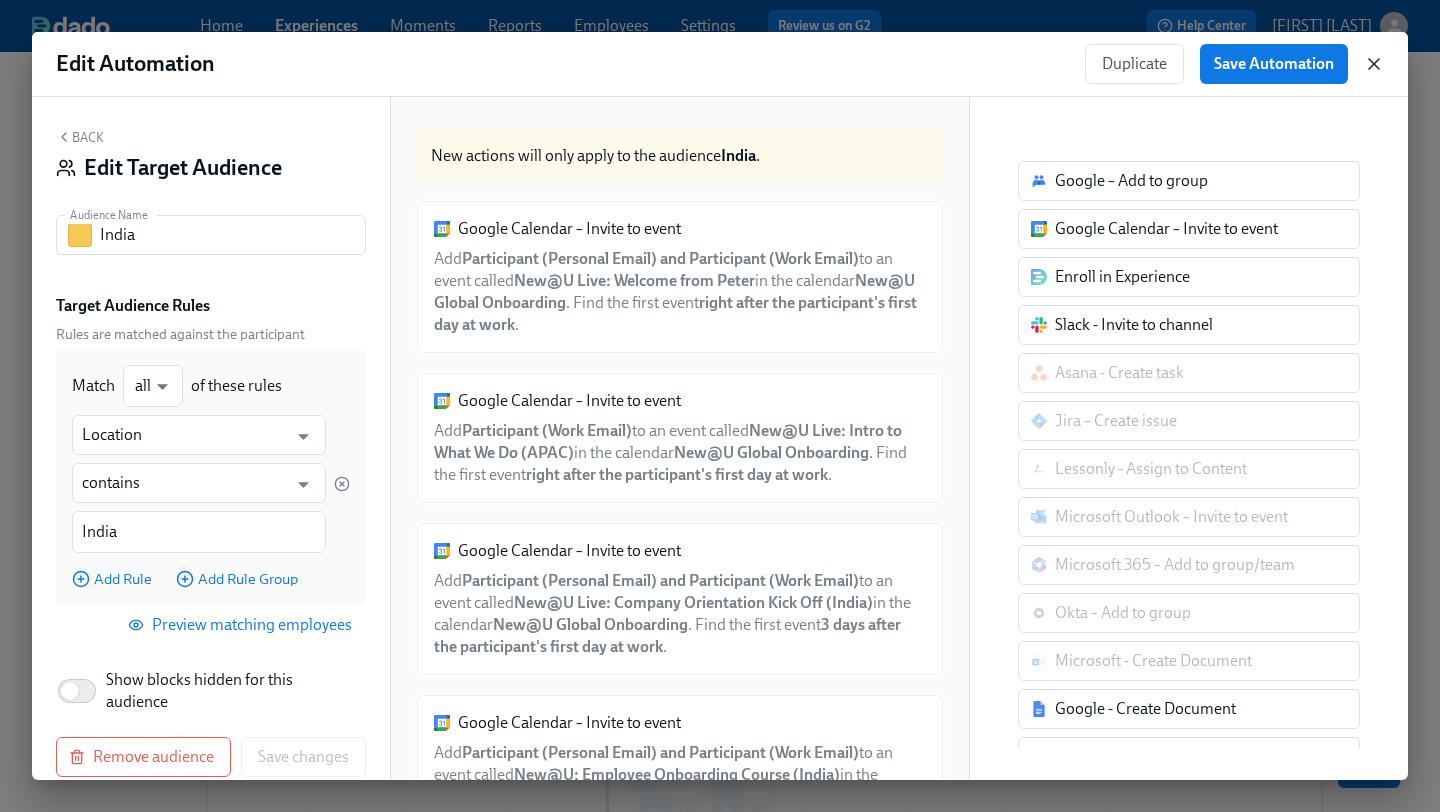 click 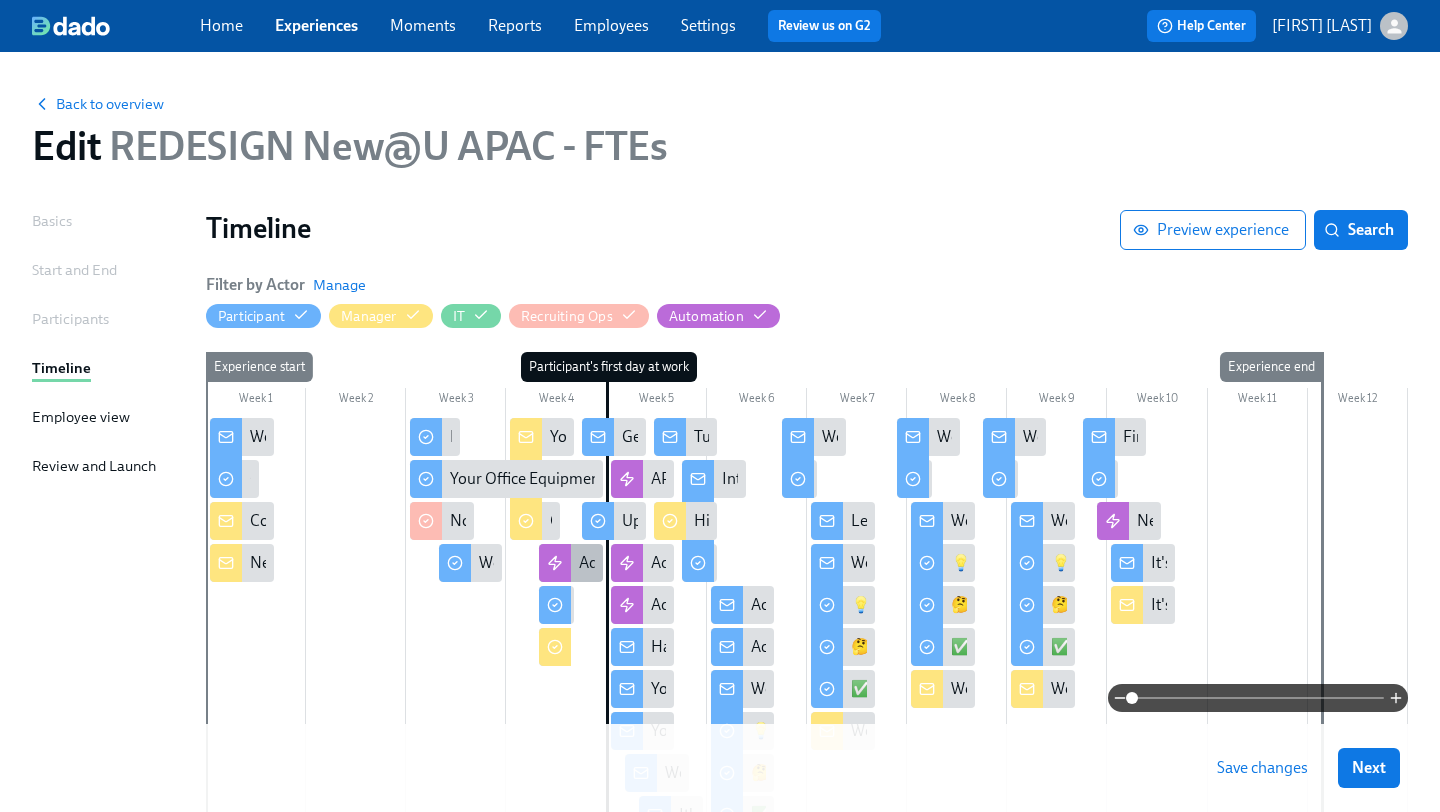 click on "Add to Onboarding Sessions" at bounding box center [571, 563] 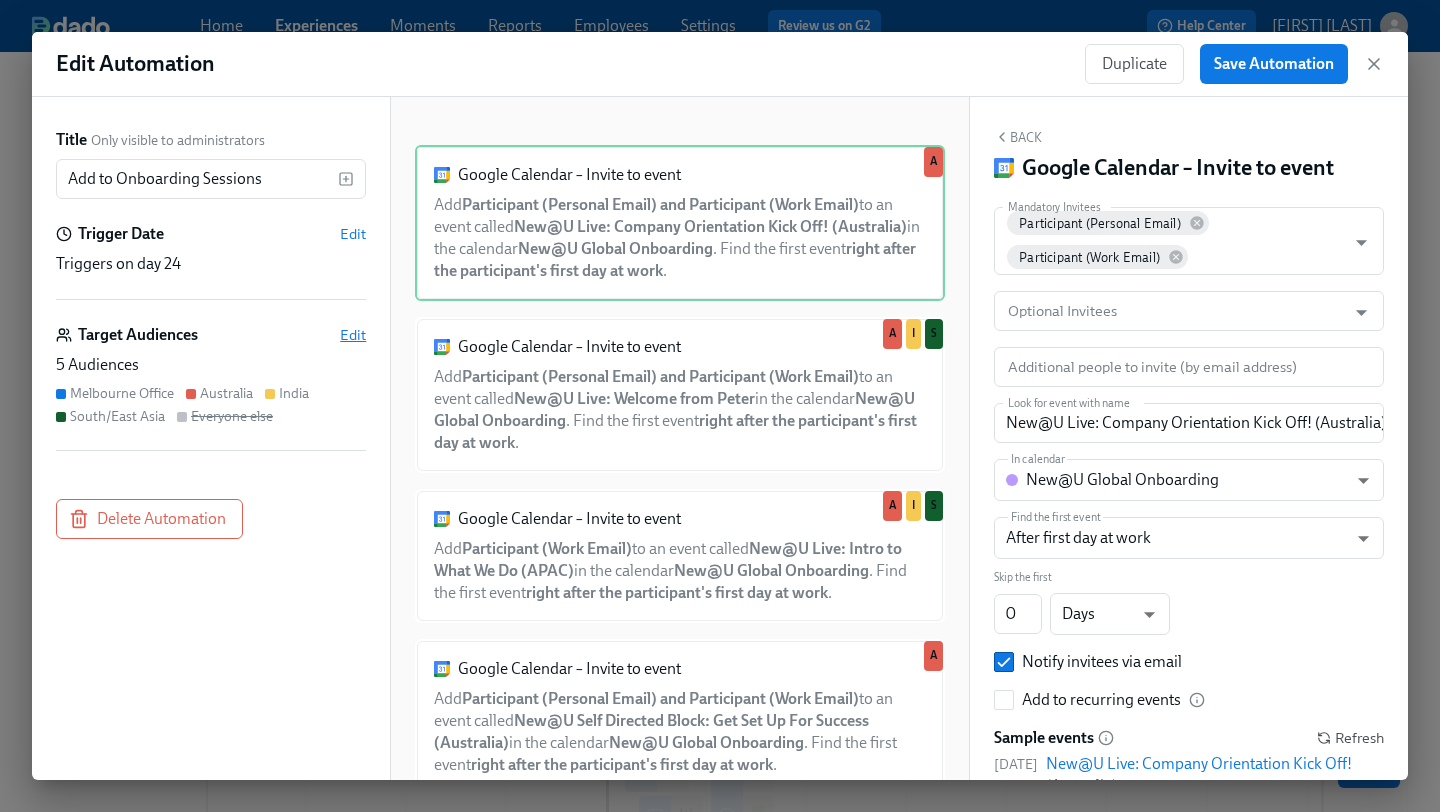 click on "Edit" at bounding box center [353, 335] 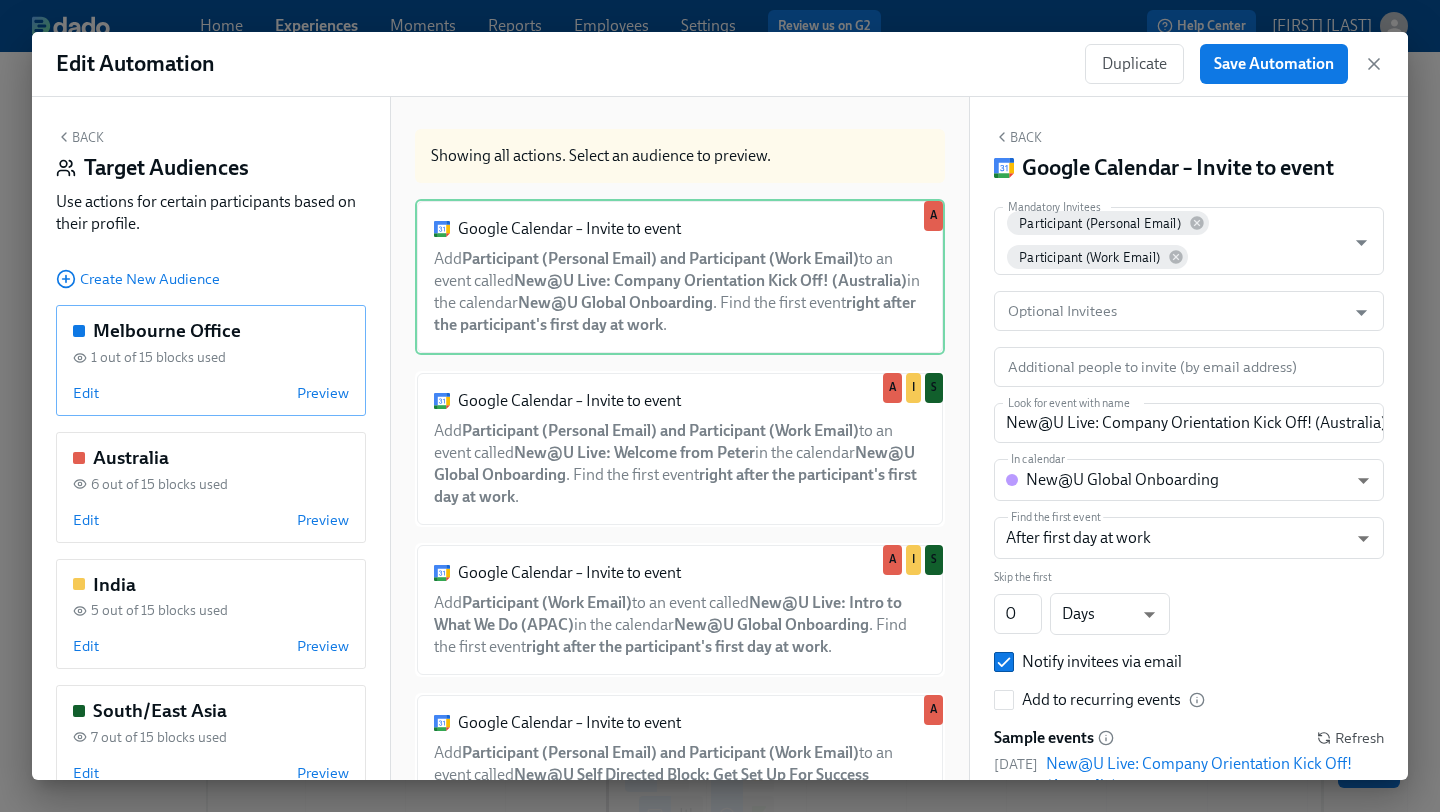 click on "1 out of 15 blocks used" at bounding box center (211, 357) 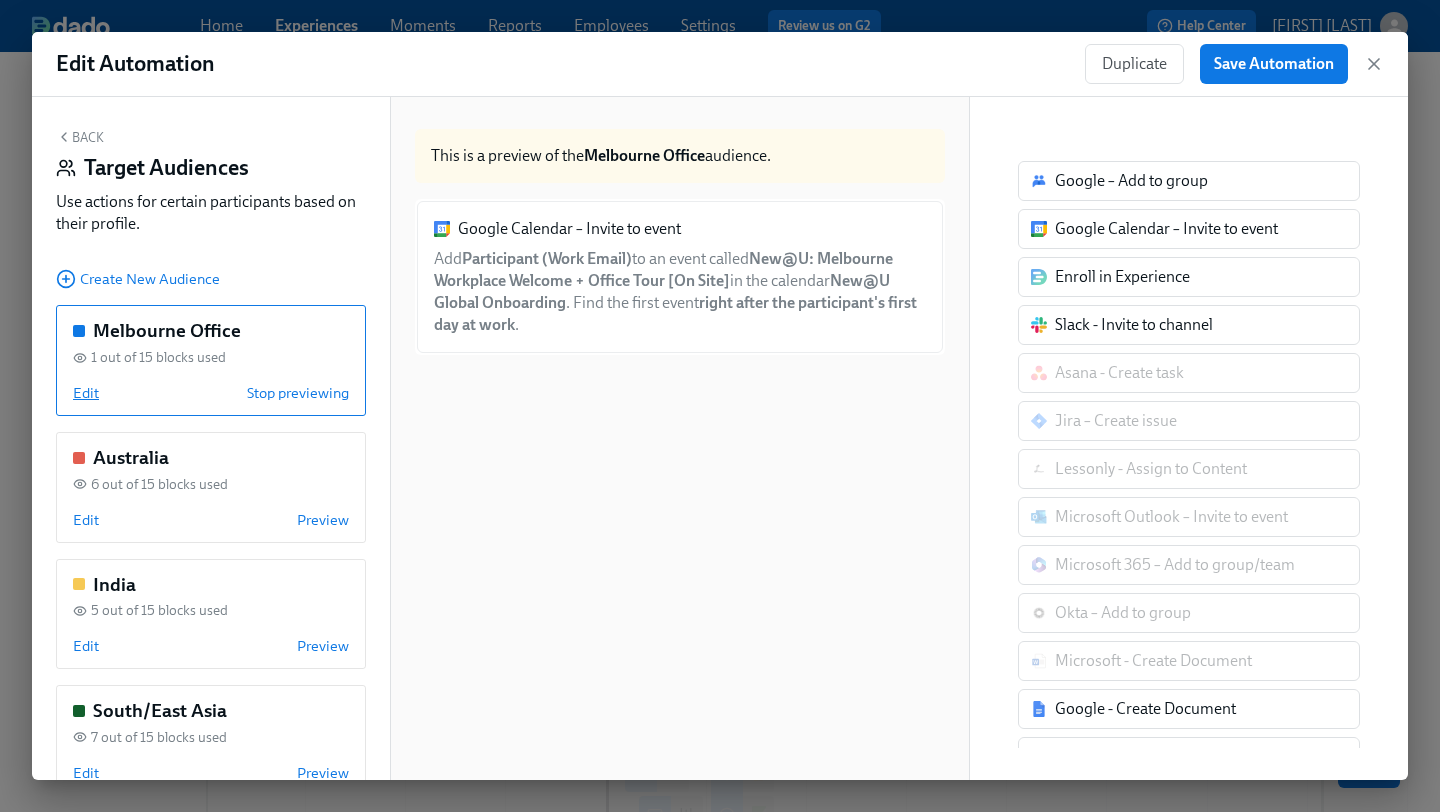 click on "Edit" at bounding box center (86, 393) 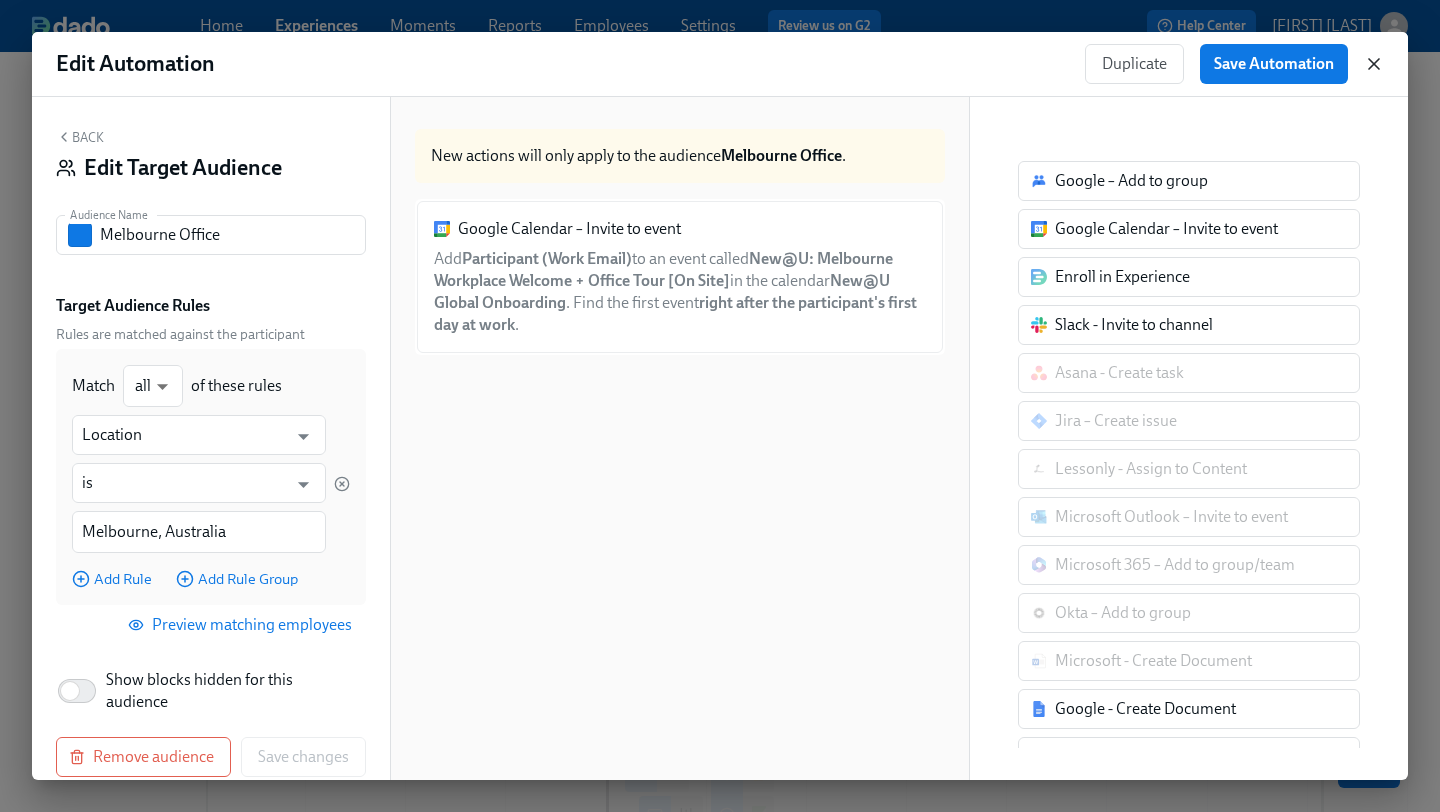 click 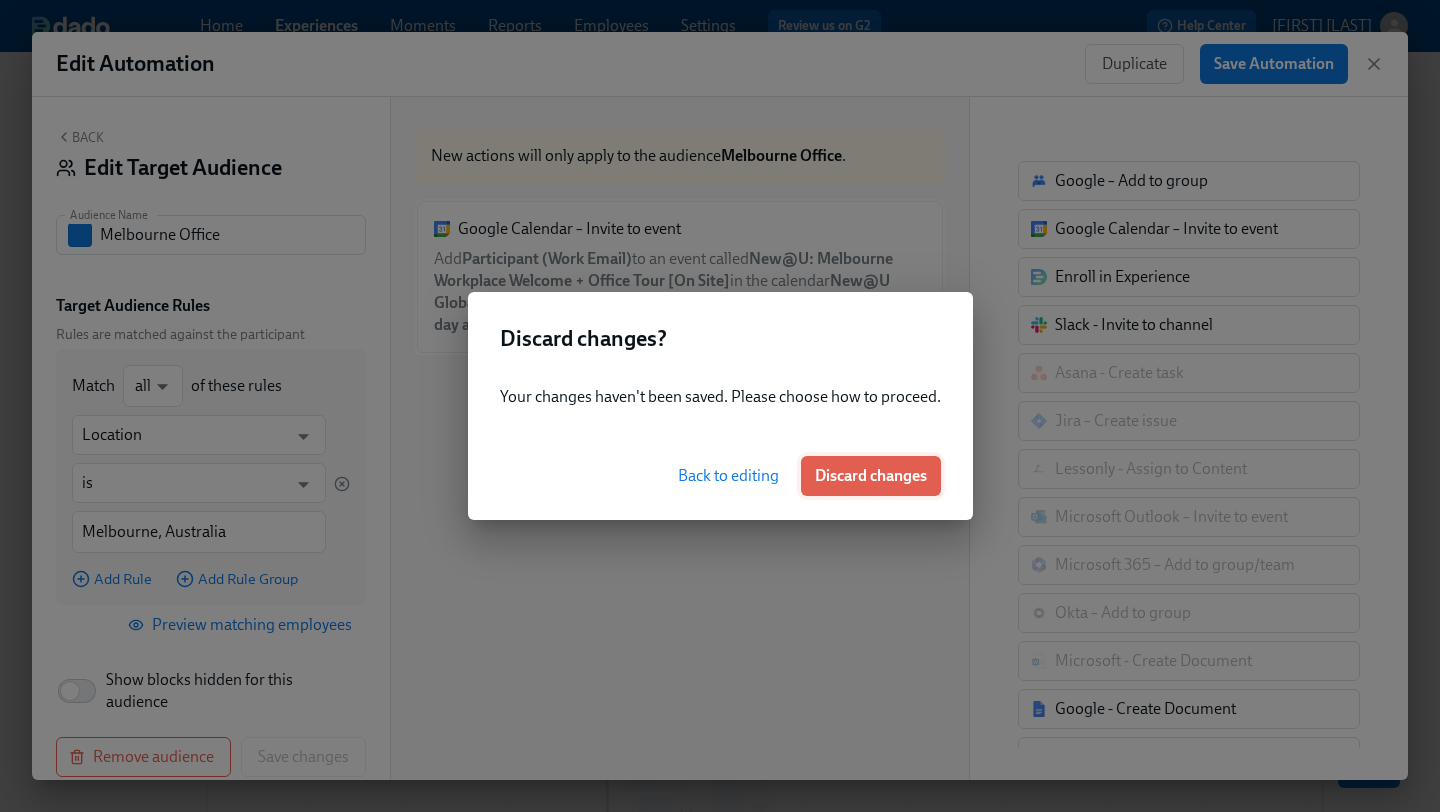 click on "Discard changes" at bounding box center [871, 476] 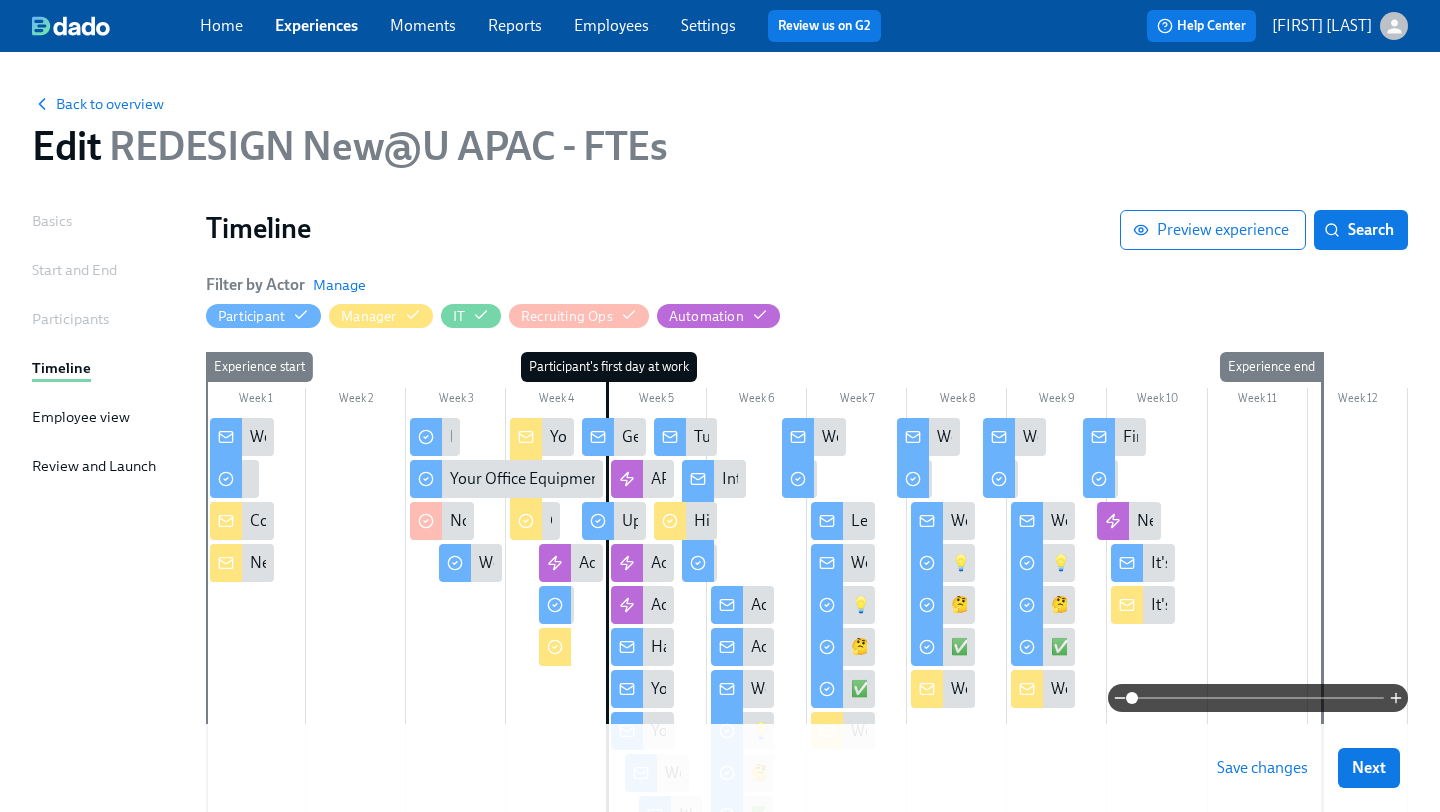 click on "Save changes" at bounding box center (1262, 768) 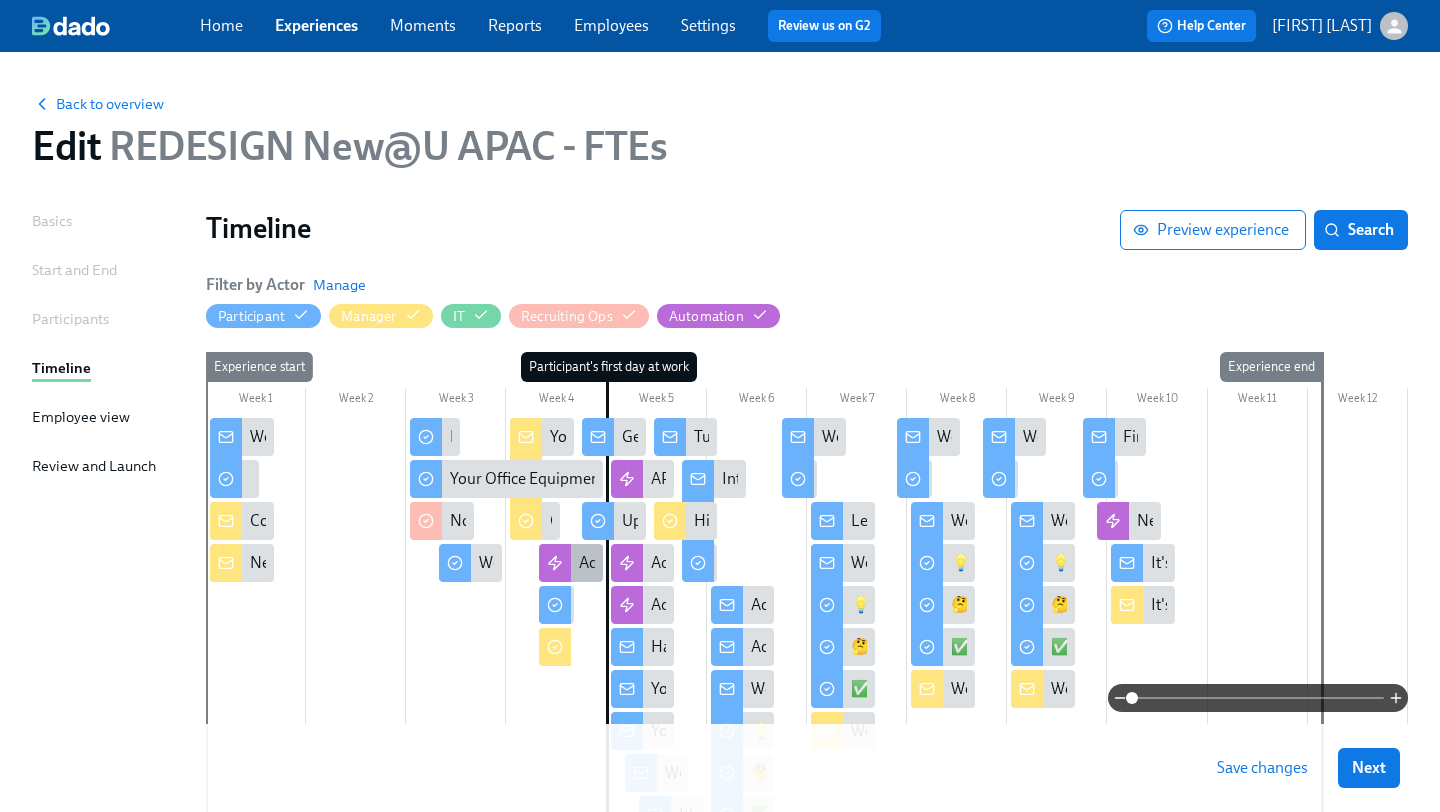 click 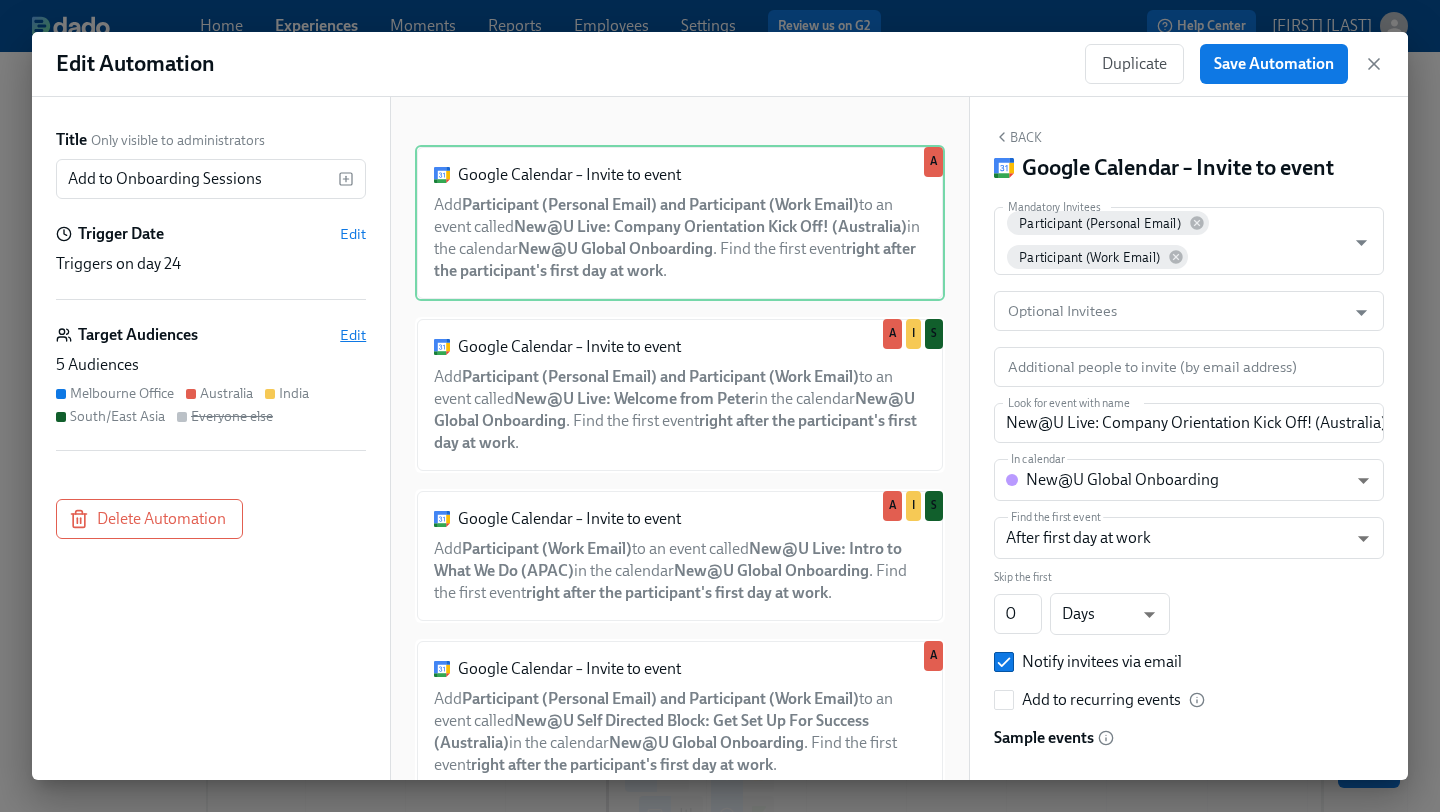 click on "Edit" at bounding box center [353, 335] 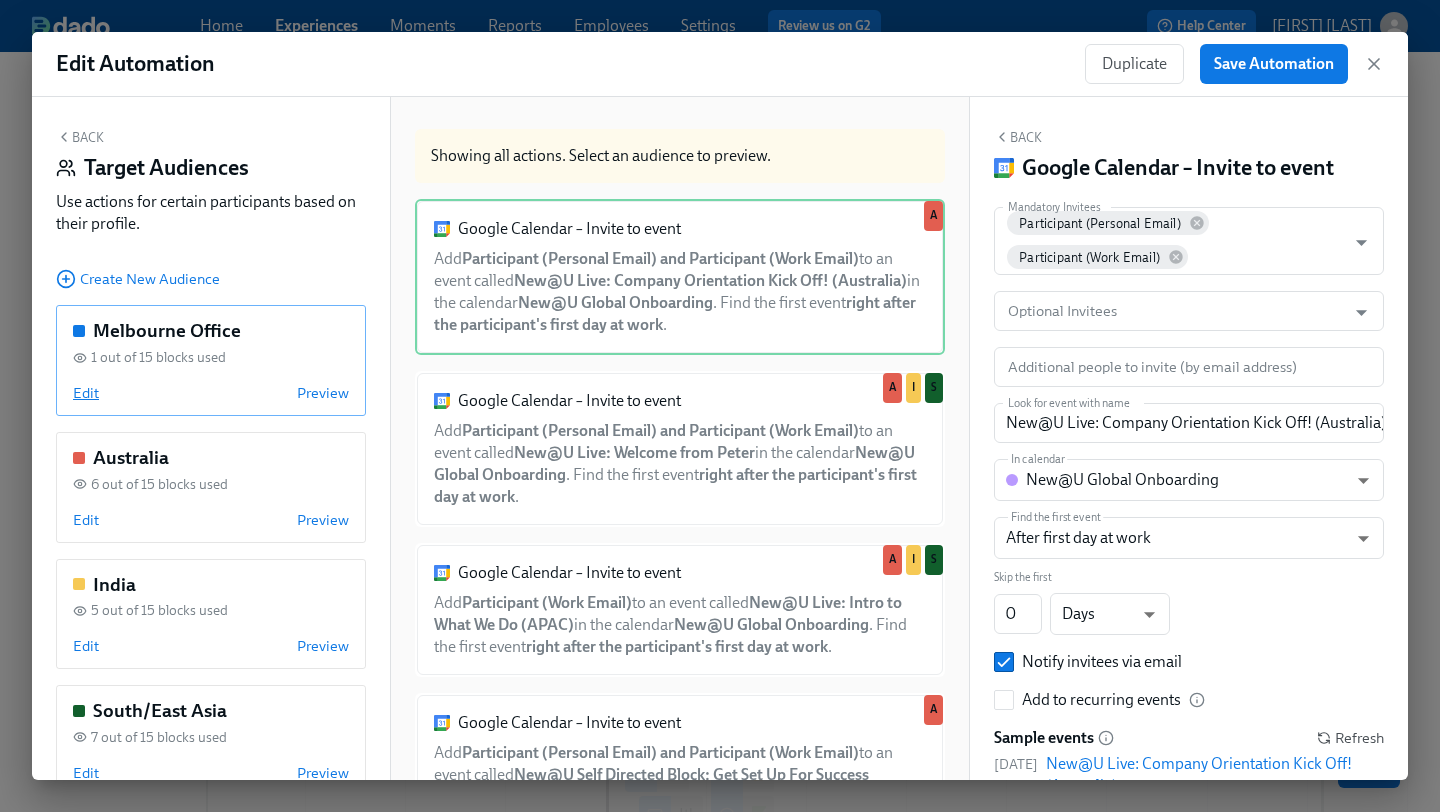 click on "Edit" at bounding box center (86, 393) 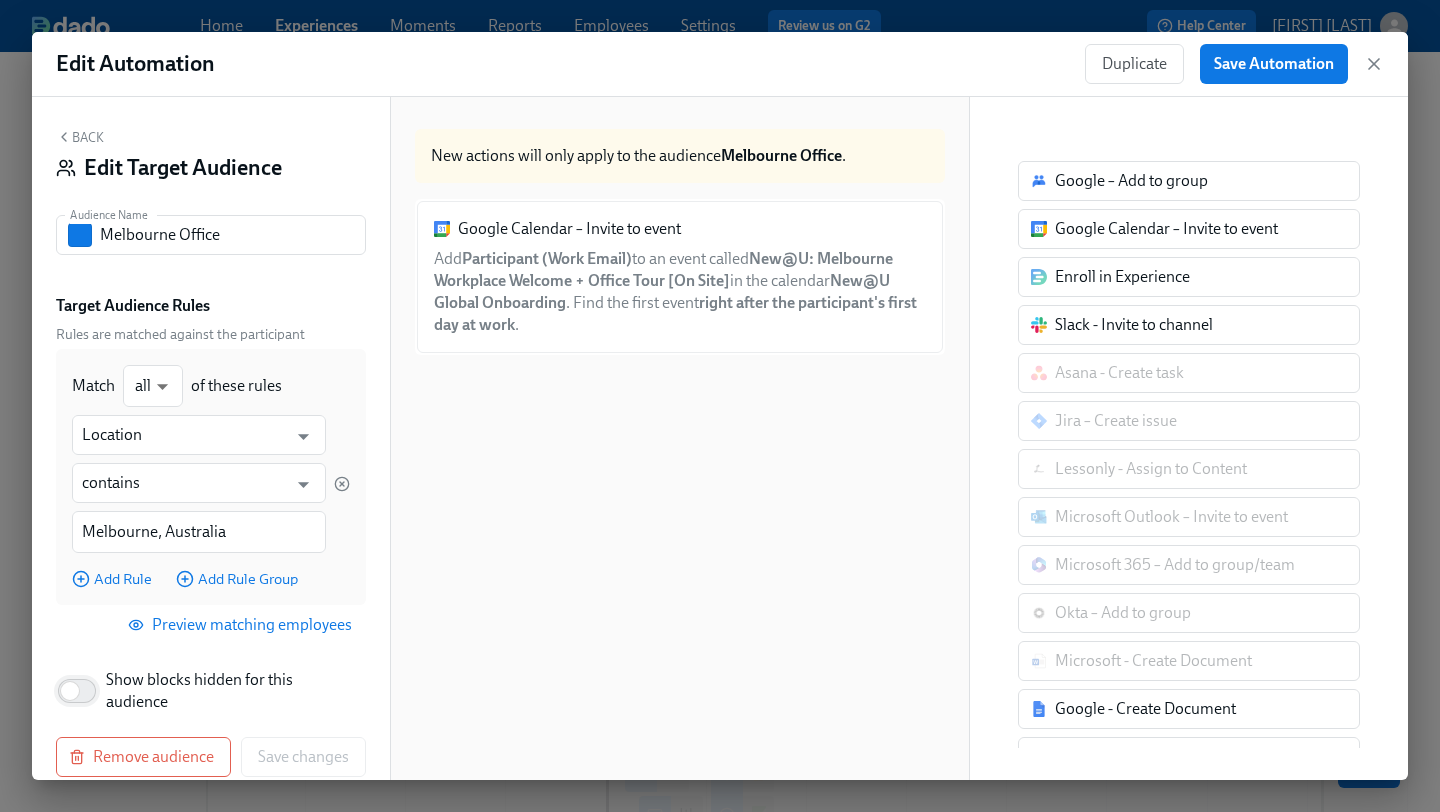click on "Show blocks hidden for this audience" at bounding box center [70, 691] 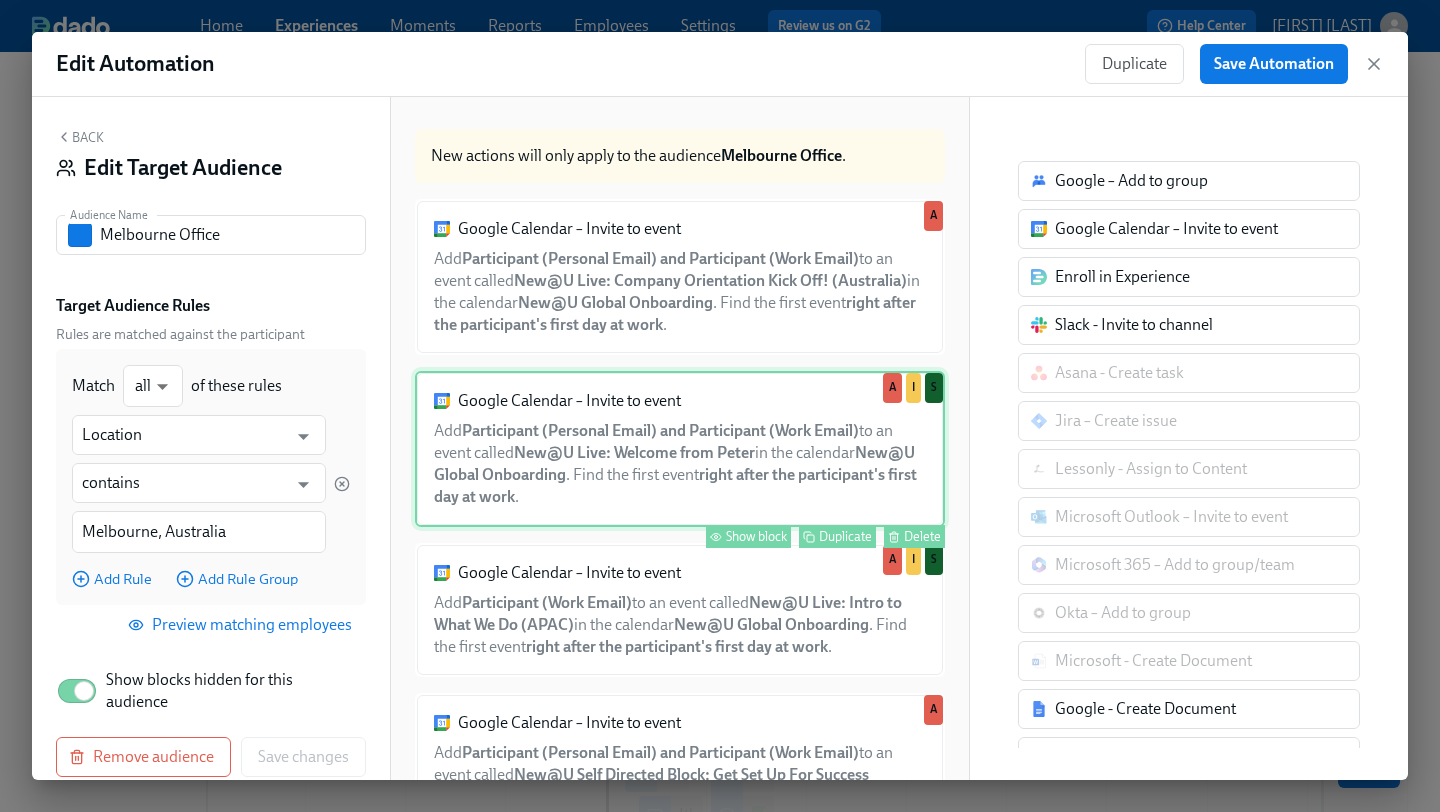 click on "Google Calendar – Invite to event Add  Participant (Personal Email) and Participant (Work Email)  to an event called  New@U Live: Welcome from Peter  in the calendar  New@U Global Onboarding  . Find the first event  right after the participant's first day at work .   Show block   Duplicate   Delete A I S" at bounding box center [680, 449] 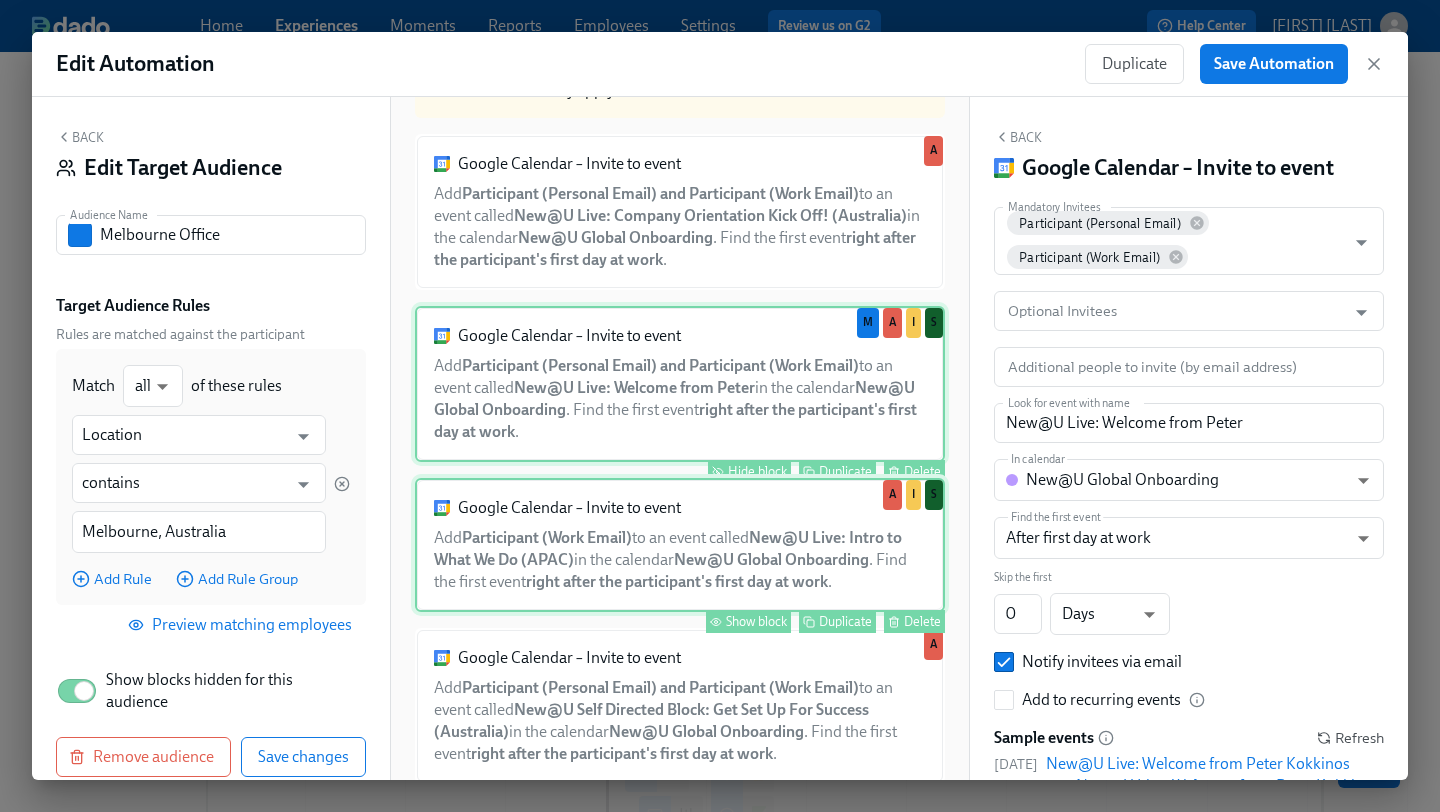scroll, scrollTop: 66, scrollLeft: 0, axis: vertical 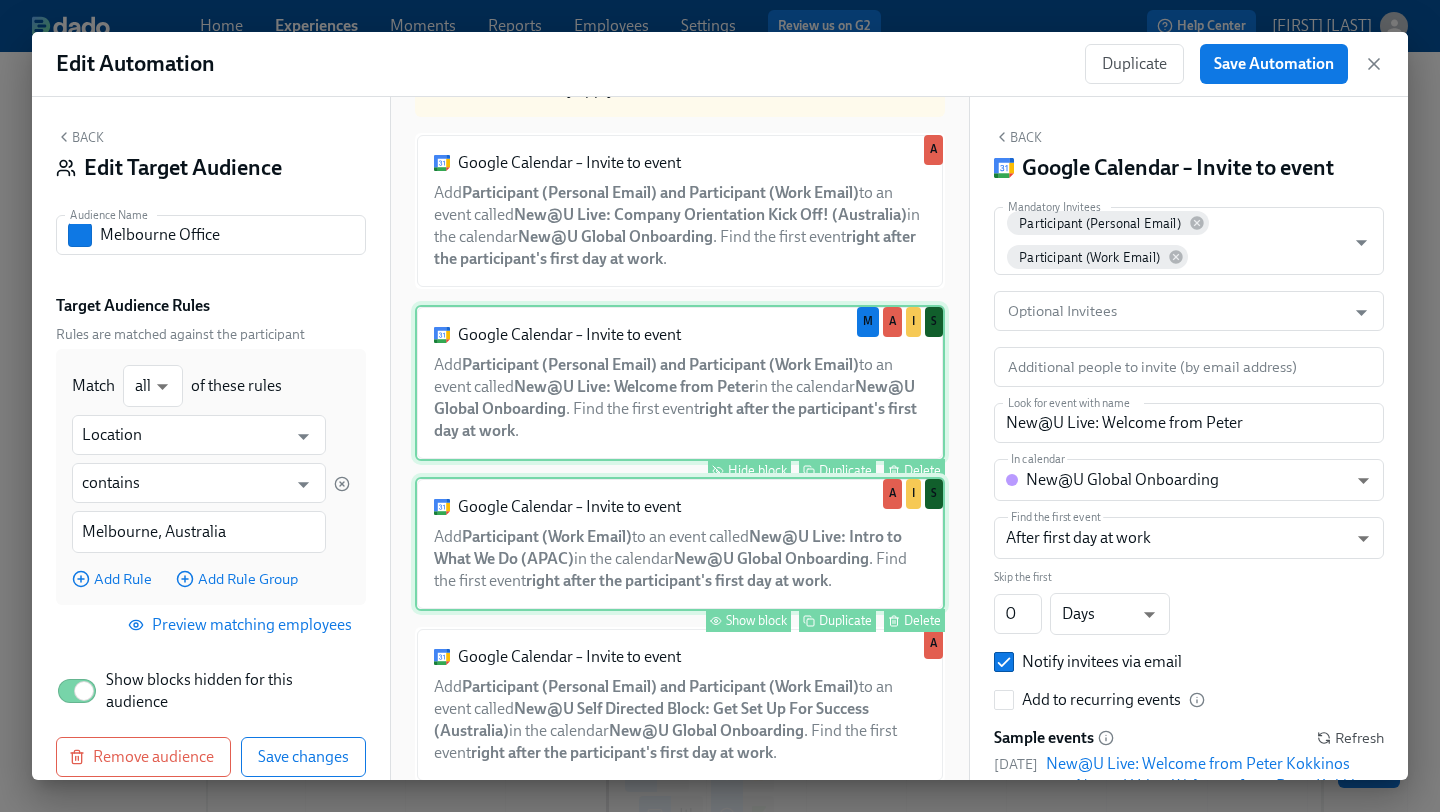 click on "Google Calendar – Invite to event Add  Participant (Work Email)  to an event called  New@U Live: Intro to What We Do (APAC)  in the calendar  New@U Global Onboarding  . Find the first event  right after the participant's first day at work .   Show block   Duplicate   Delete A I S" at bounding box center [680, 544] 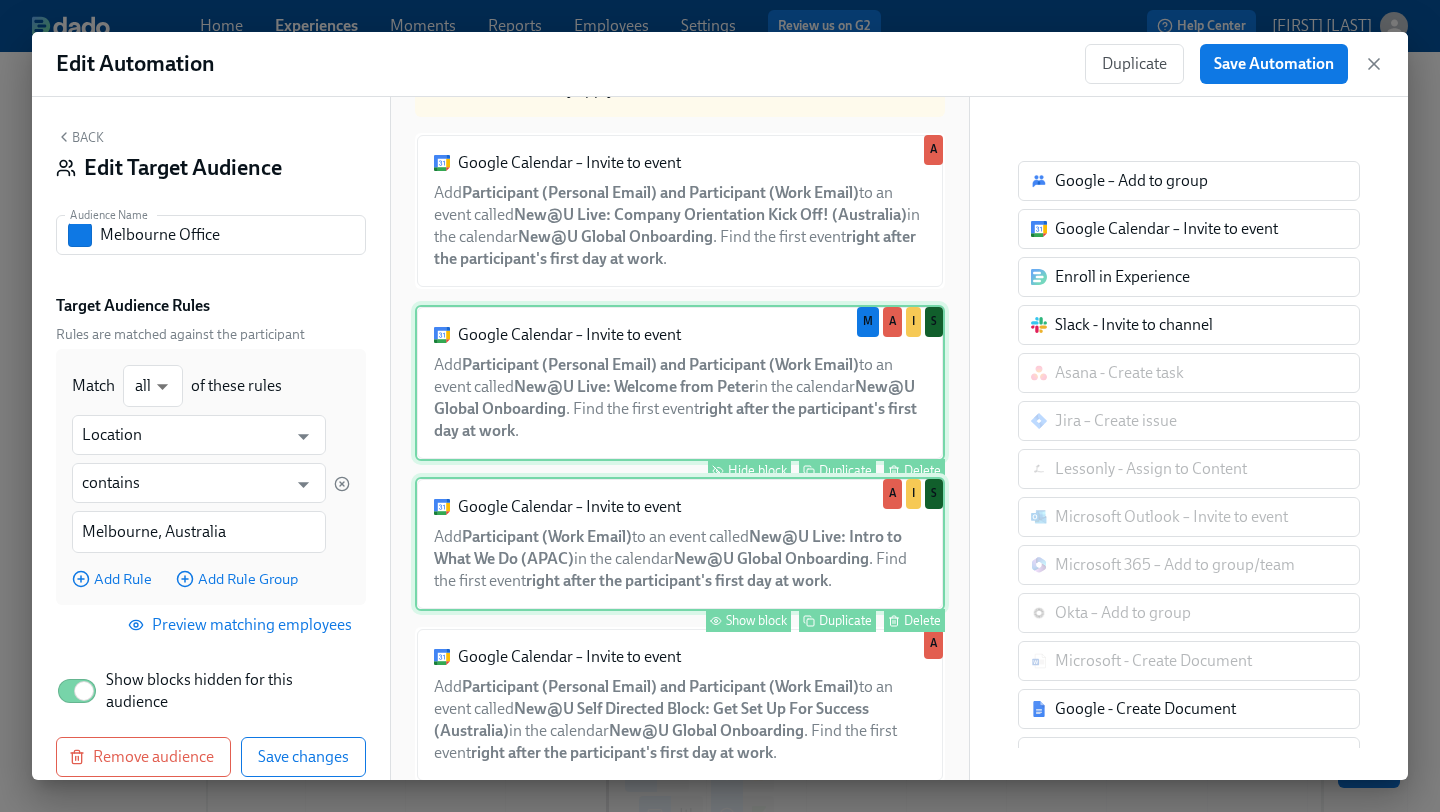 click on "Show block" at bounding box center (756, 620) 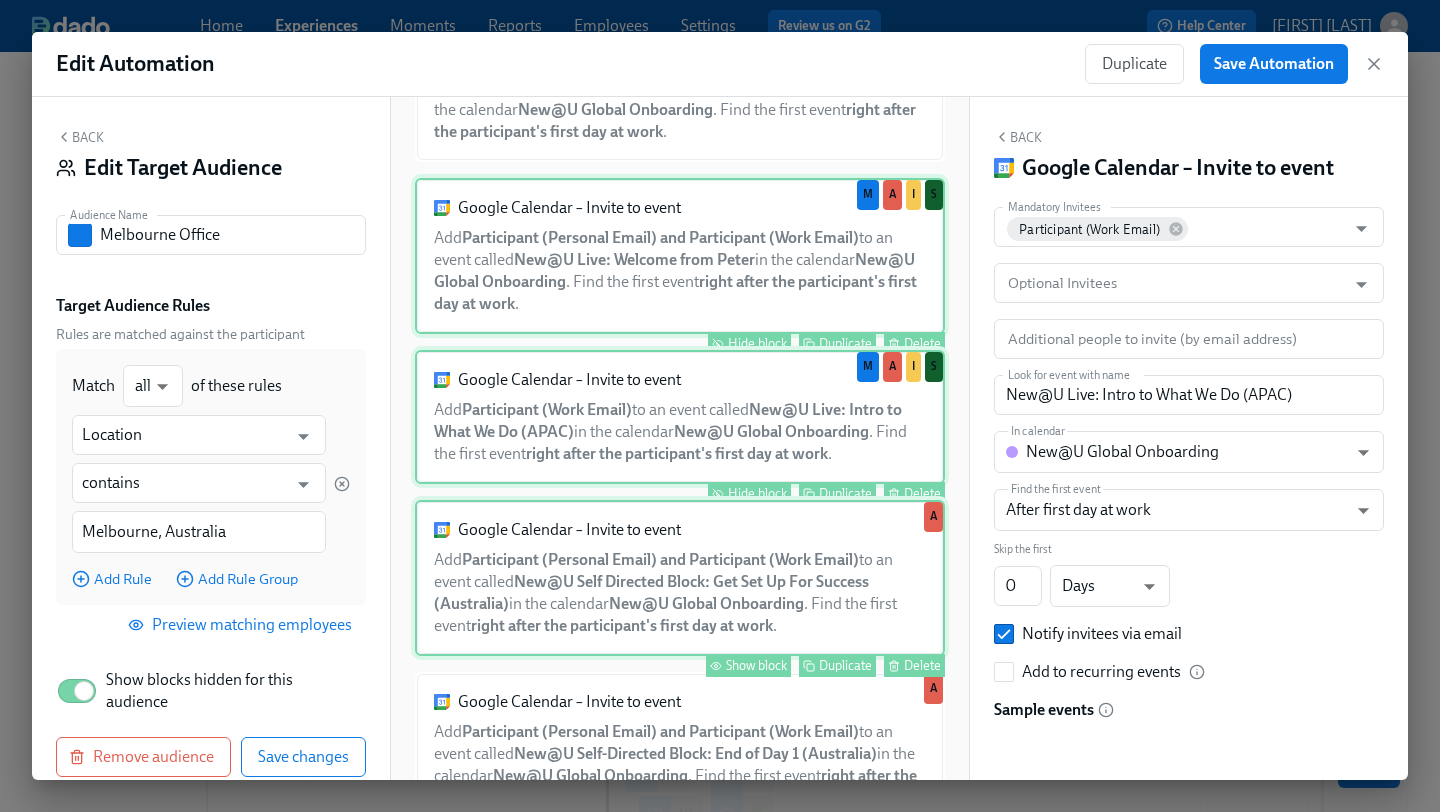 scroll, scrollTop: 196, scrollLeft: 0, axis: vertical 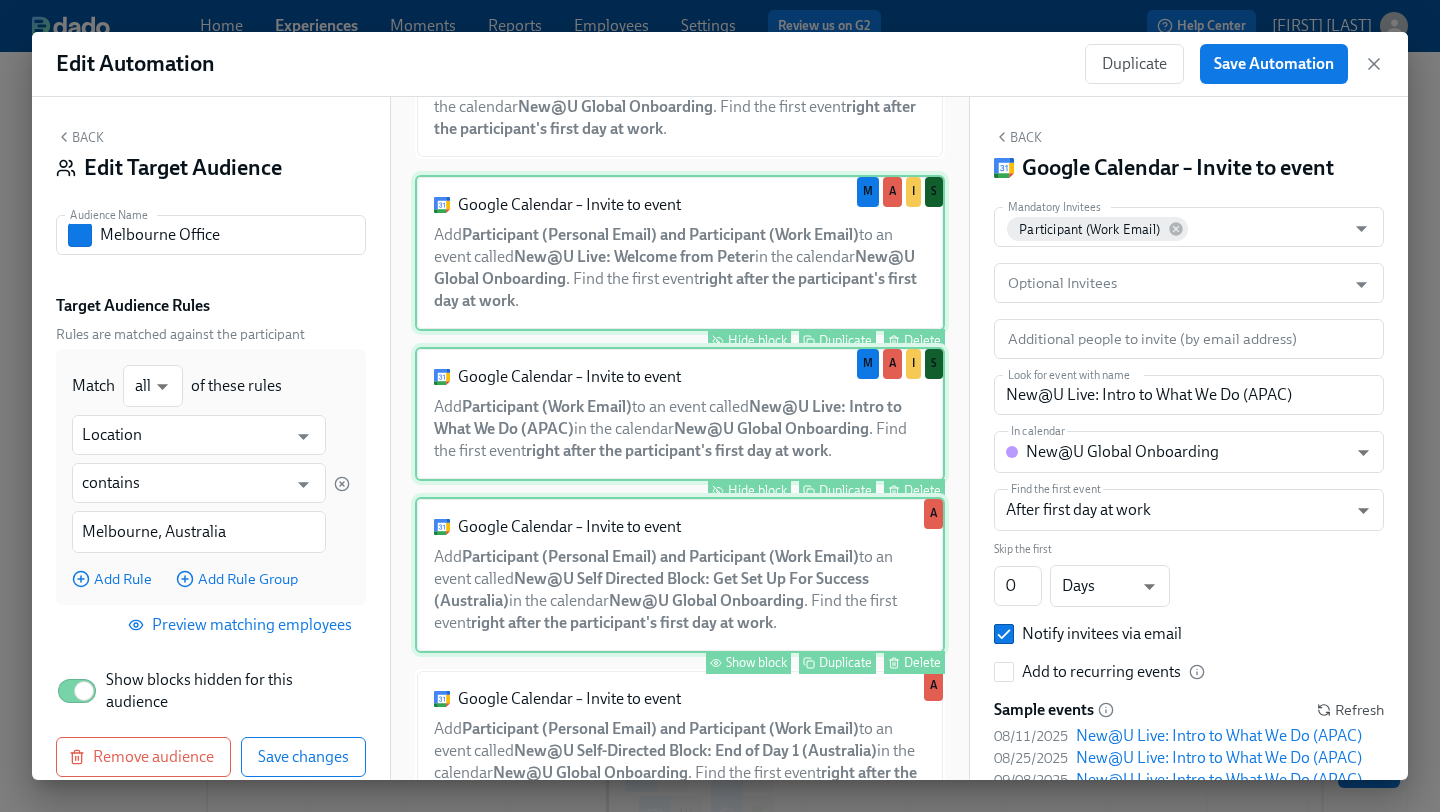 click on "Show block" at bounding box center [756, 662] 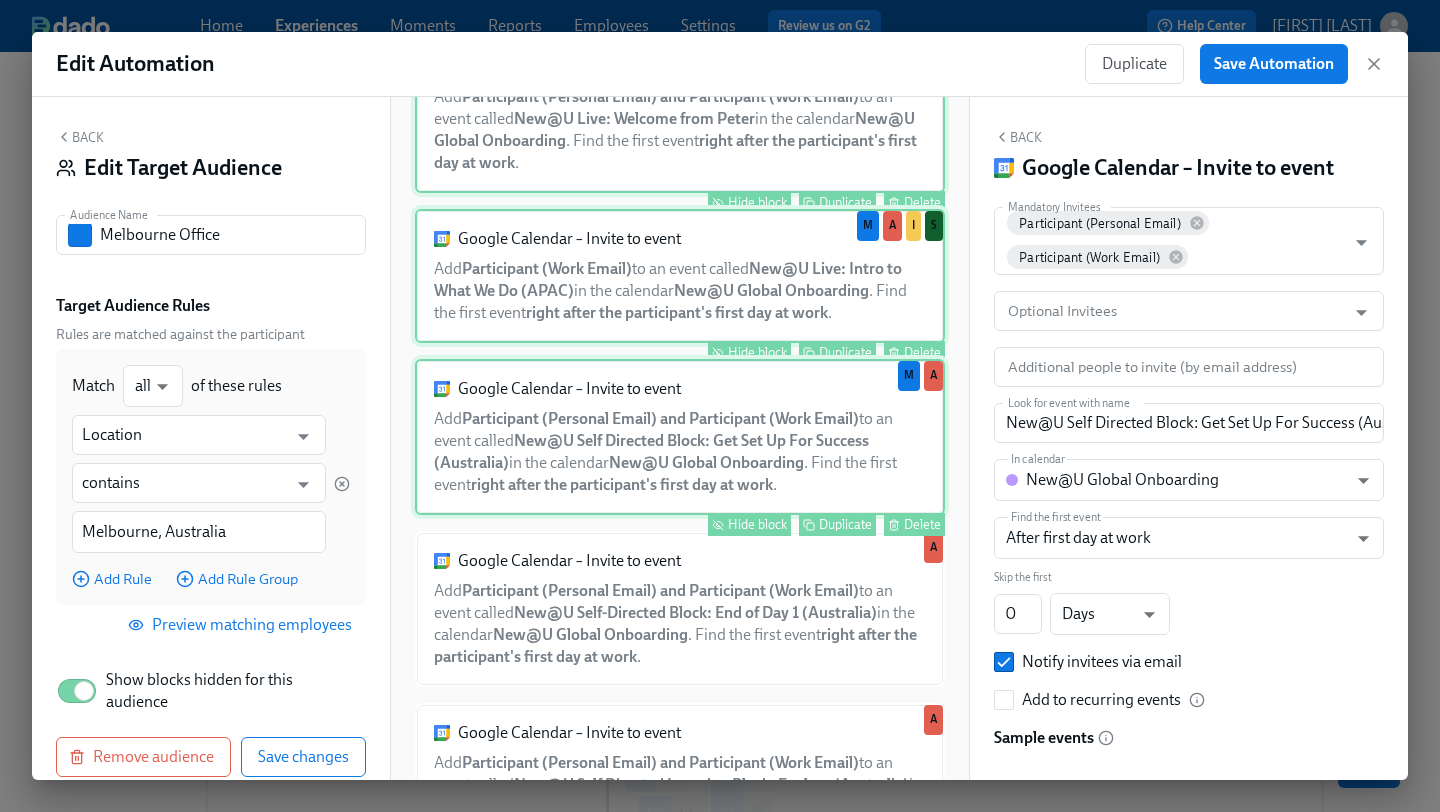 scroll, scrollTop: 337, scrollLeft: 0, axis: vertical 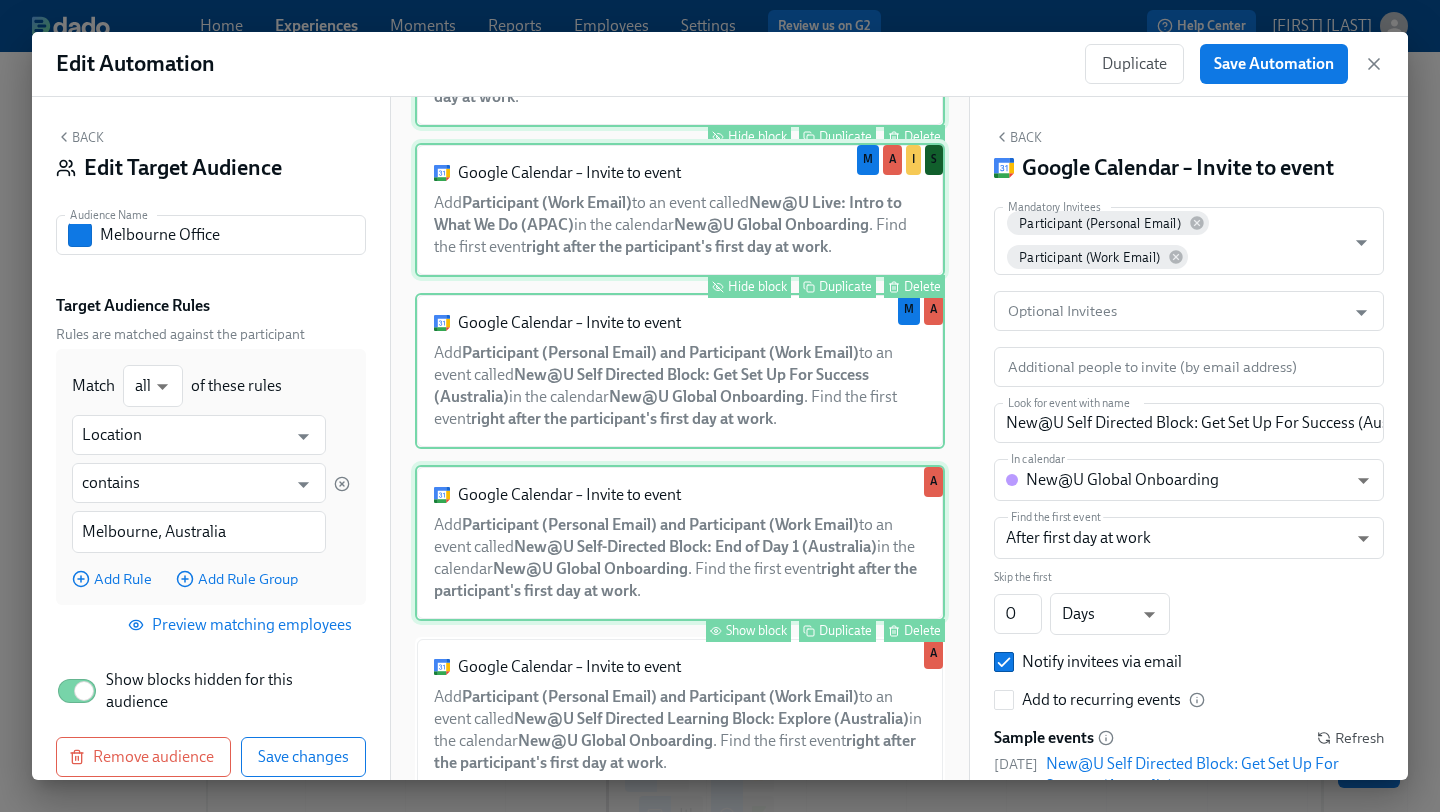 click on "Show block" at bounding box center [756, 630] 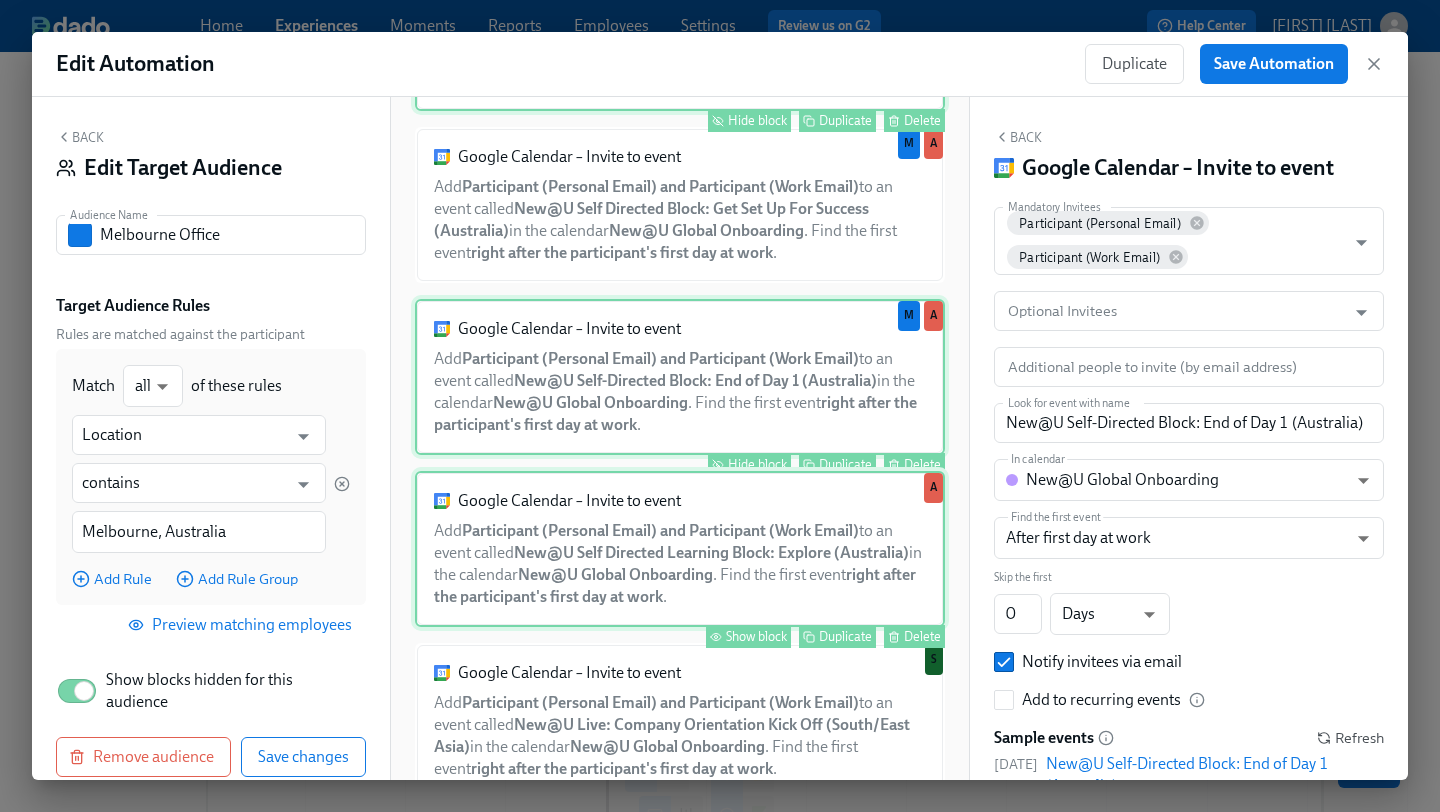 scroll, scrollTop: 570, scrollLeft: 0, axis: vertical 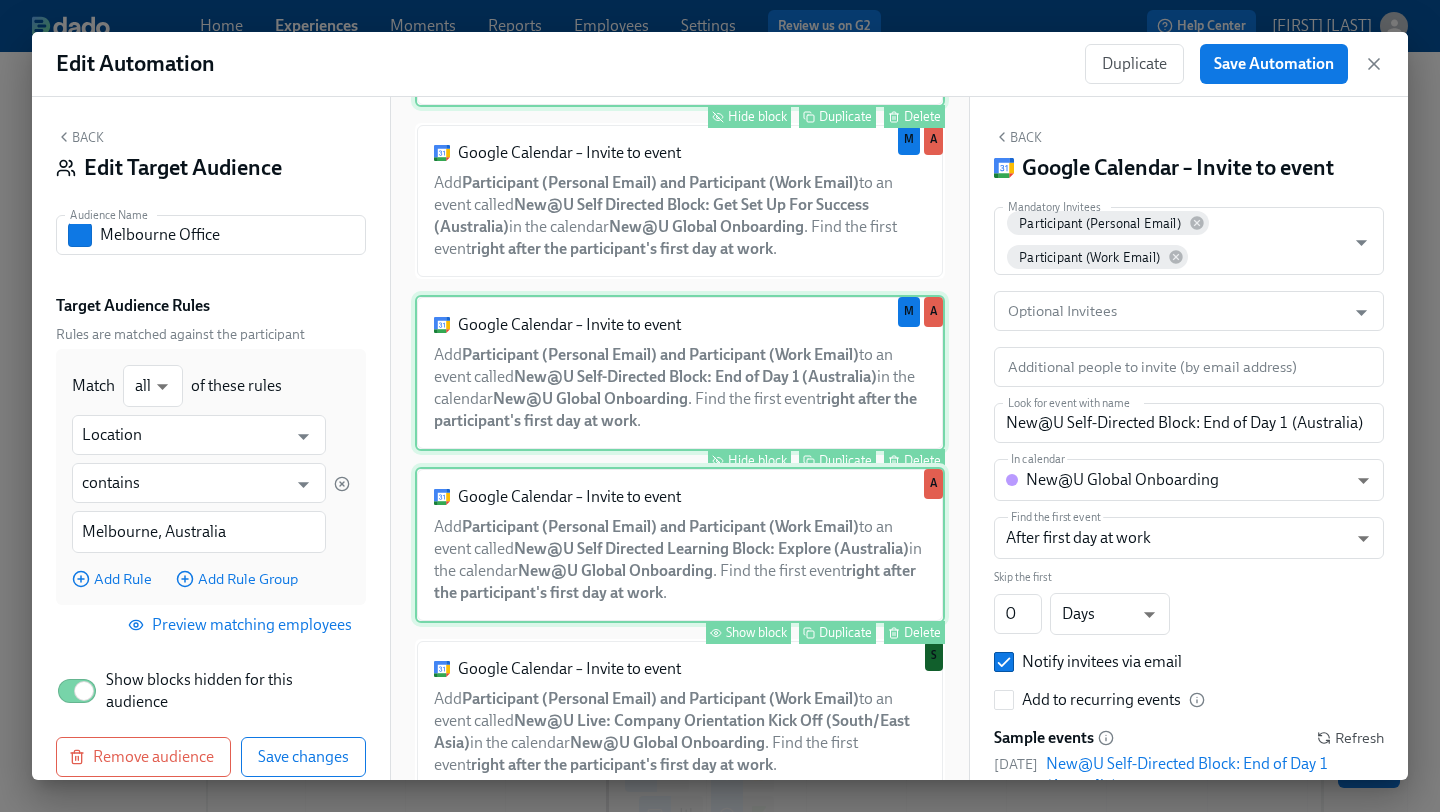 click on "Show block" at bounding box center (756, 632) 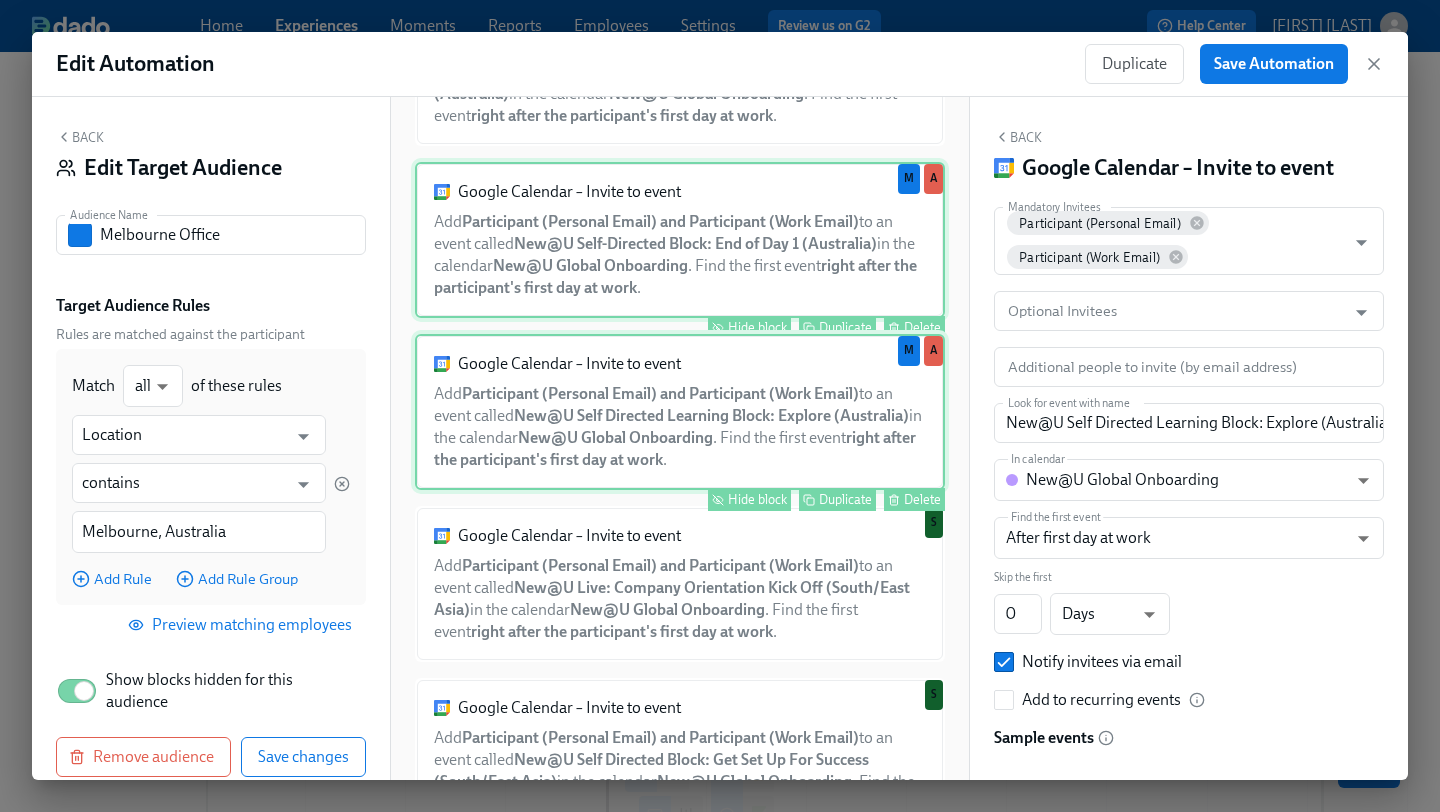 scroll, scrollTop: 704, scrollLeft: 0, axis: vertical 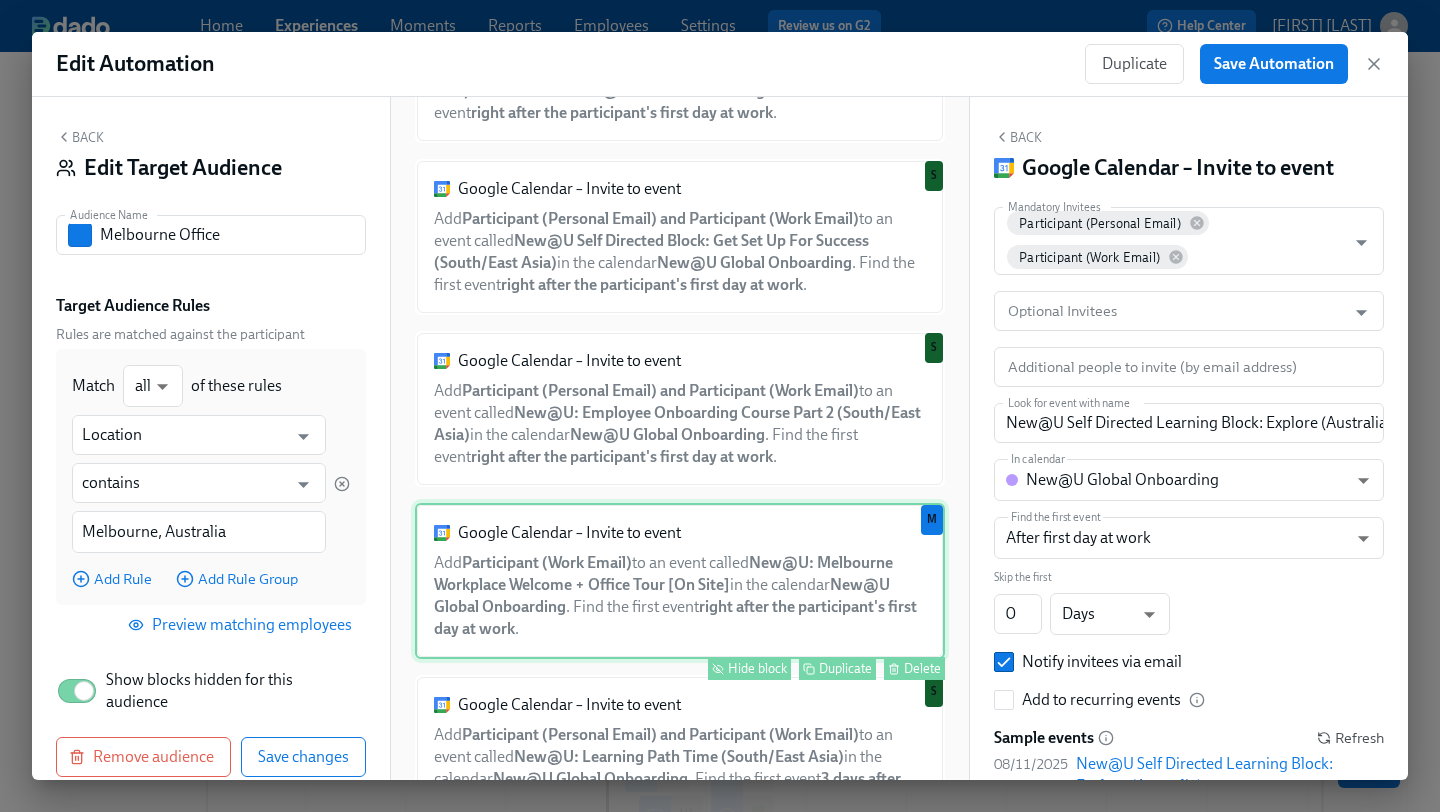click on "Hide block" at bounding box center (757, 668) 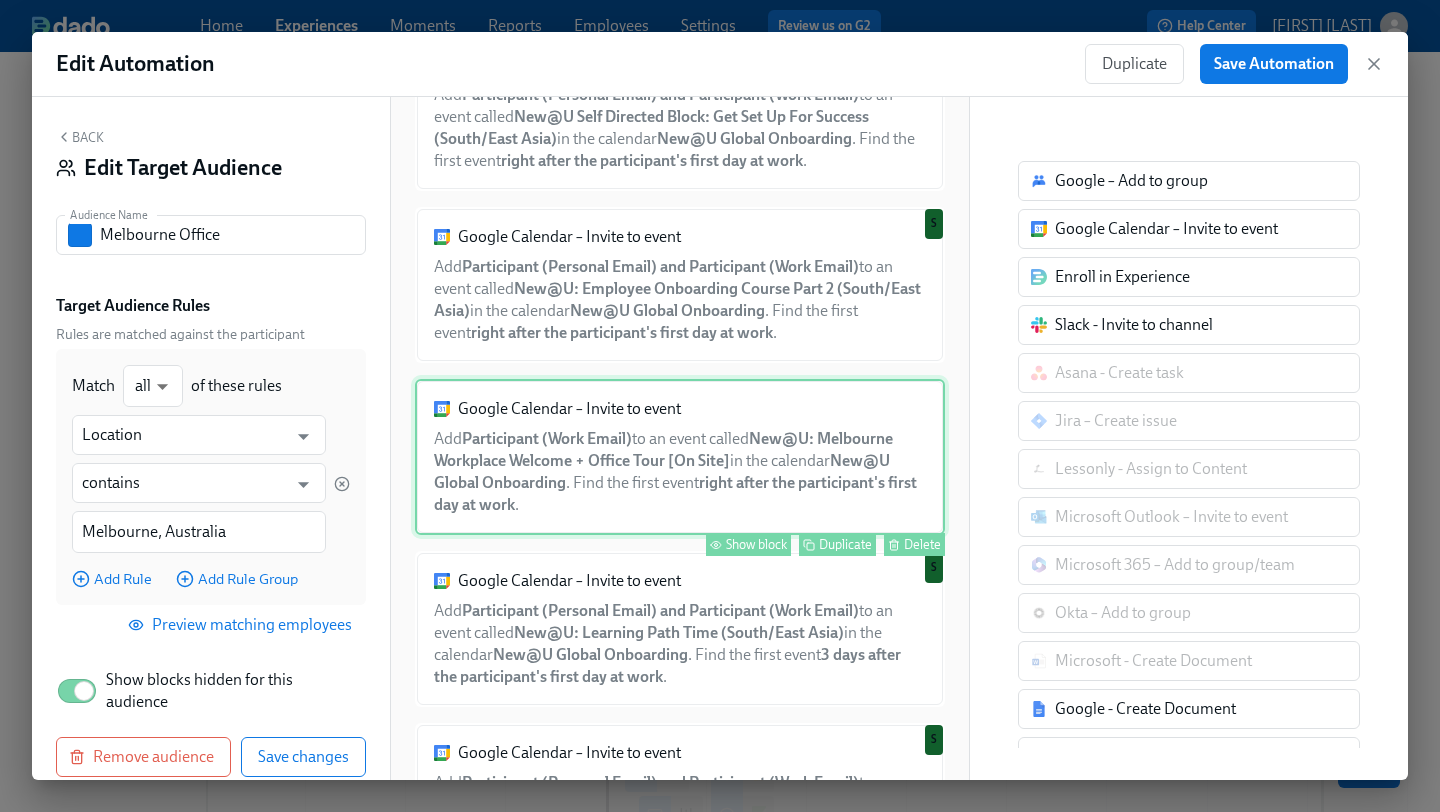scroll, scrollTop: 1349, scrollLeft: 0, axis: vertical 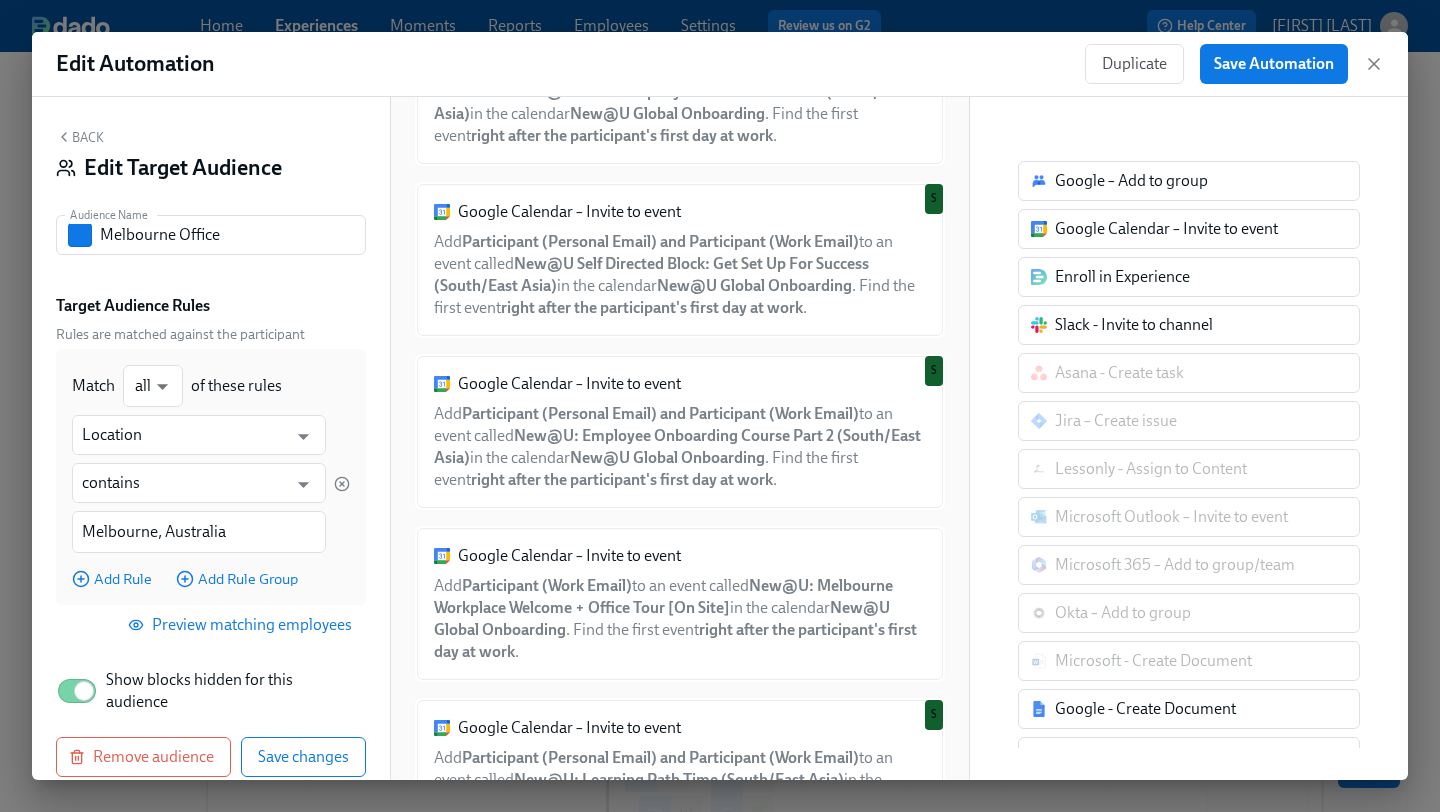 click on "Show block" at bounding box center (756, 691) 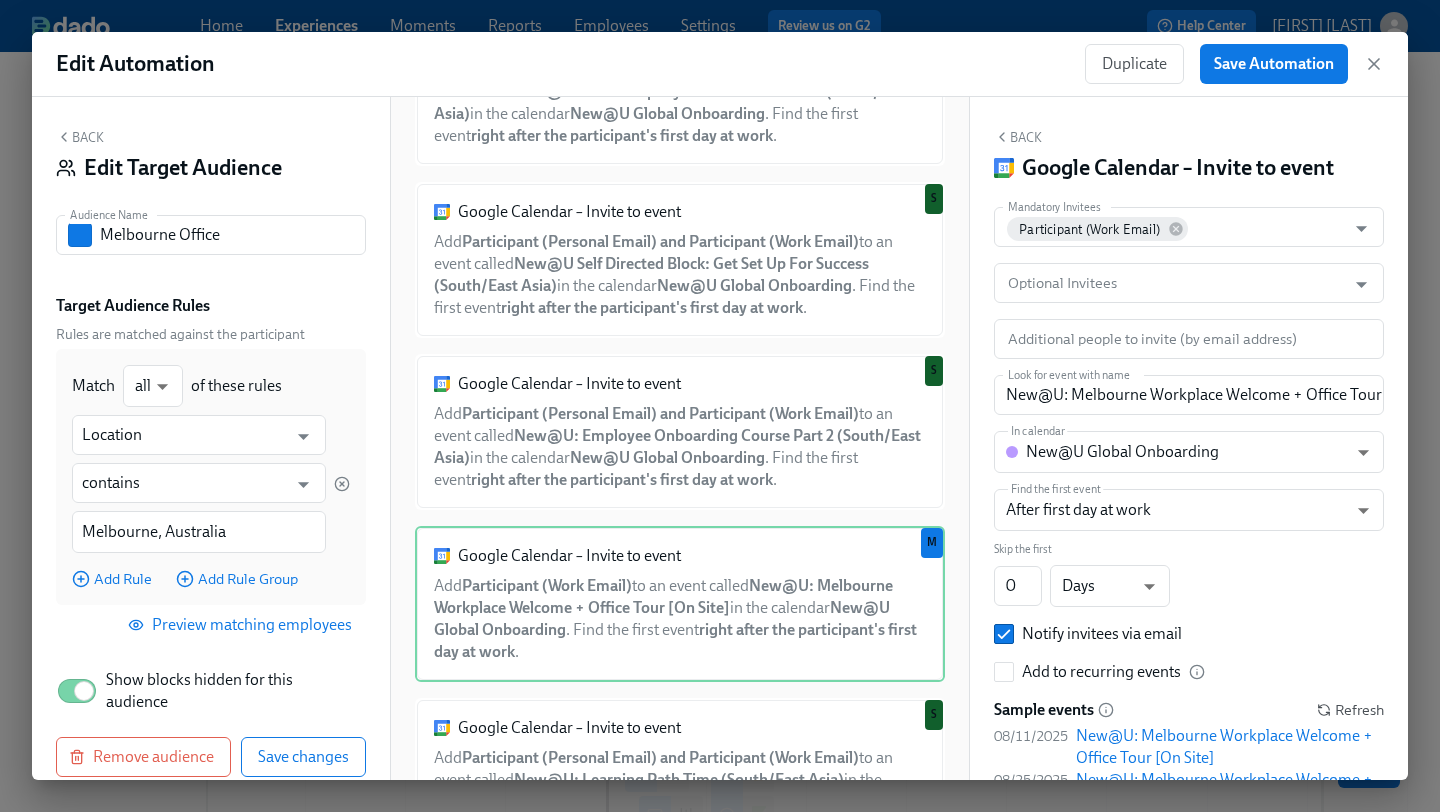 click on "Hide block" at bounding box center [757, 691] 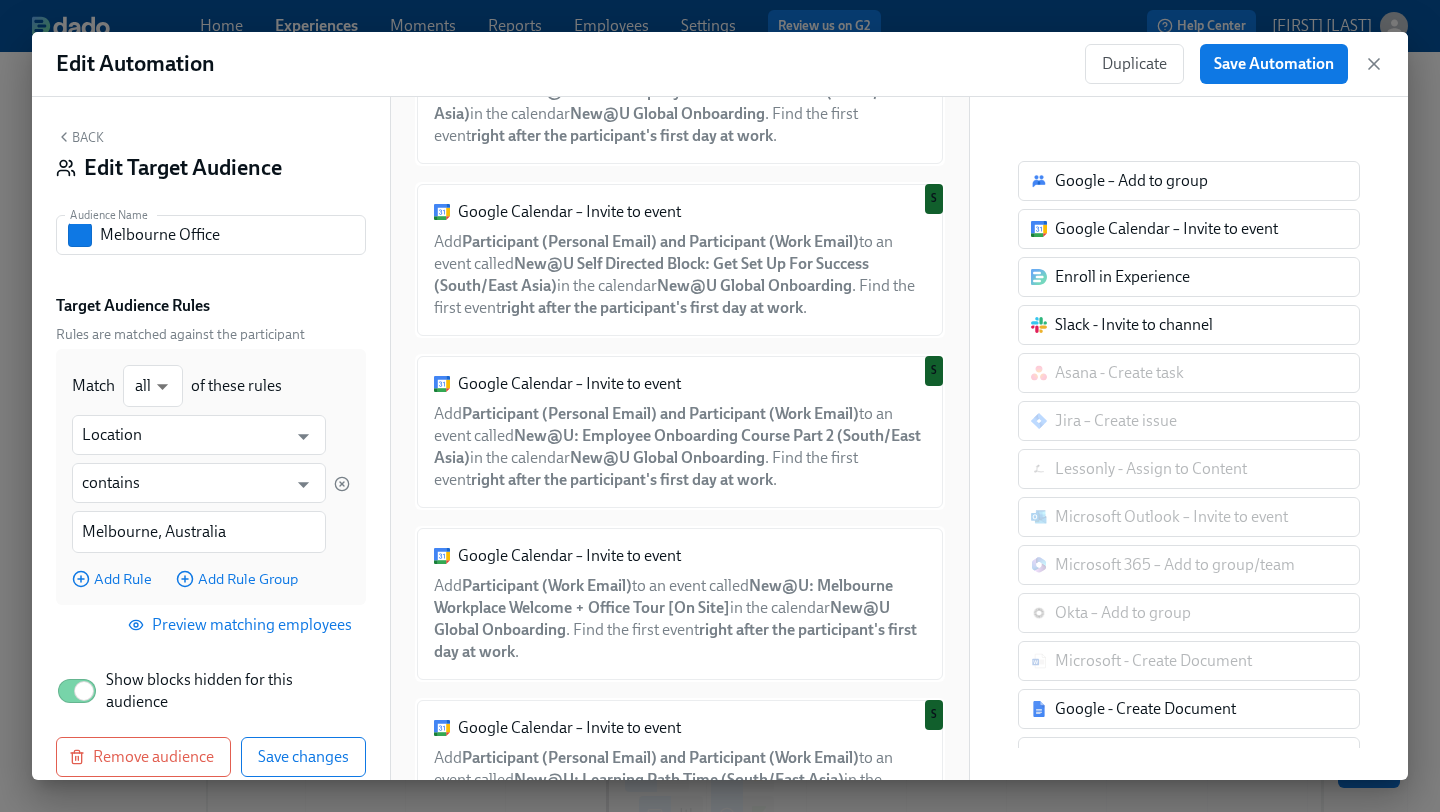 click on "Show block" at bounding box center (756, 691) 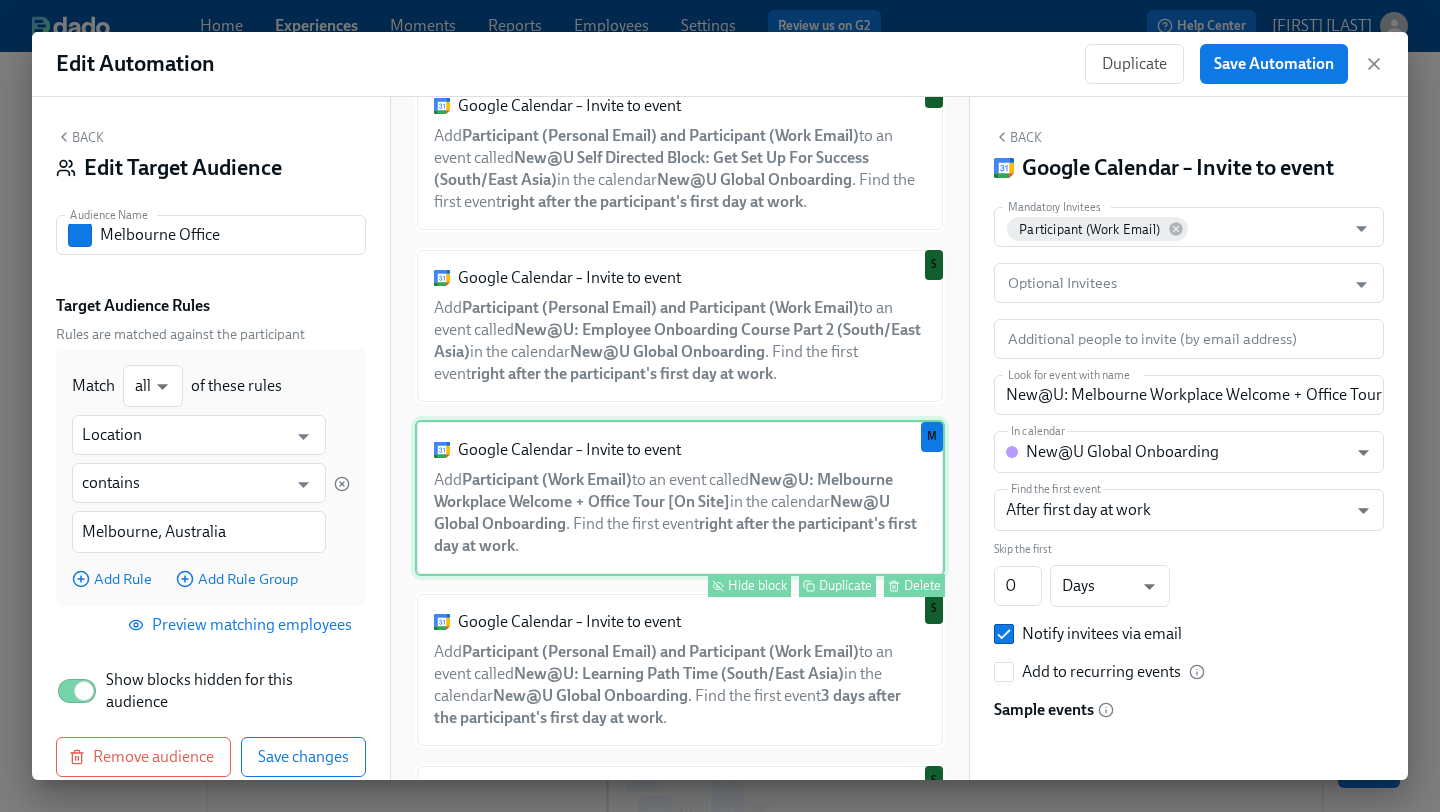 scroll, scrollTop: 1339, scrollLeft: 0, axis: vertical 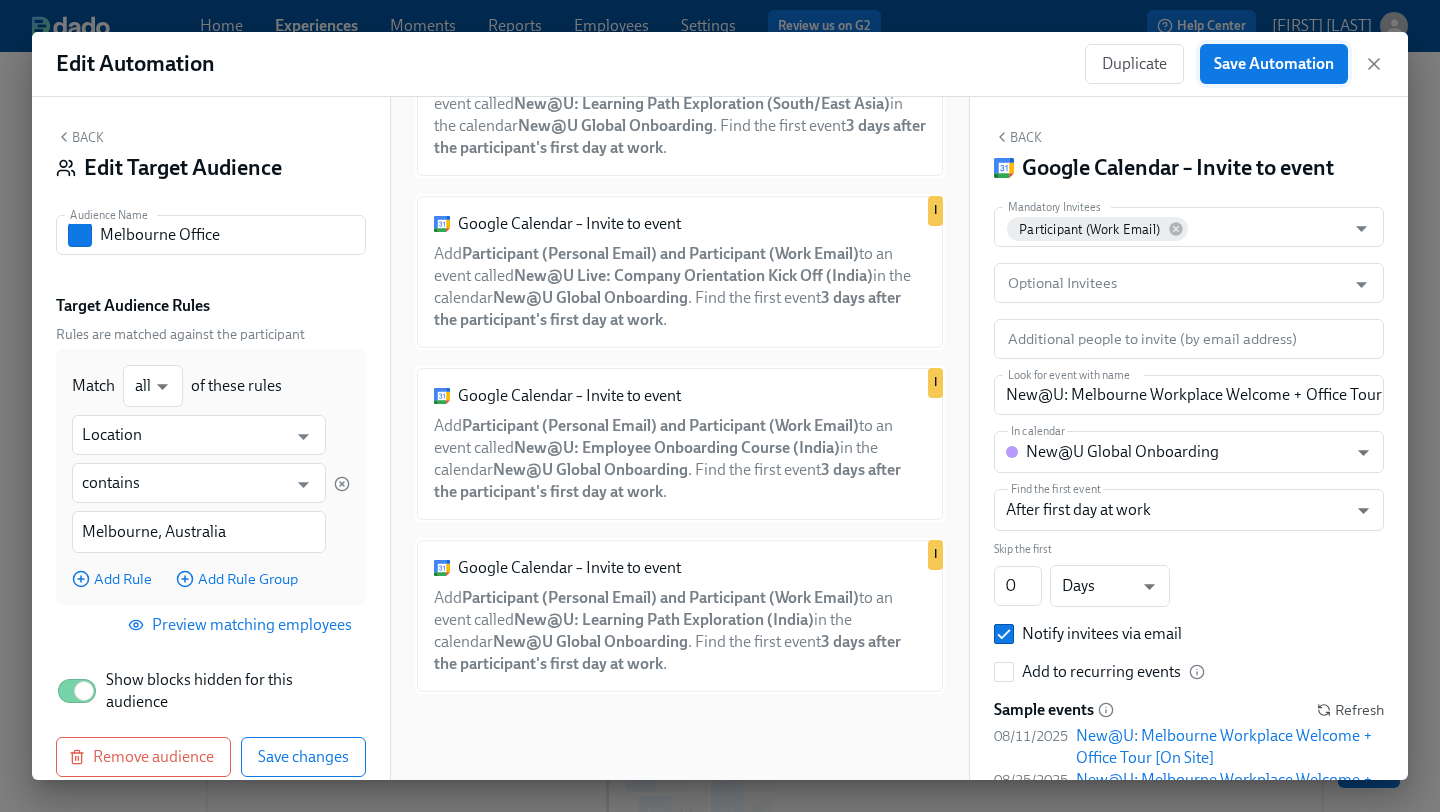 click on "Save Automation" at bounding box center (1274, 64) 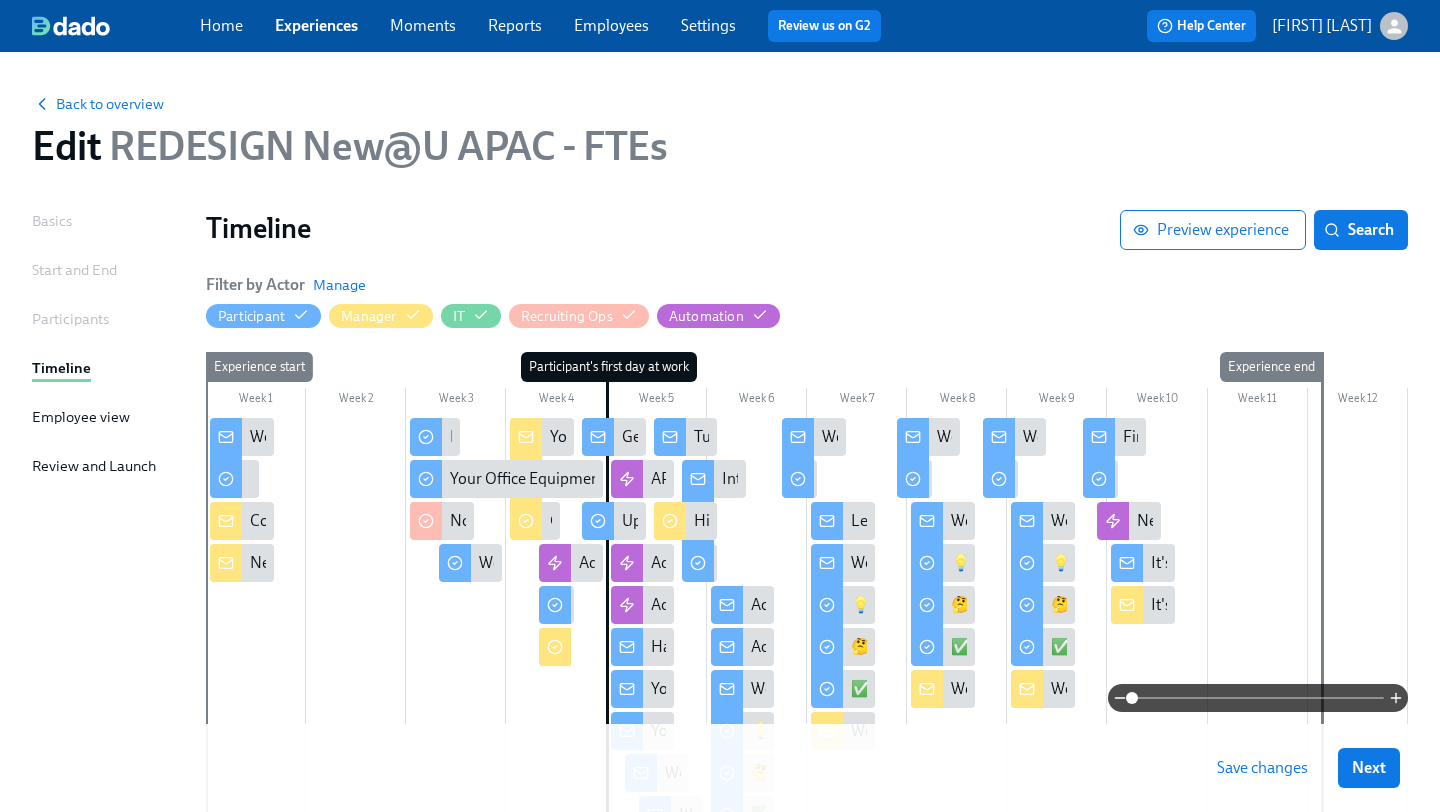 click on "Save changes" at bounding box center (1262, 768) 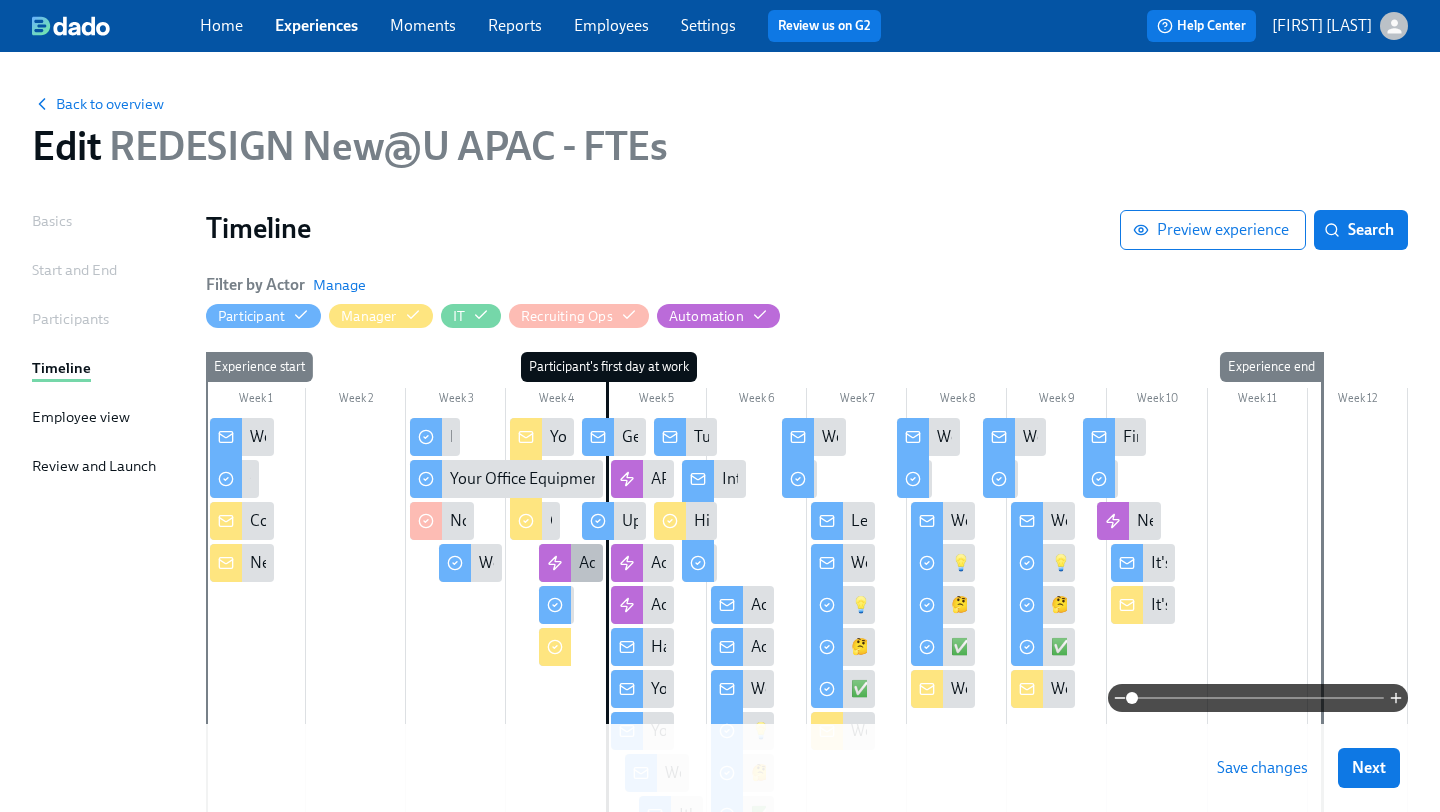 click at bounding box center (555, 563) 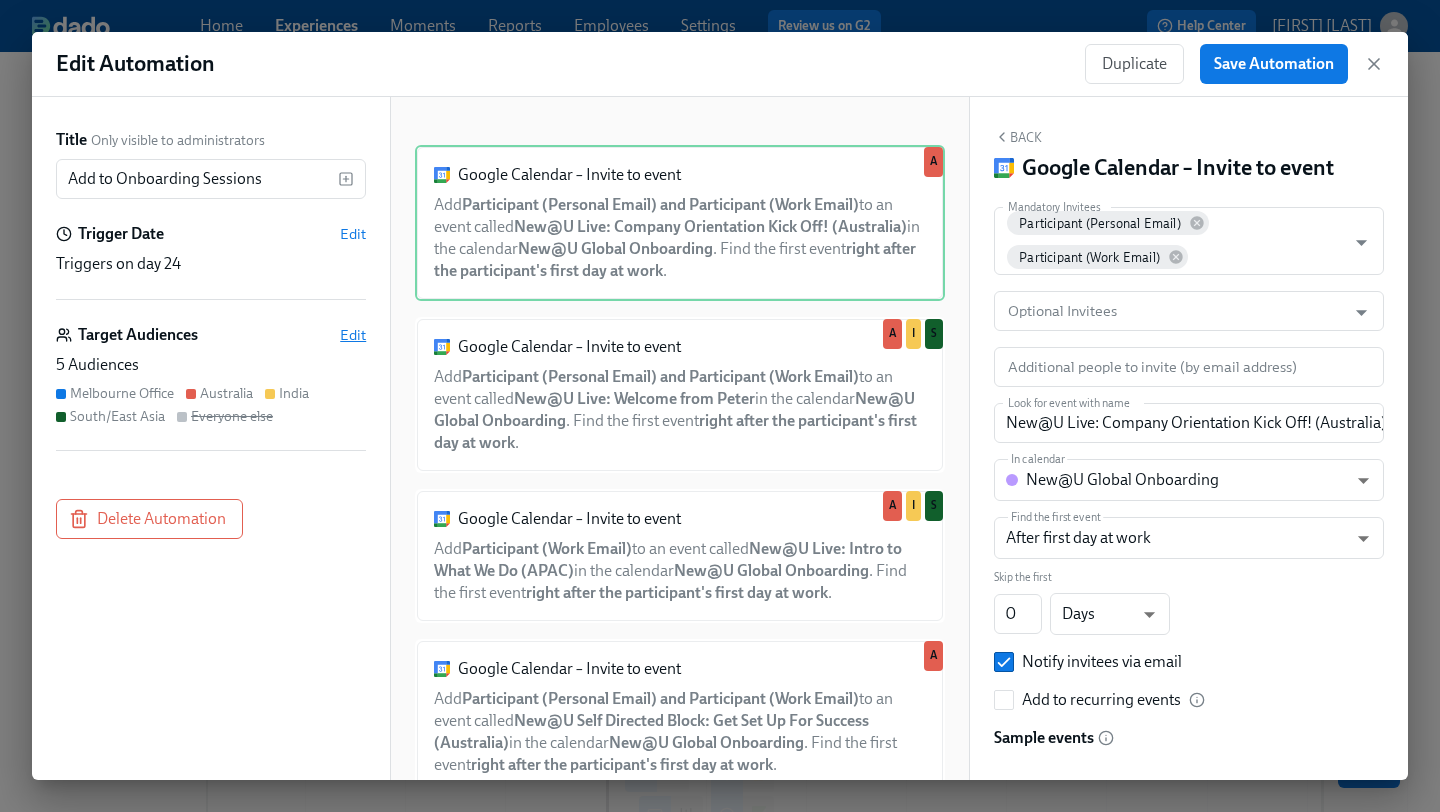 click on "Edit" at bounding box center [353, 335] 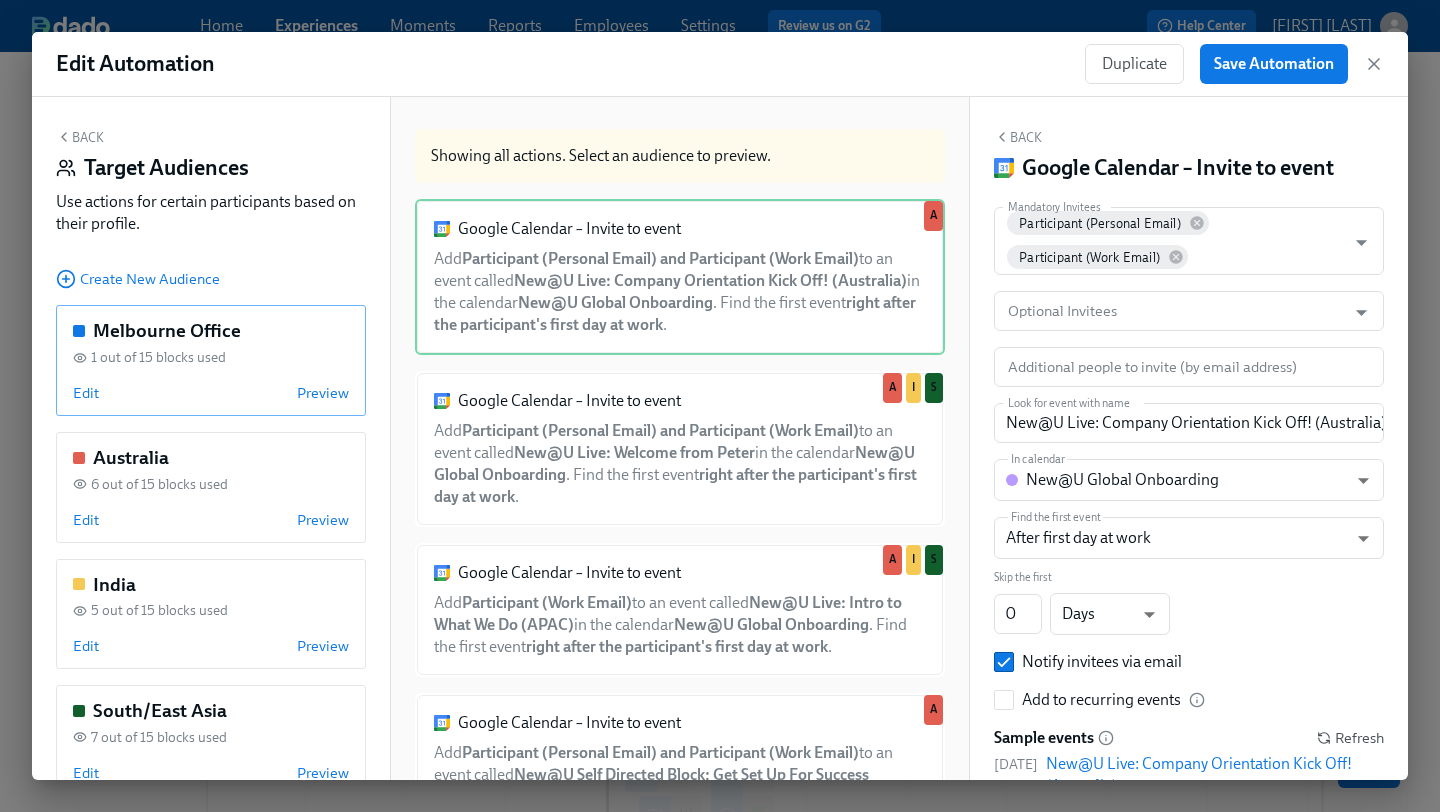 click on "Melbourne Office 1 out of 15 blocks used Edit Preview" at bounding box center [211, 360] 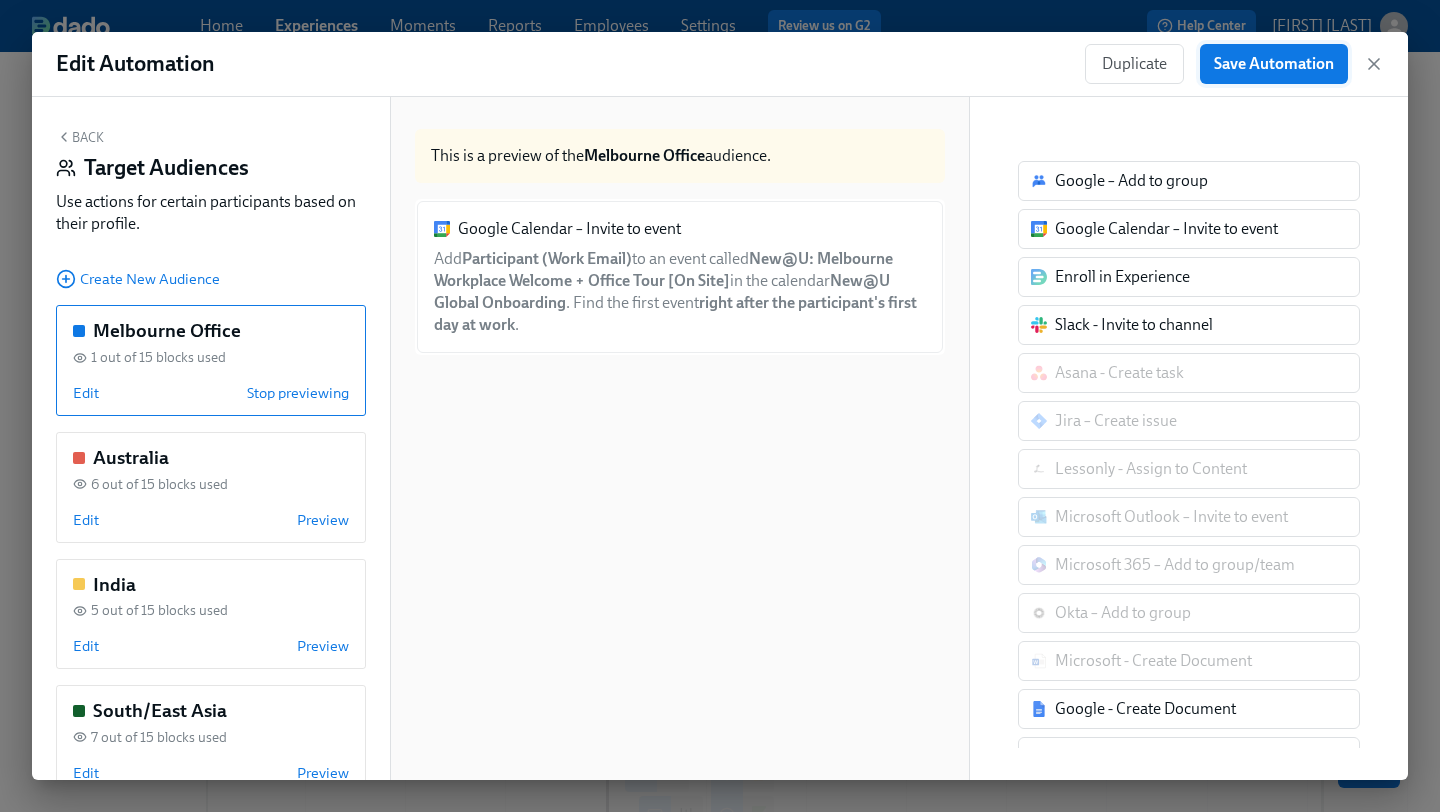 click on "Save Automation" at bounding box center [1274, 64] 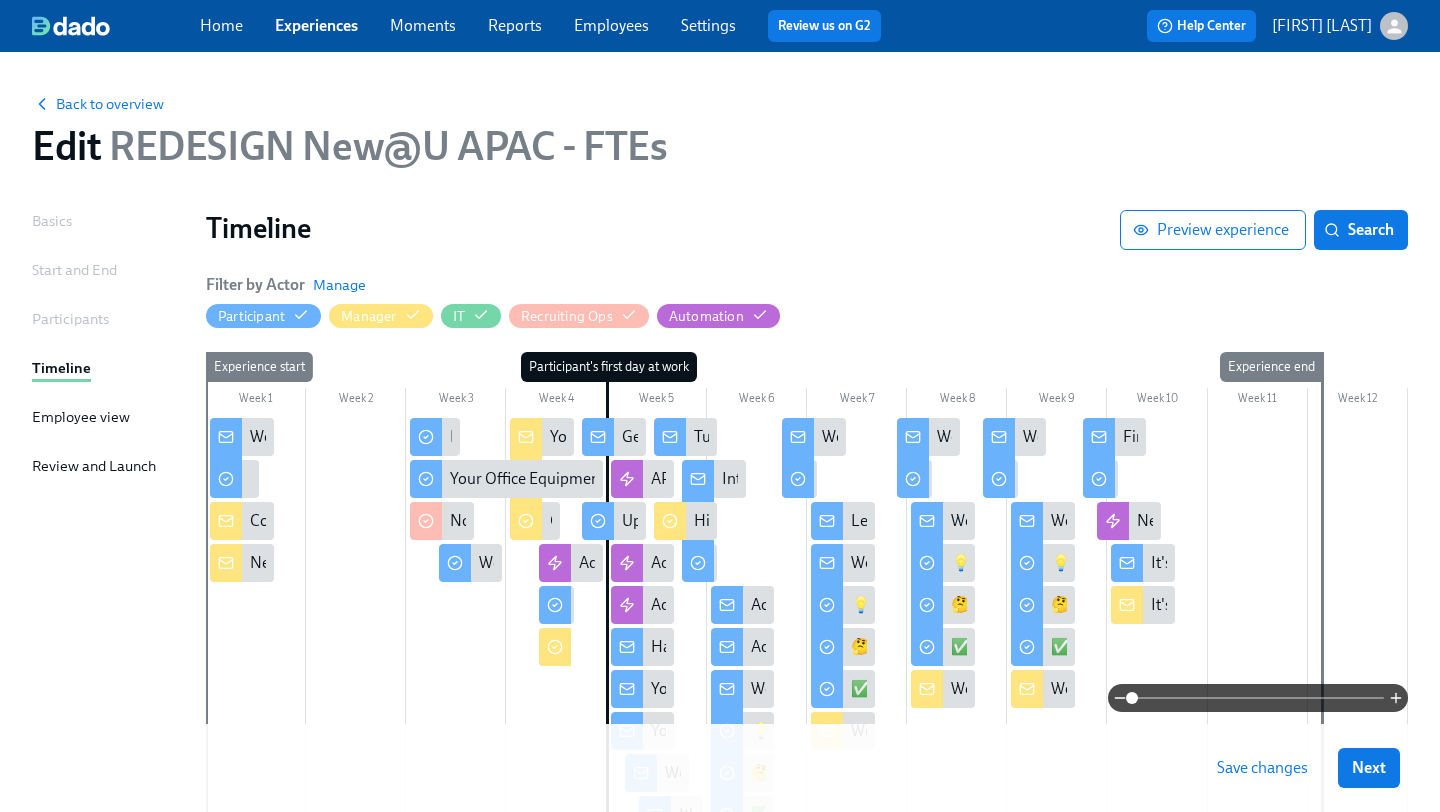 click on "Save changes" at bounding box center (1262, 768) 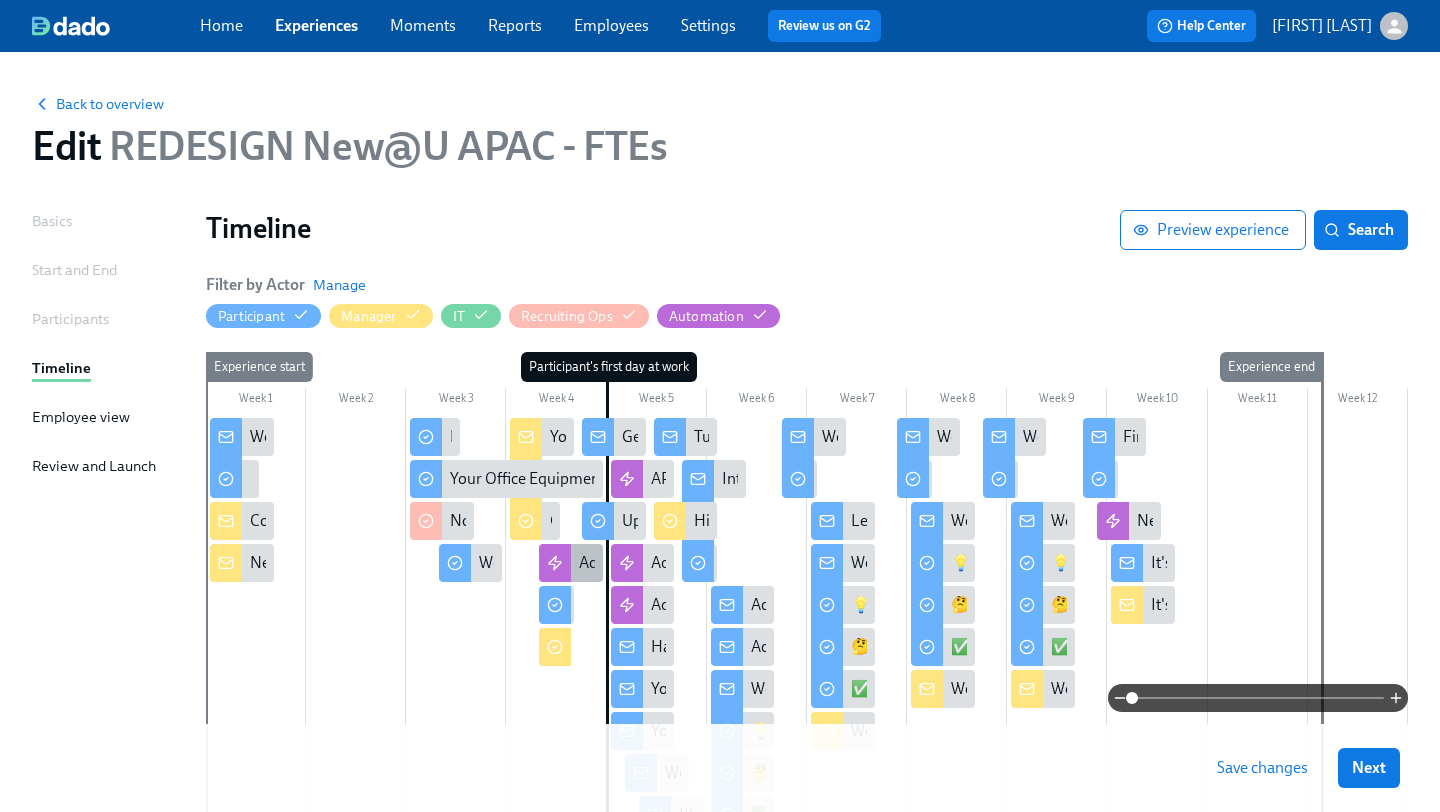 click on "Add to Onboarding Sessions" at bounding box center (676, 563) 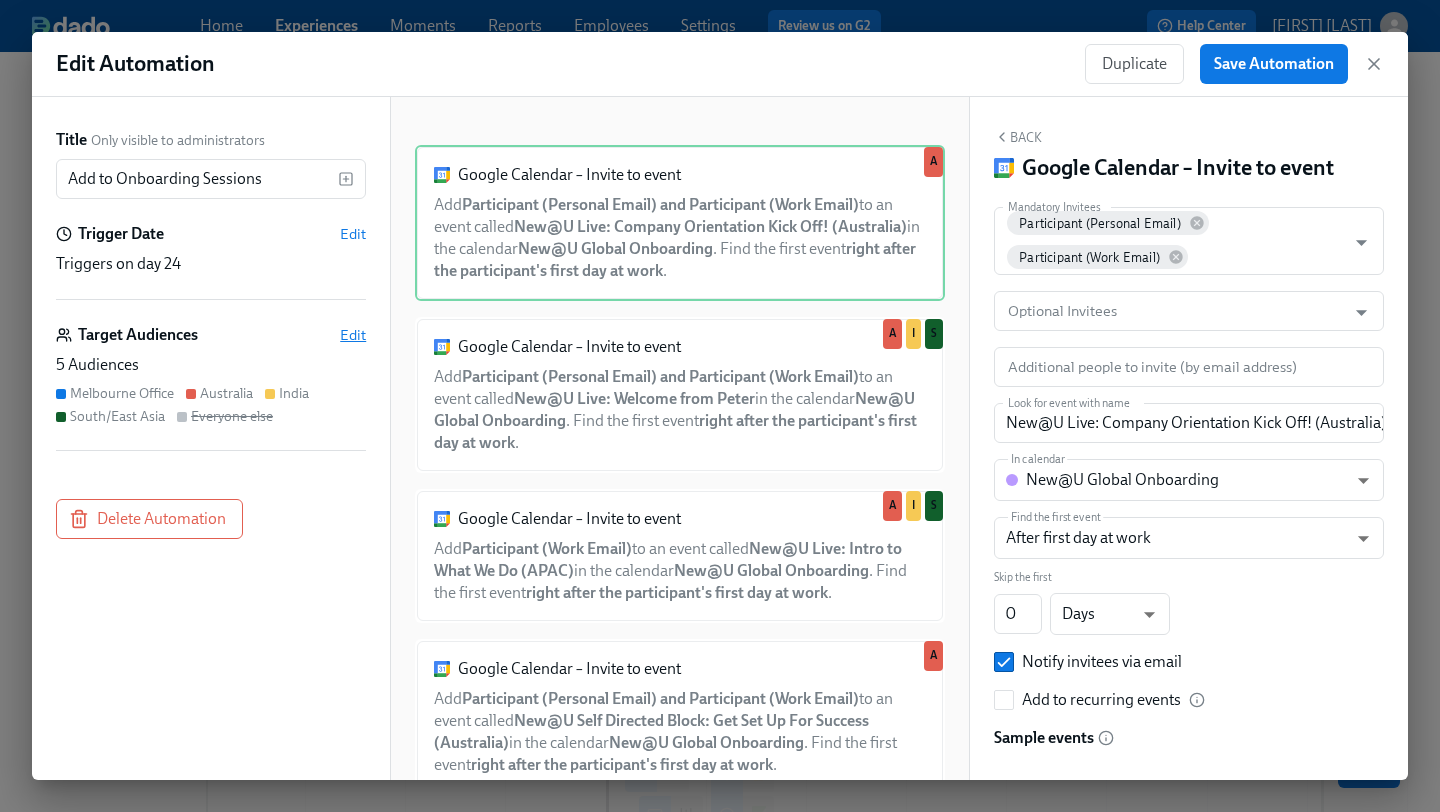 click on "Edit" at bounding box center [353, 335] 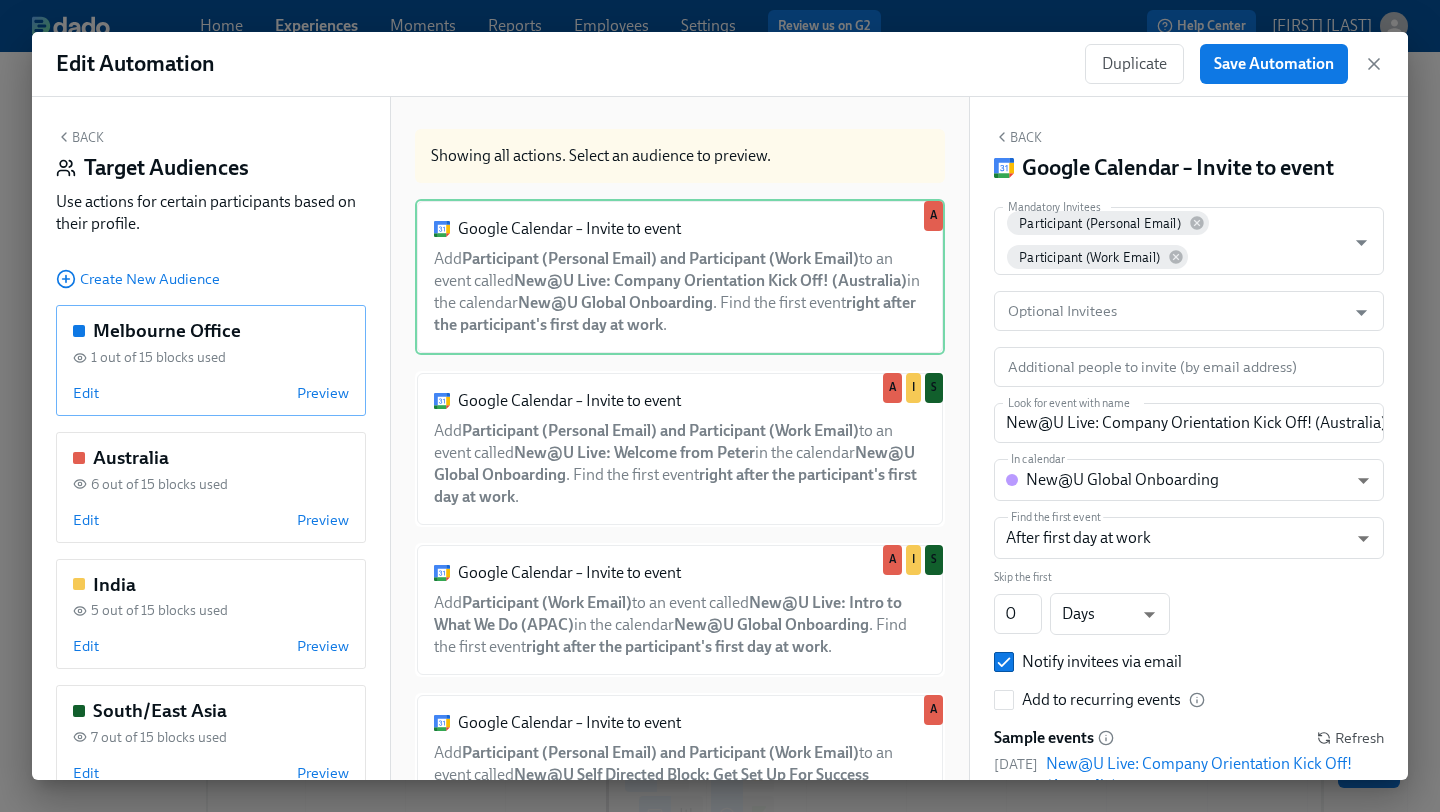 click on "Melbourne Office" at bounding box center [167, 331] 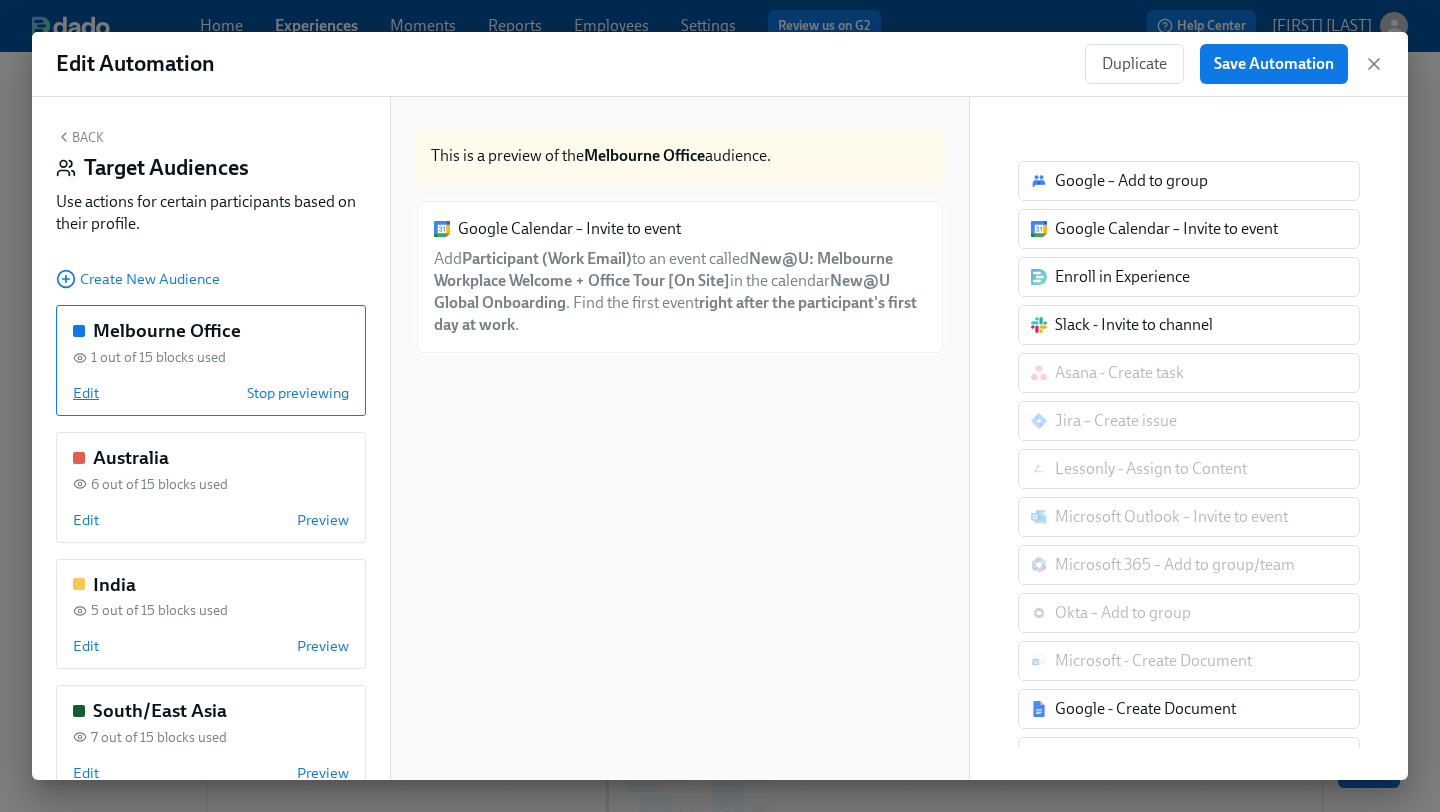 click on "Edit" at bounding box center [86, 393] 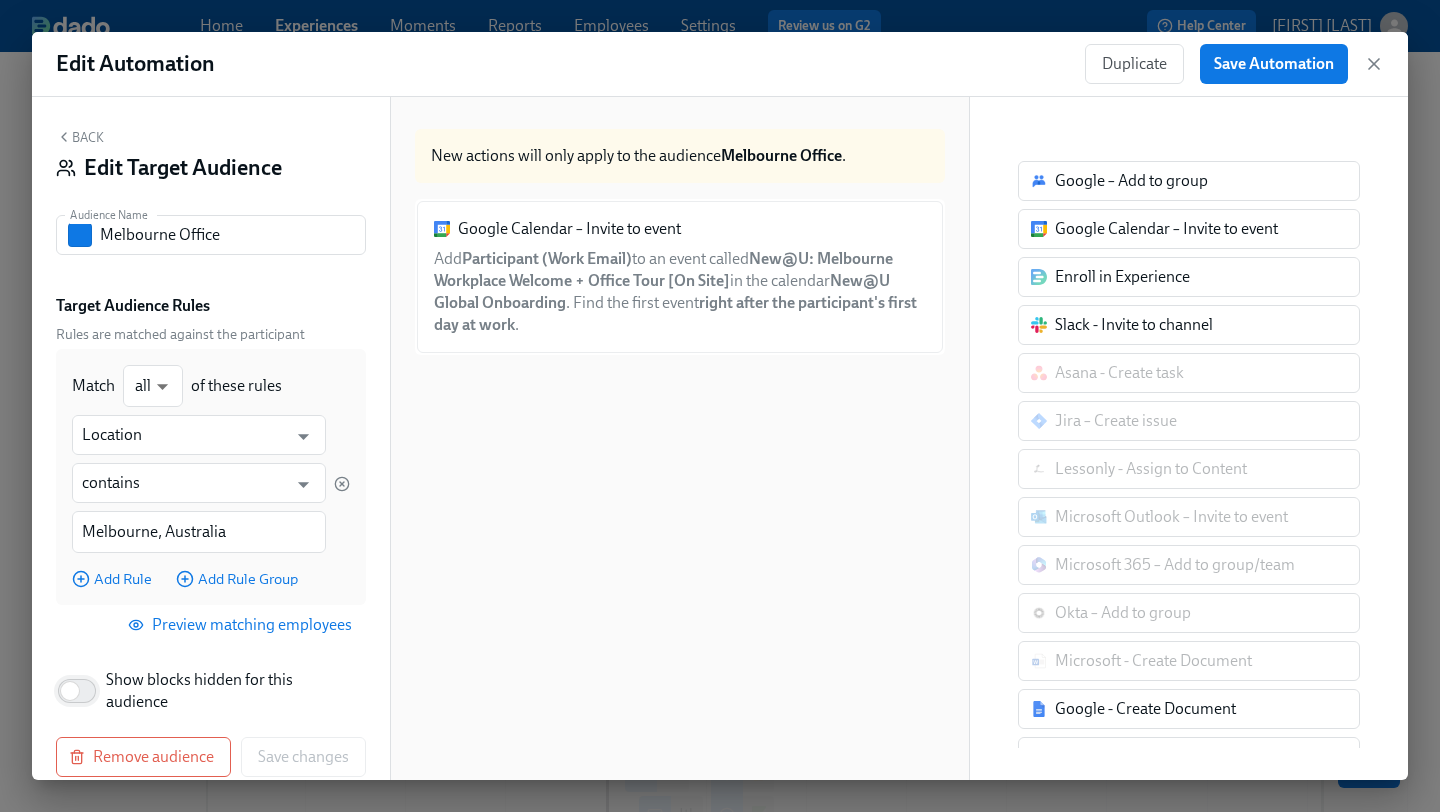 click on "Show blocks hidden for this audience" at bounding box center (70, 691) 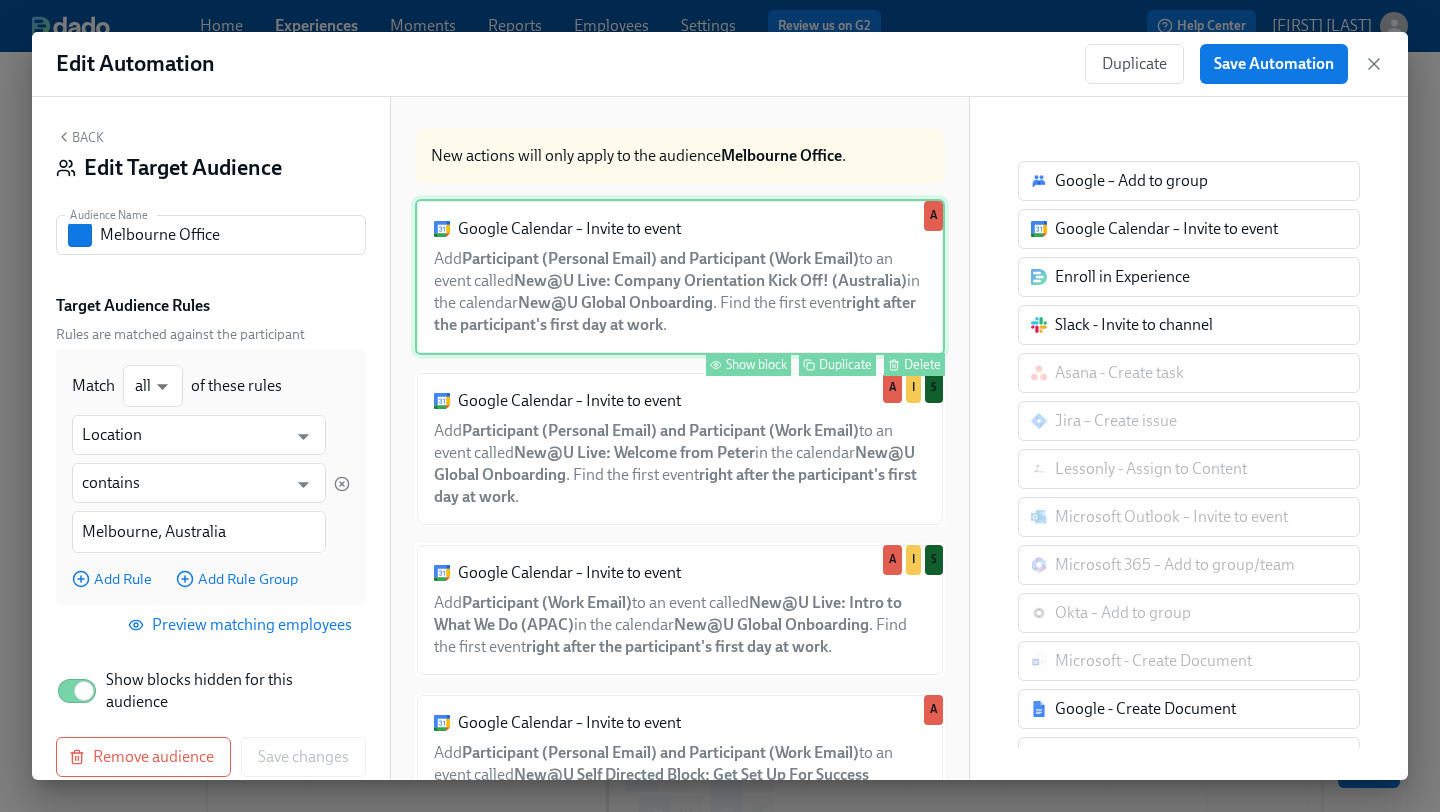 click on "Show block" at bounding box center [756, 364] 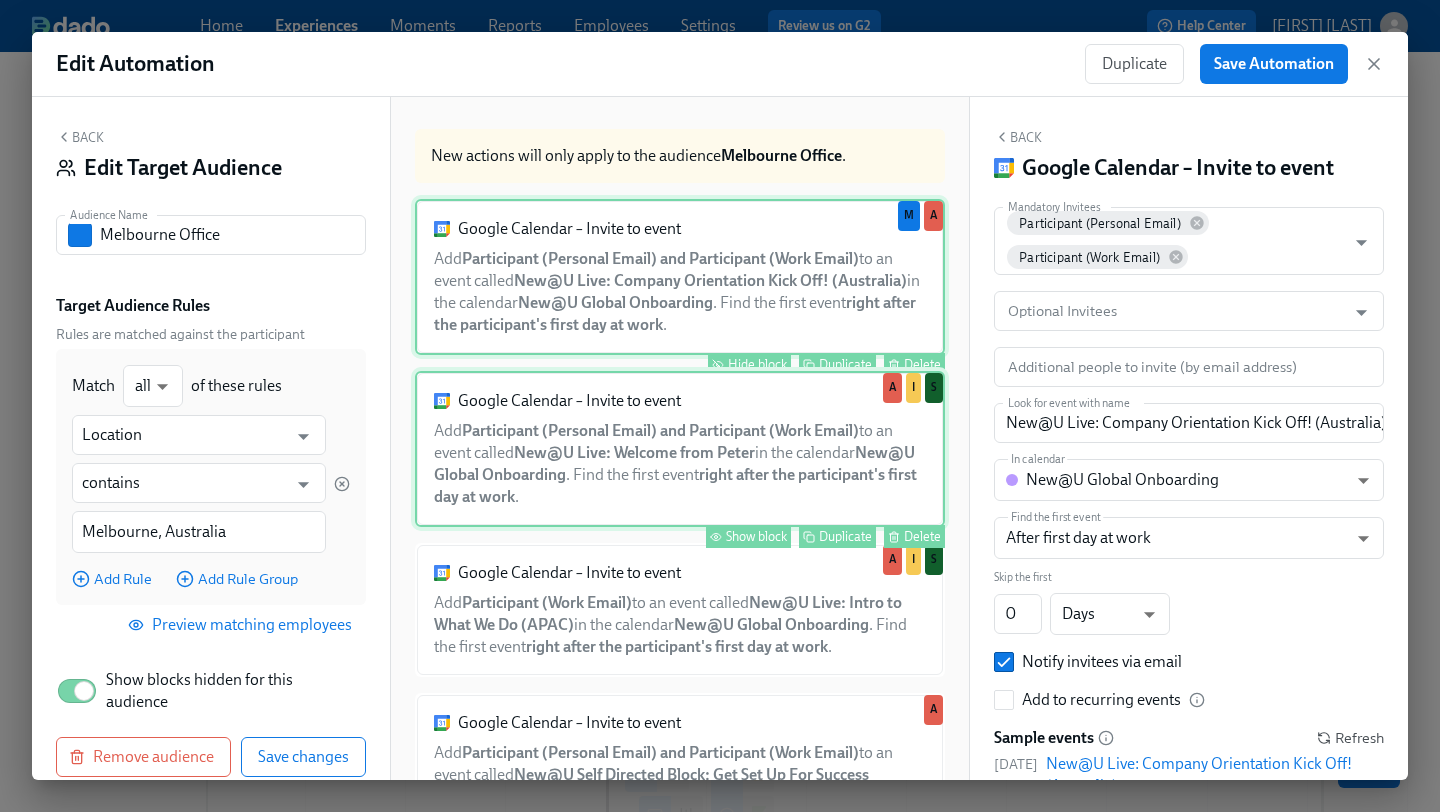 click on "Show block" at bounding box center (756, 536) 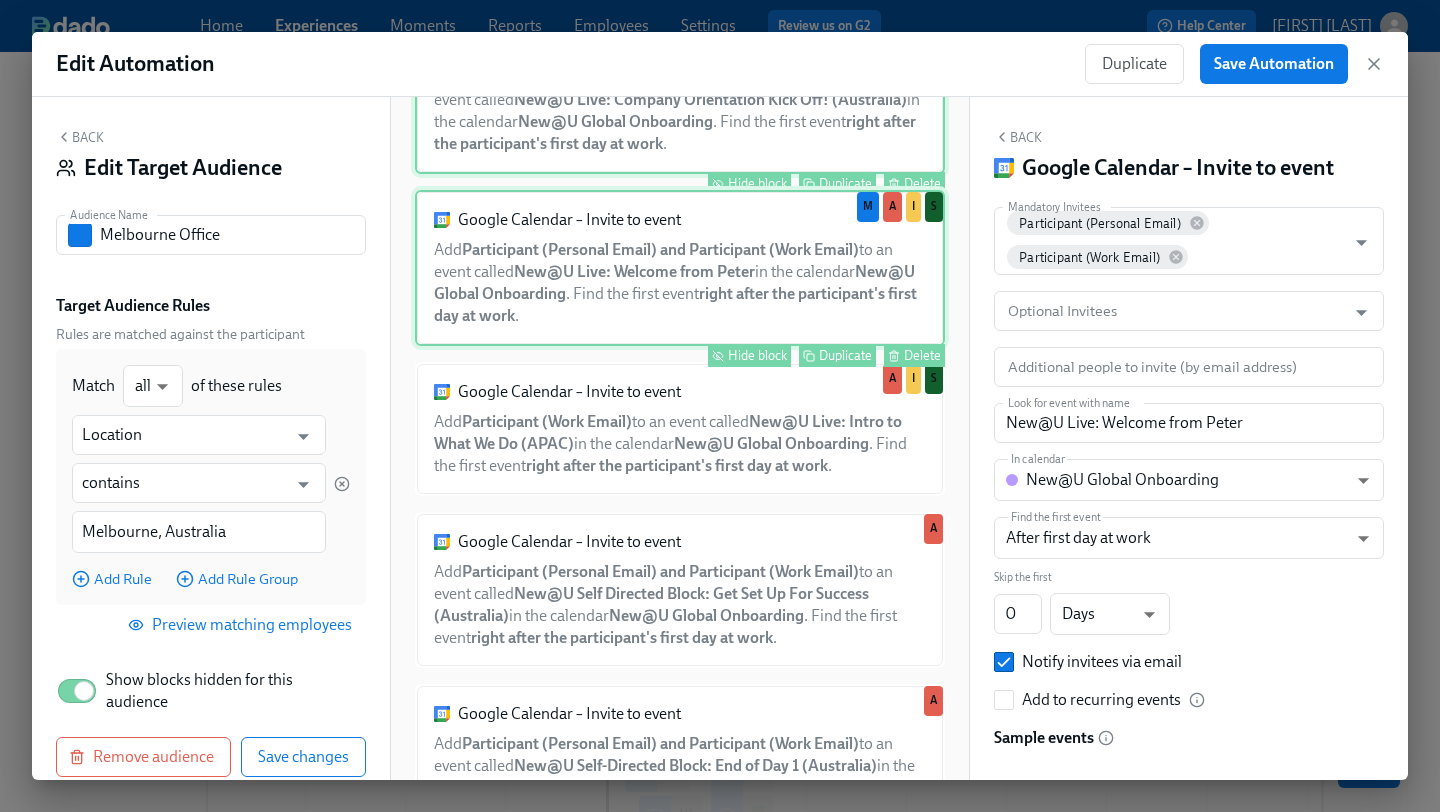 scroll, scrollTop: 183, scrollLeft: 0, axis: vertical 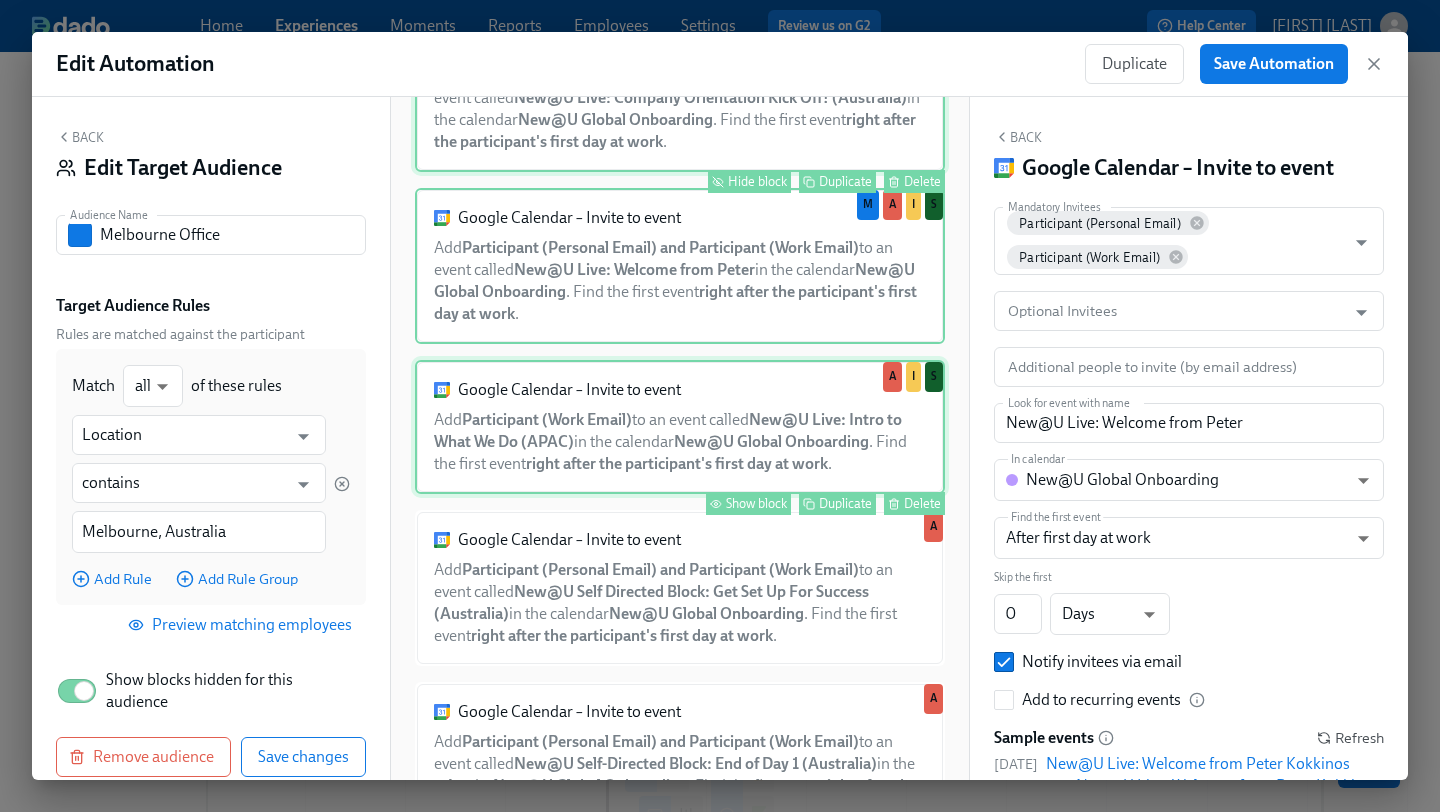 click on "Show block" at bounding box center (756, 503) 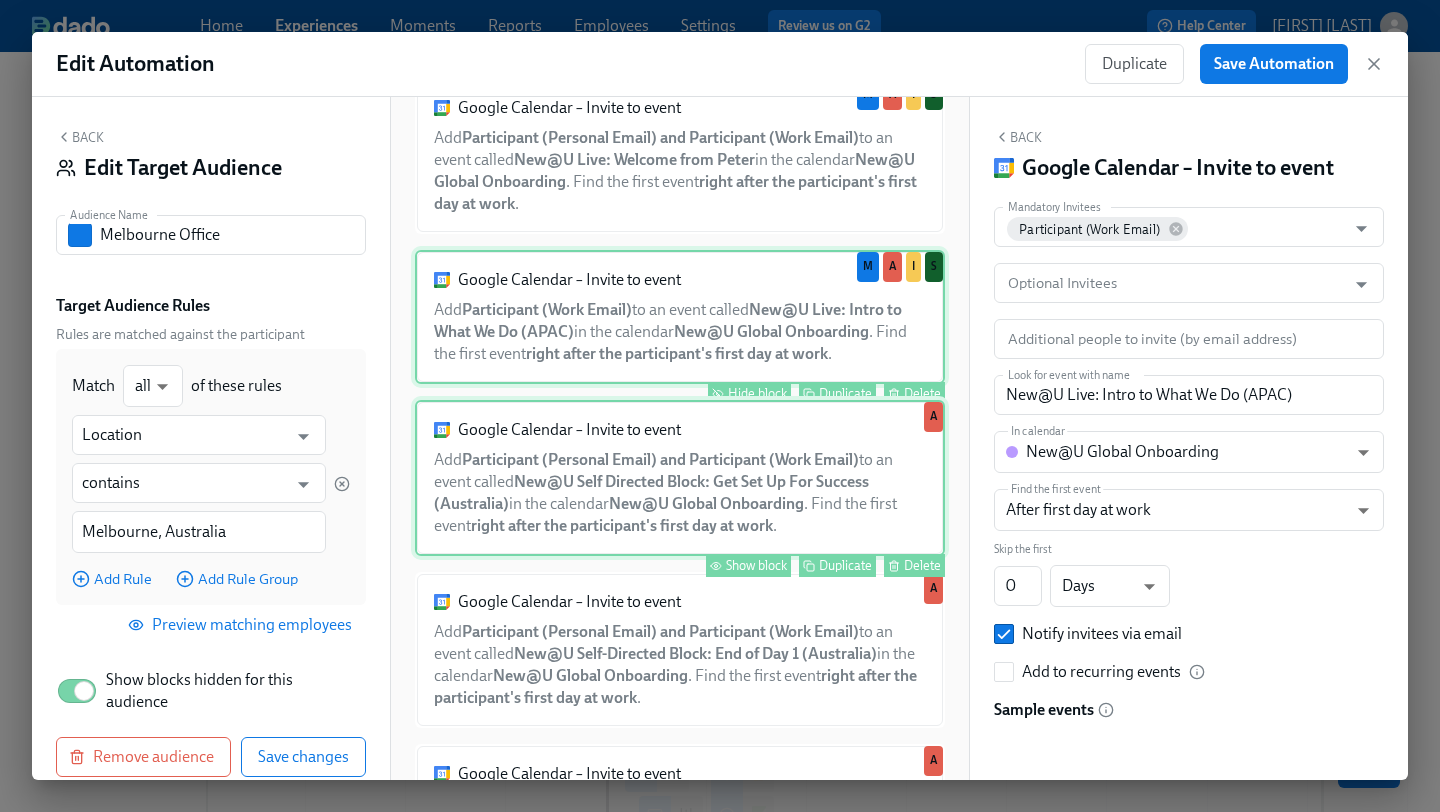 scroll, scrollTop: 313, scrollLeft: 0, axis: vertical 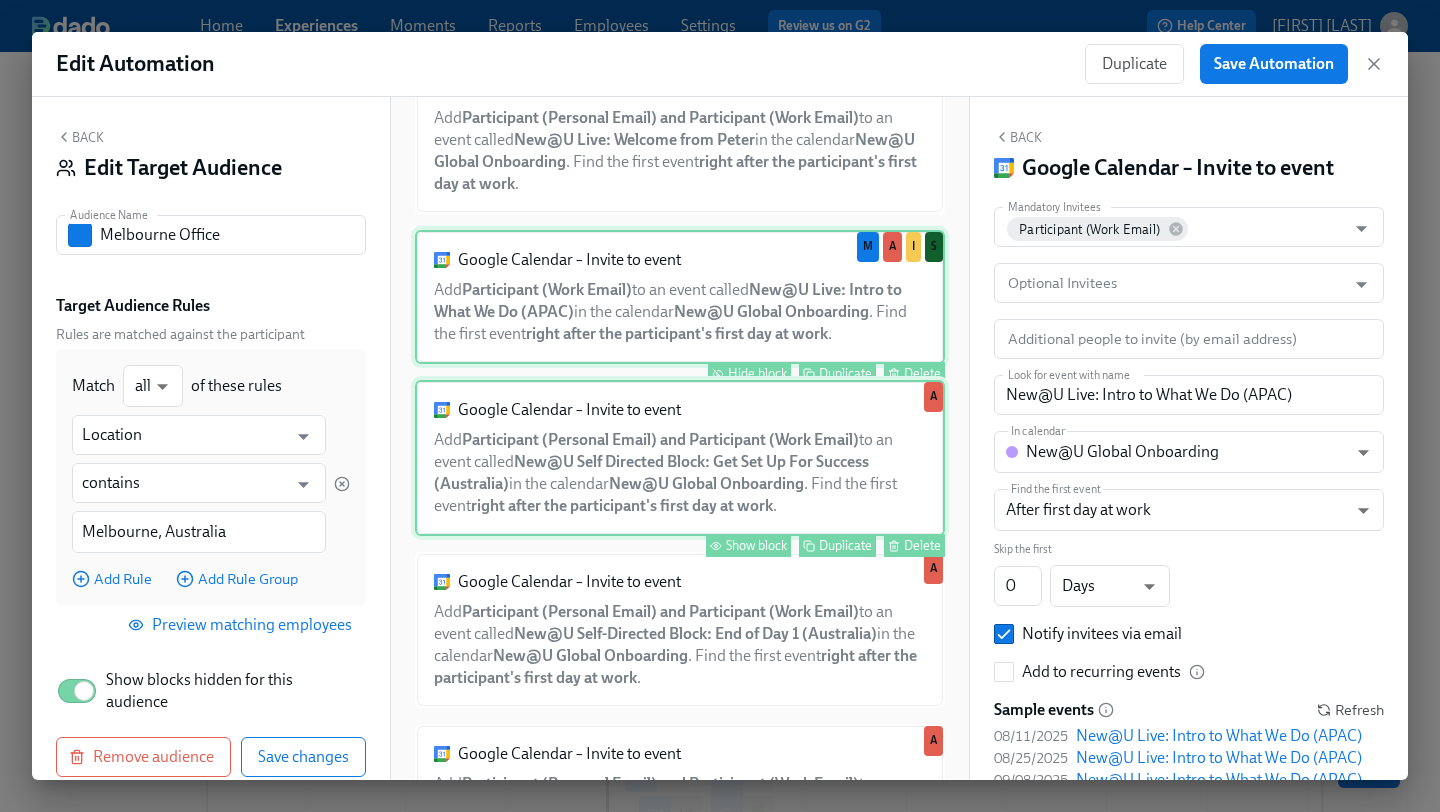 click on "Show block" at bounding box center [756, 545] 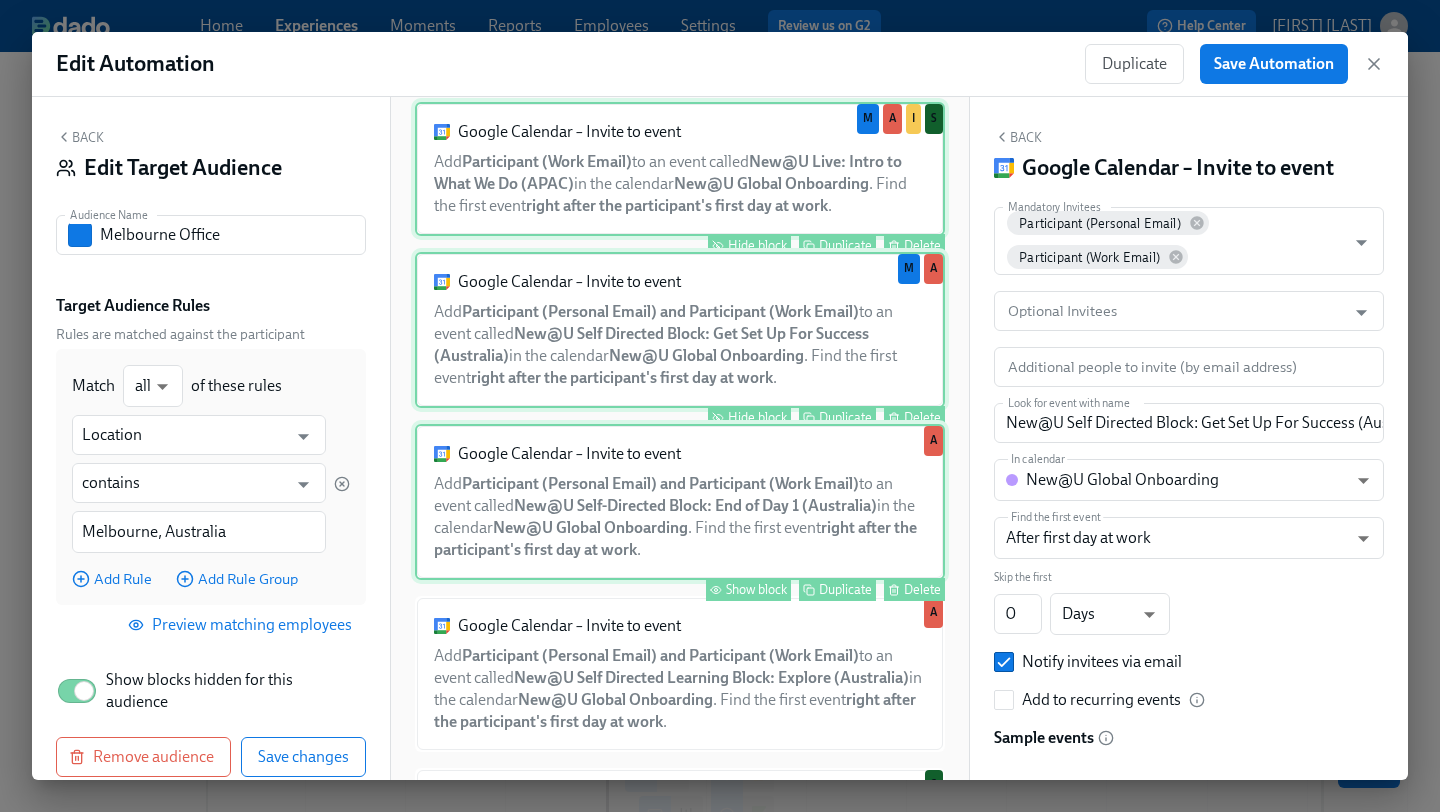 scroll, scrollTop: 447, scrollLeft: 0, axis: vertical 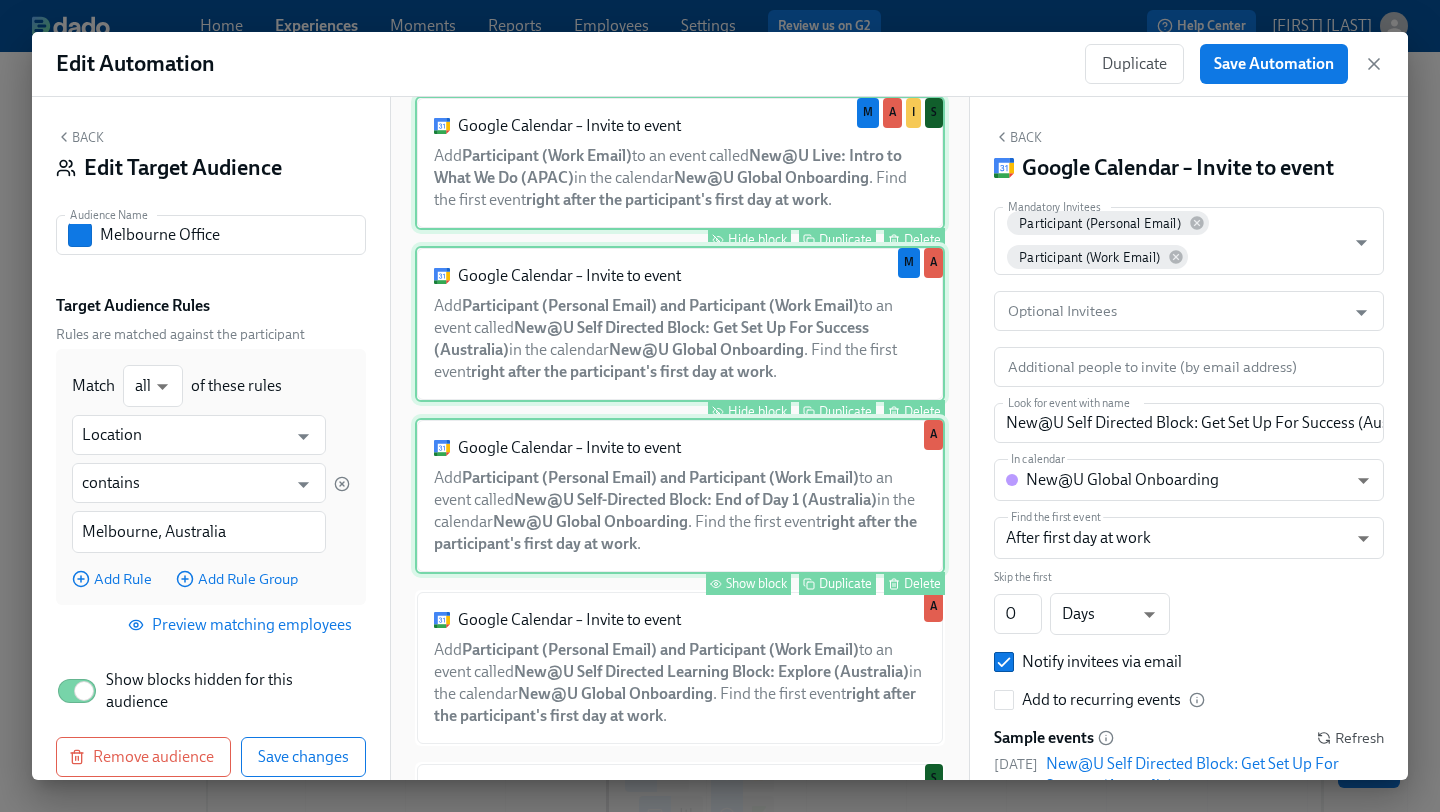 click on "Show block" at bounding box center [756, 583] 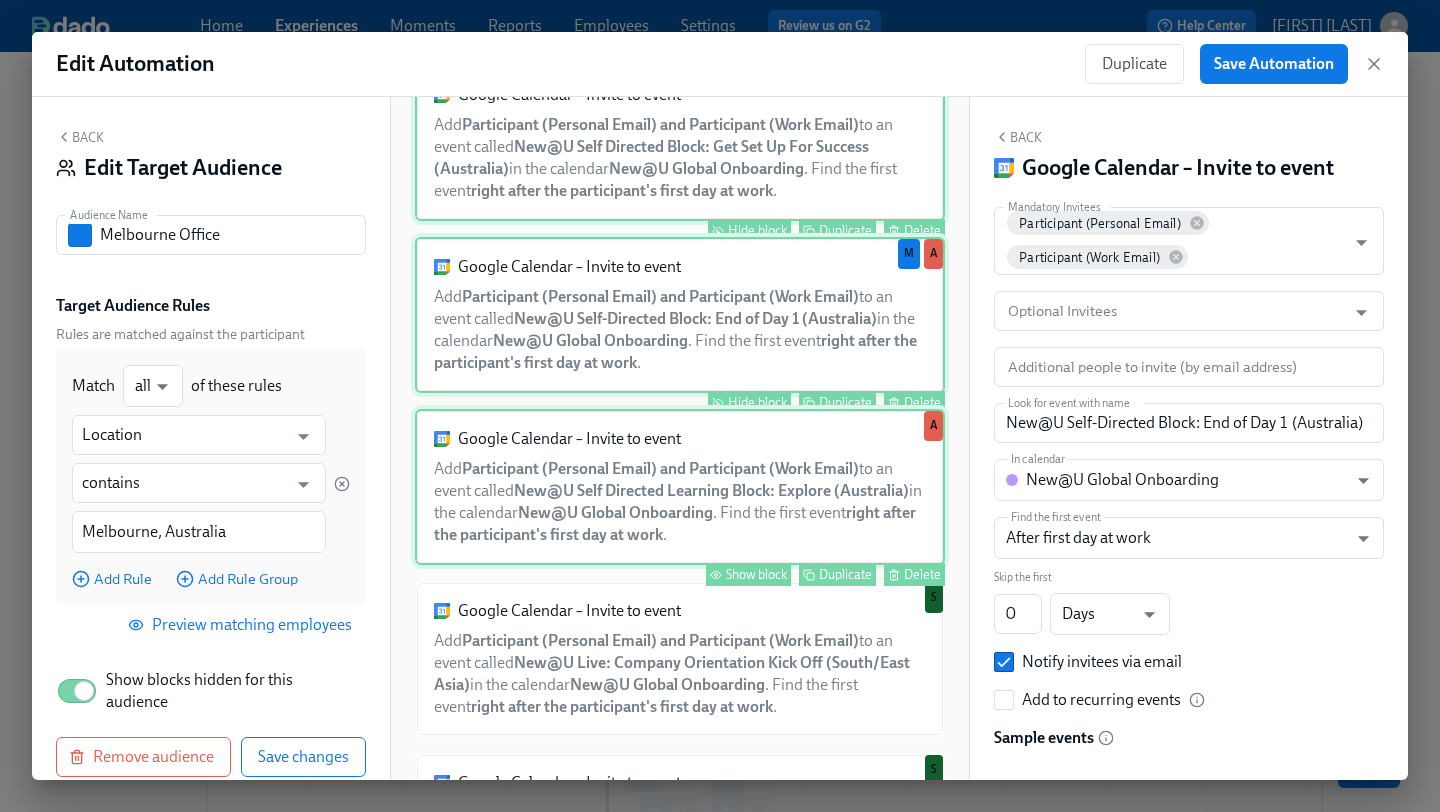 scroll, scrollTop: 640, scrollLeft: 0, axis: vertical 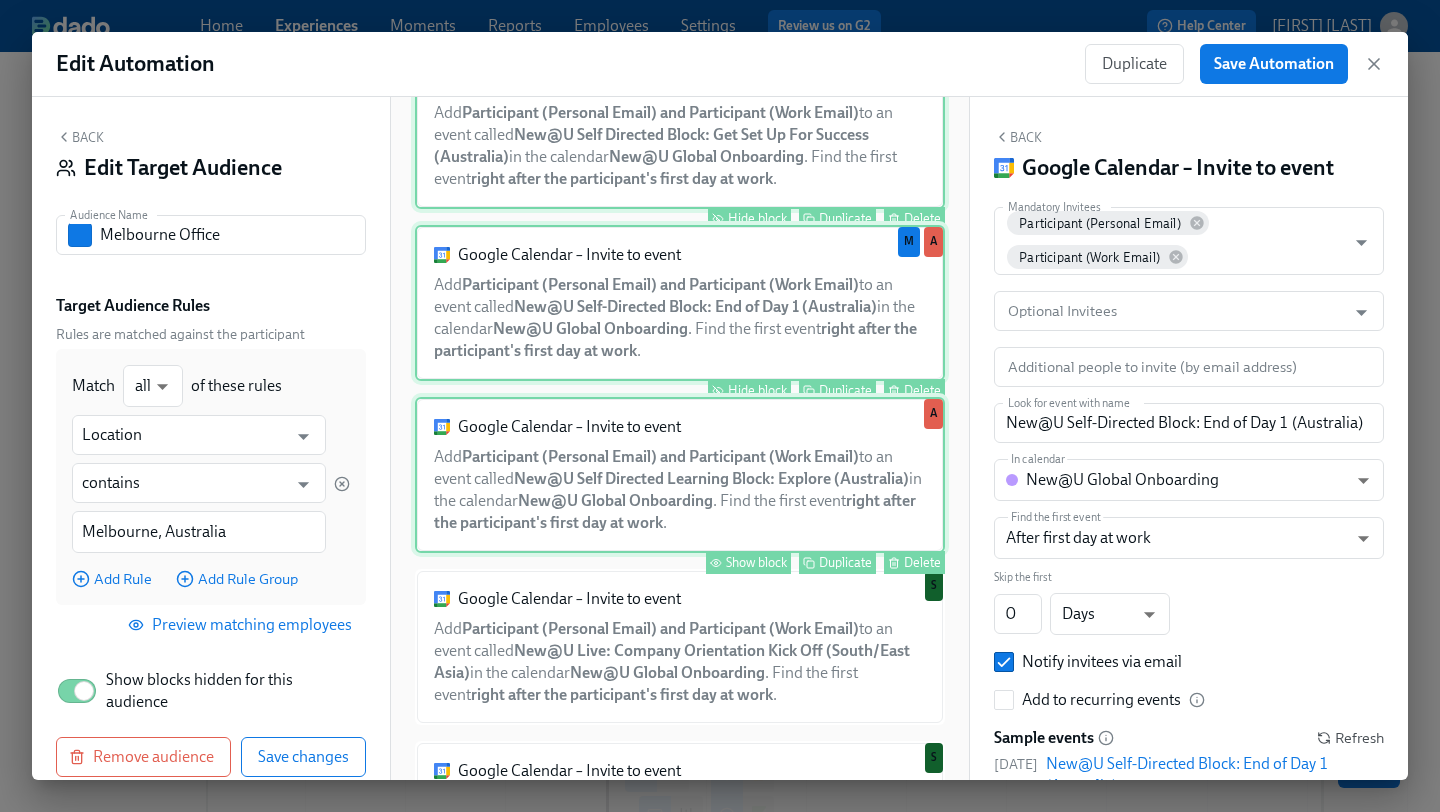 click on "Show block" at bounding box center (756, 562) 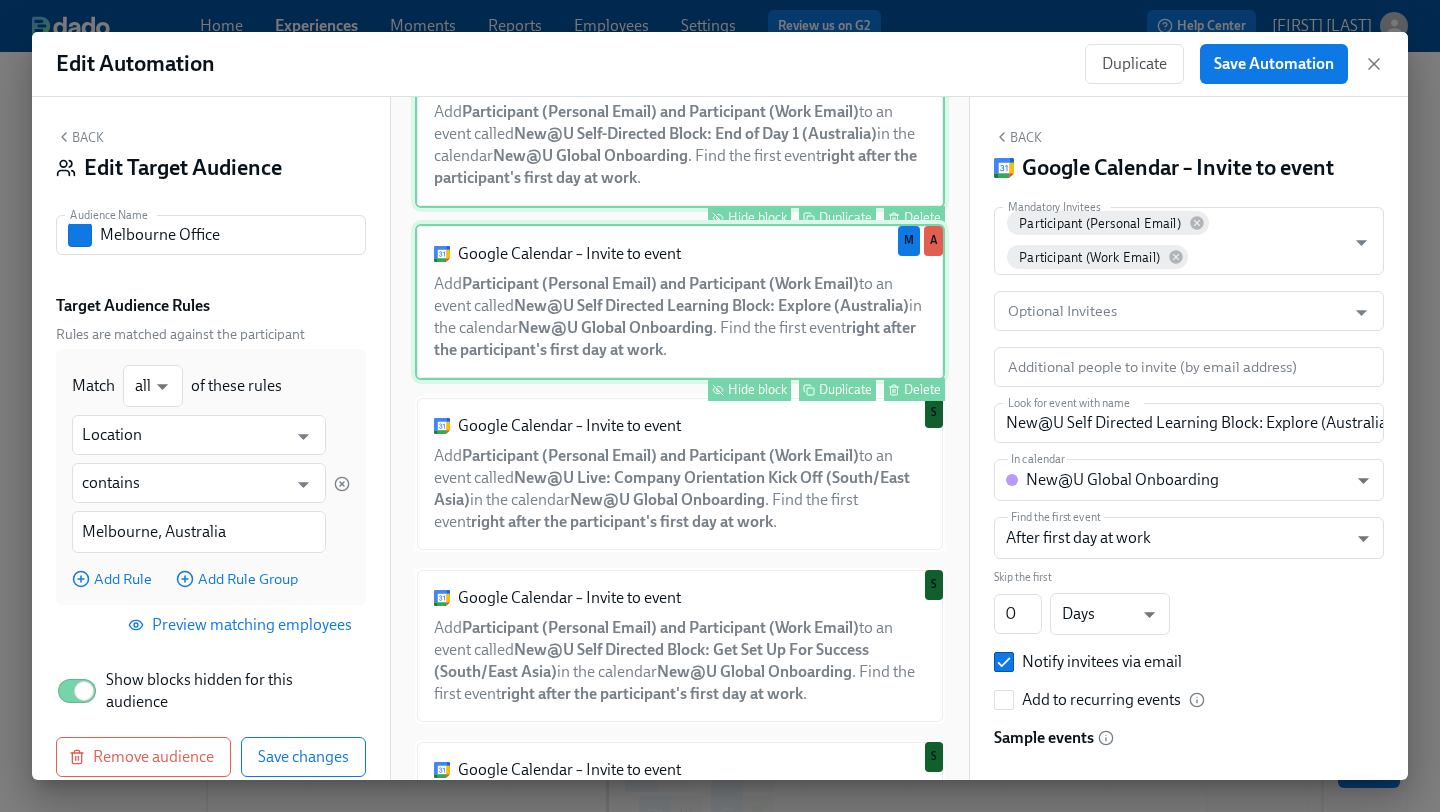 scroll, scrollTop: 818, scrollLeft: 0, axis: vertical 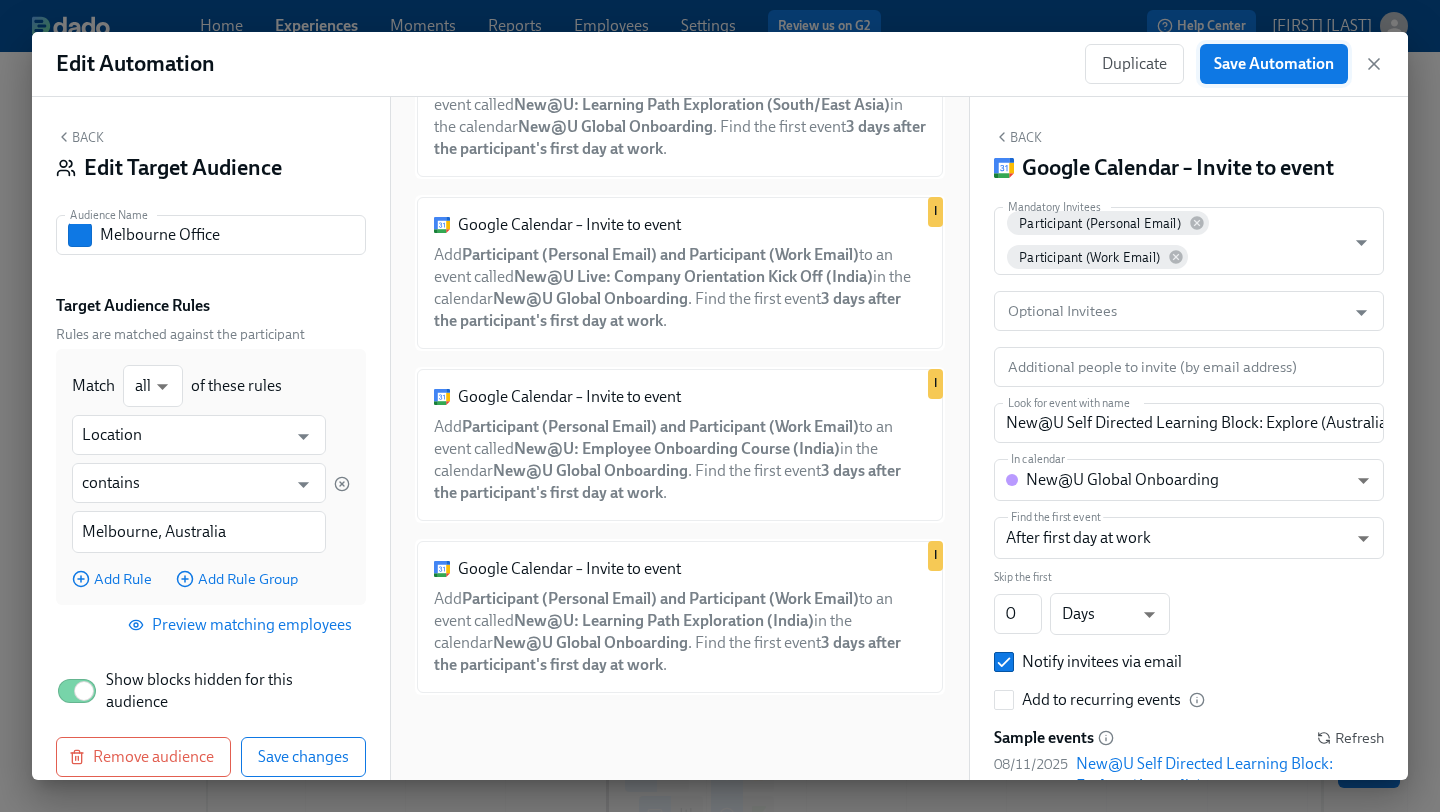 click on "Save Automation" at bounding box center (1274, 64) 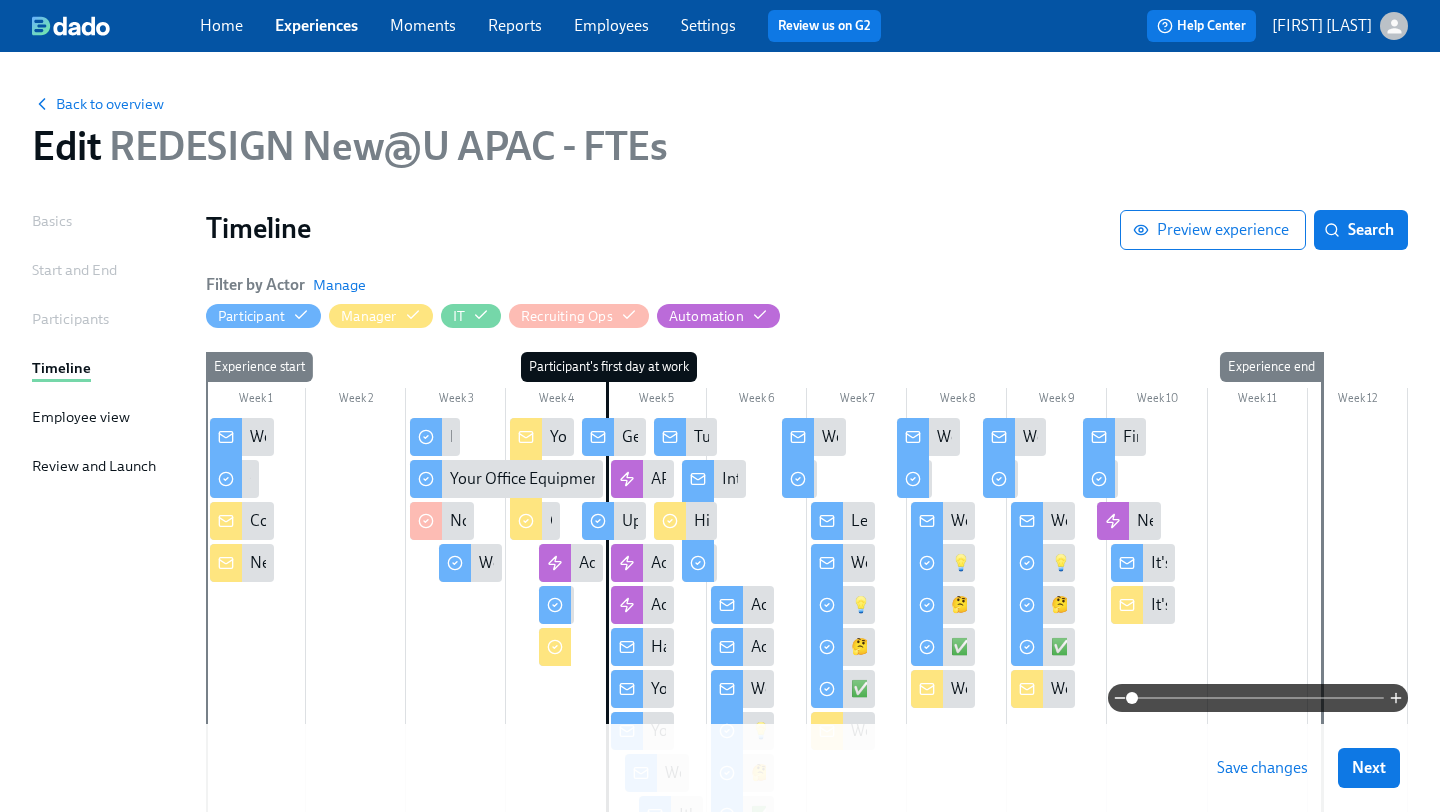 click on "Save changes" at bounding box center (1262, 768) 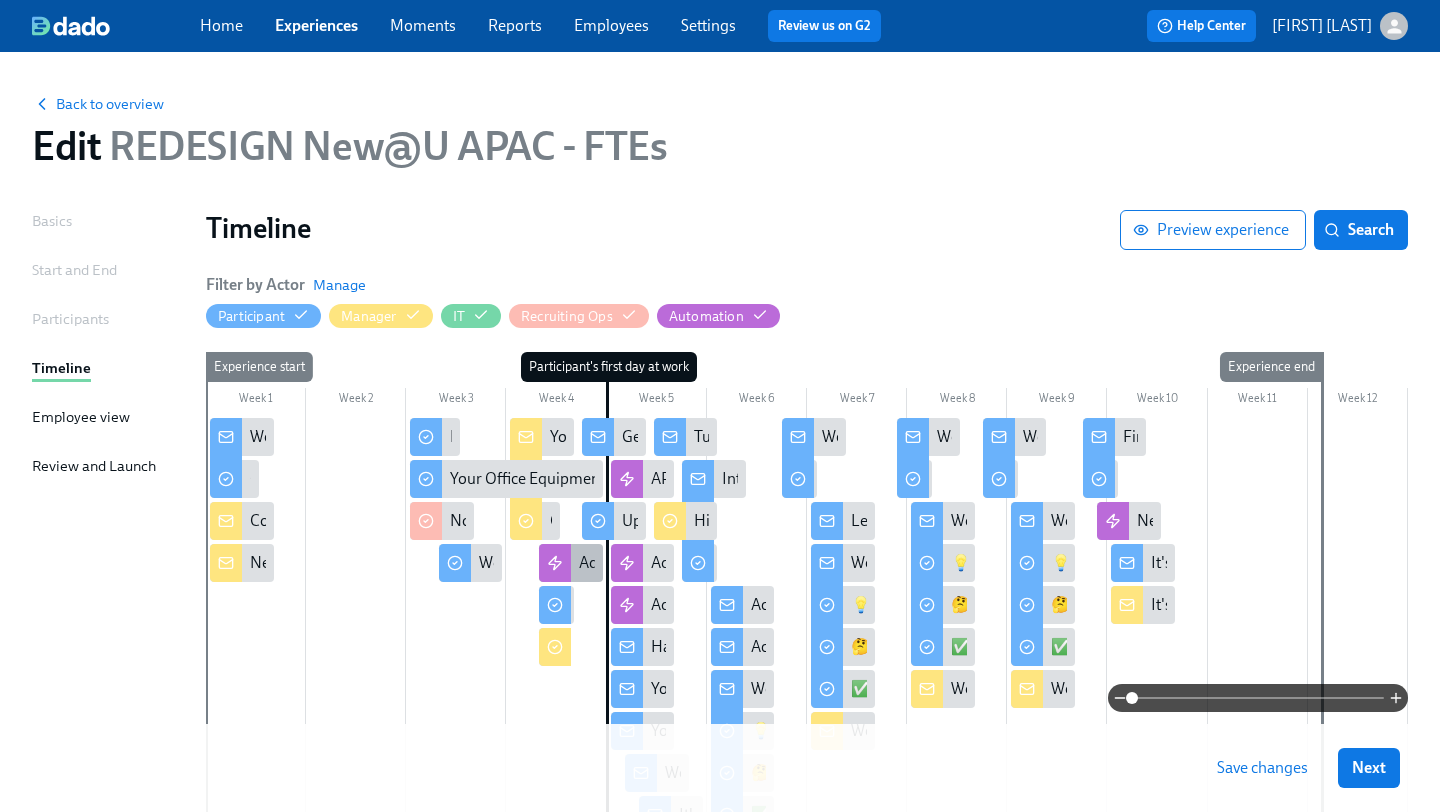 click 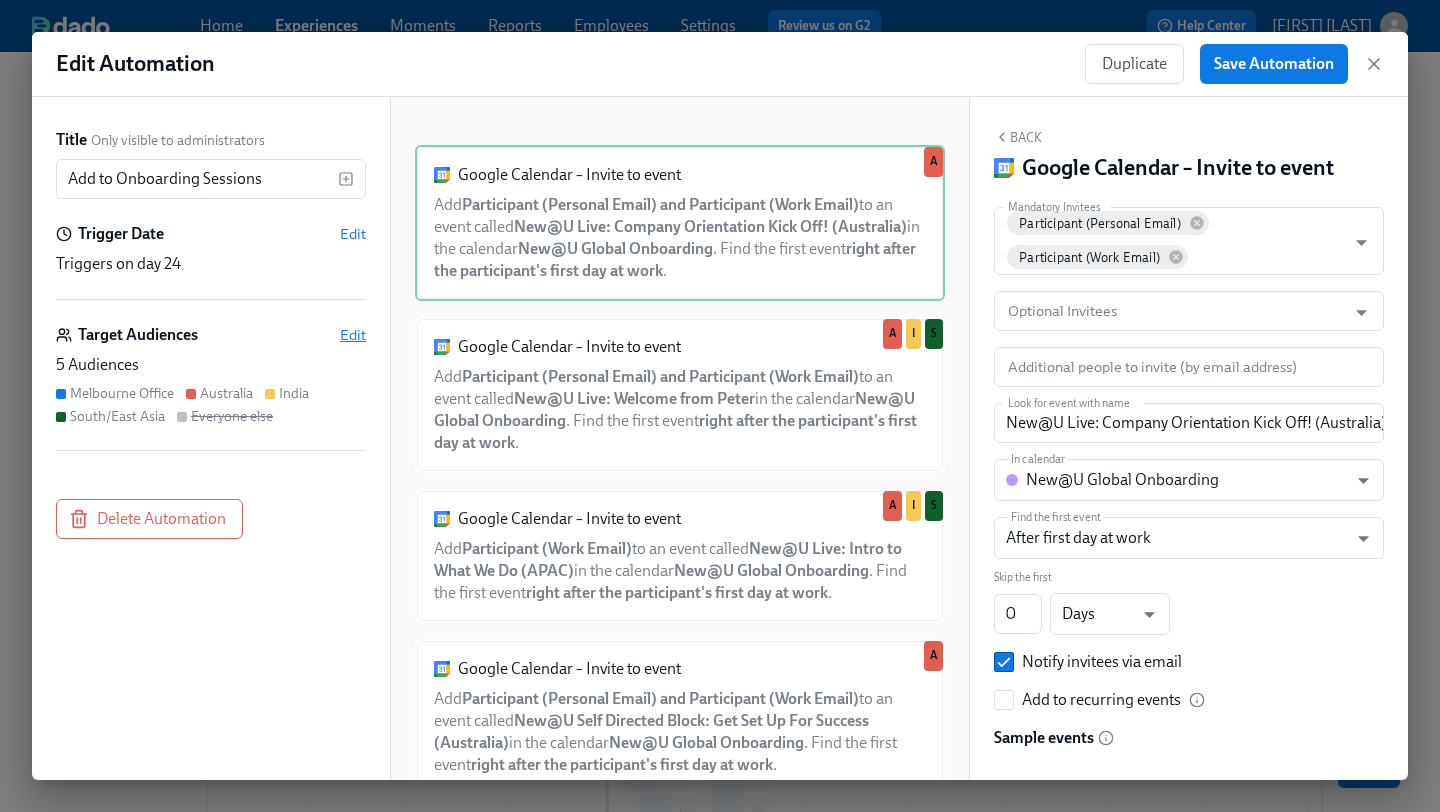 click on "Edit" at bounding box center (353, 335) 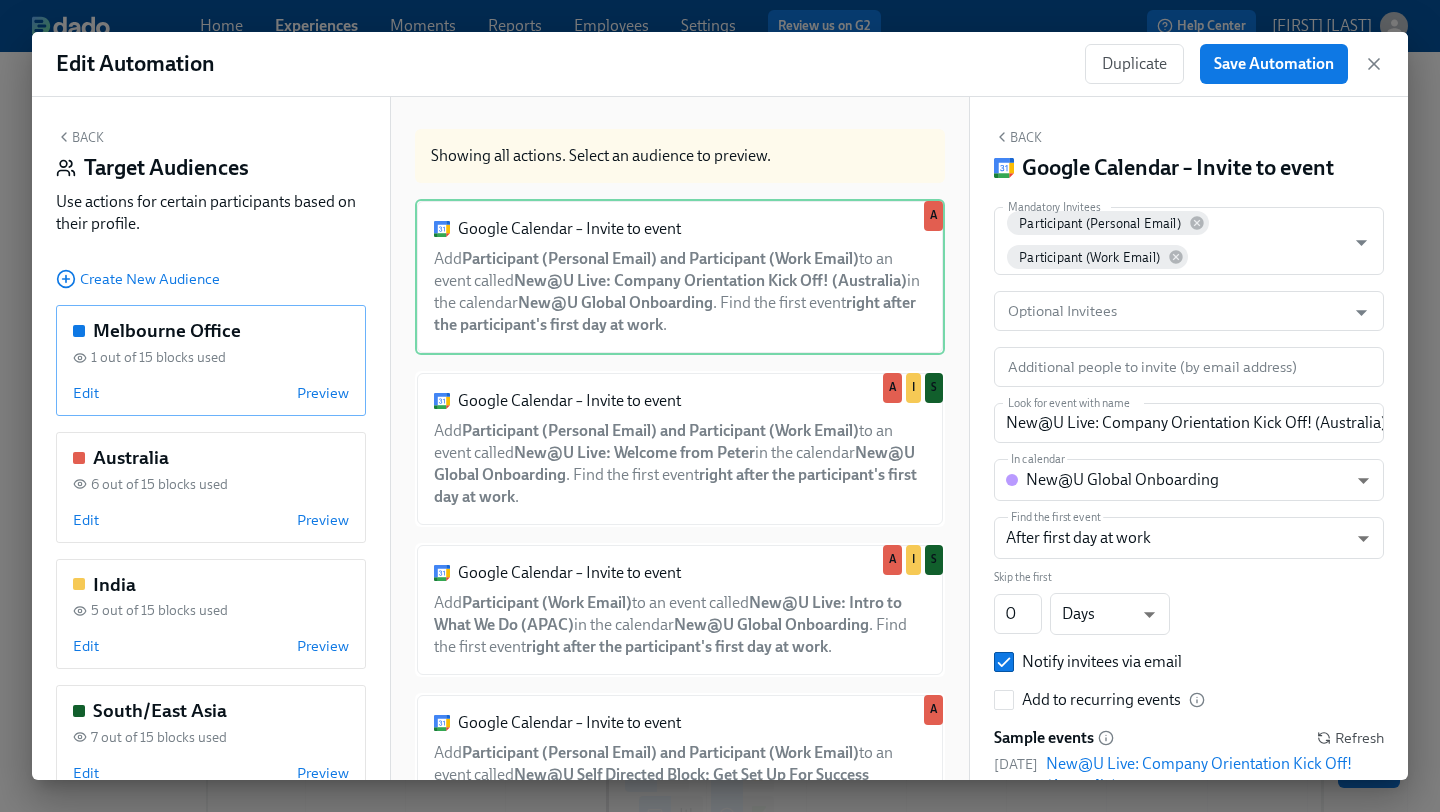 click on "1 out of 15 blocks used" at bounding box center (211, 357) 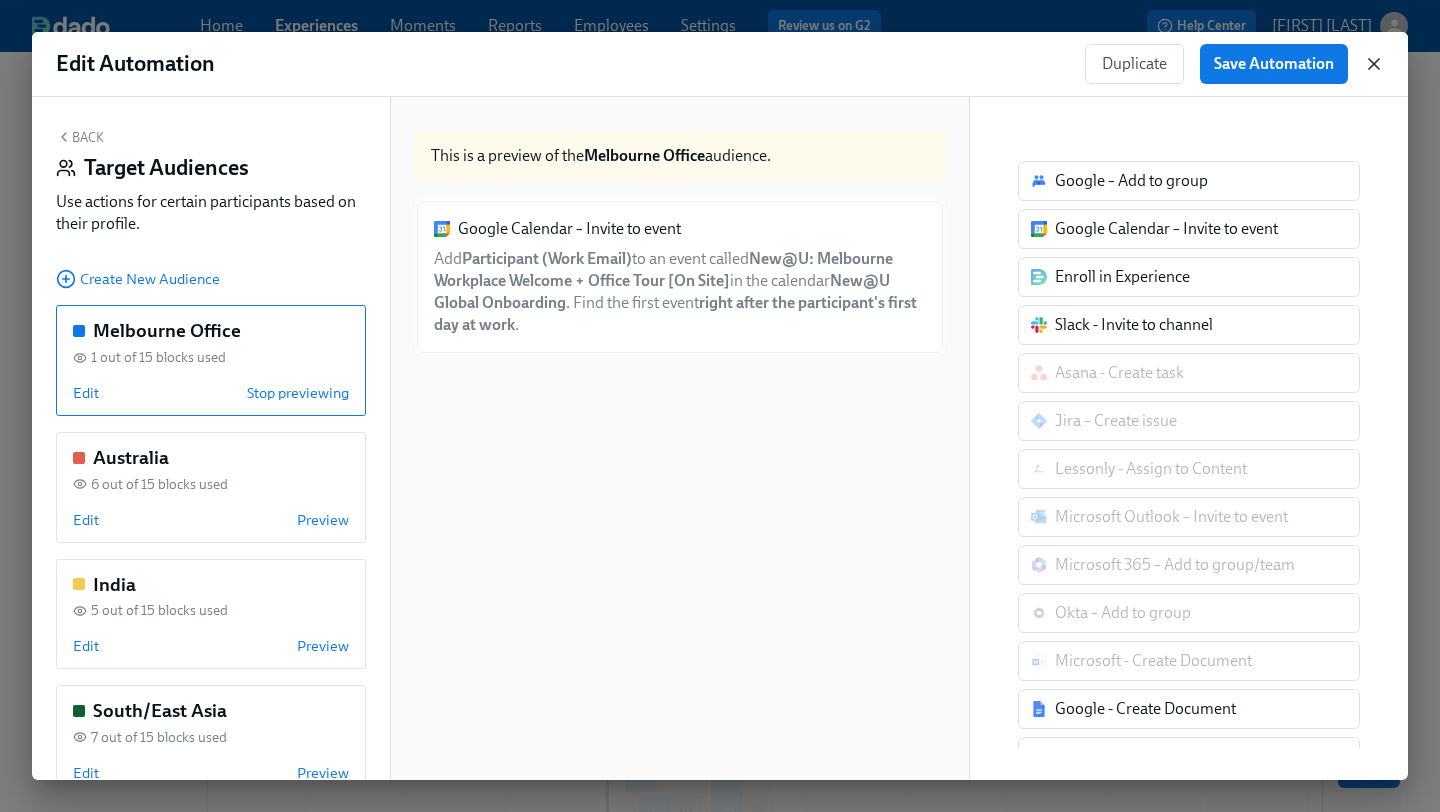 click 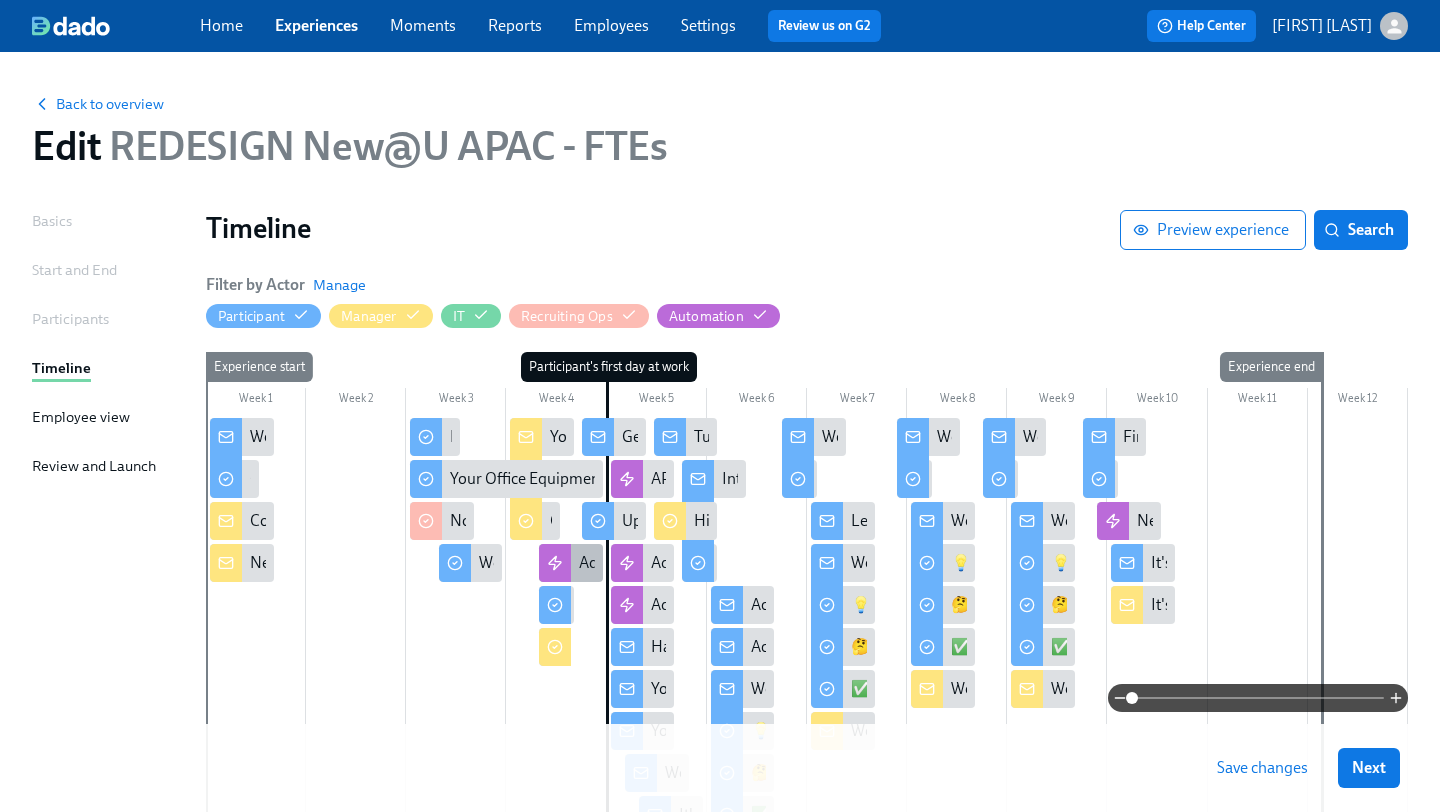 click at bounding box center [555, 563] 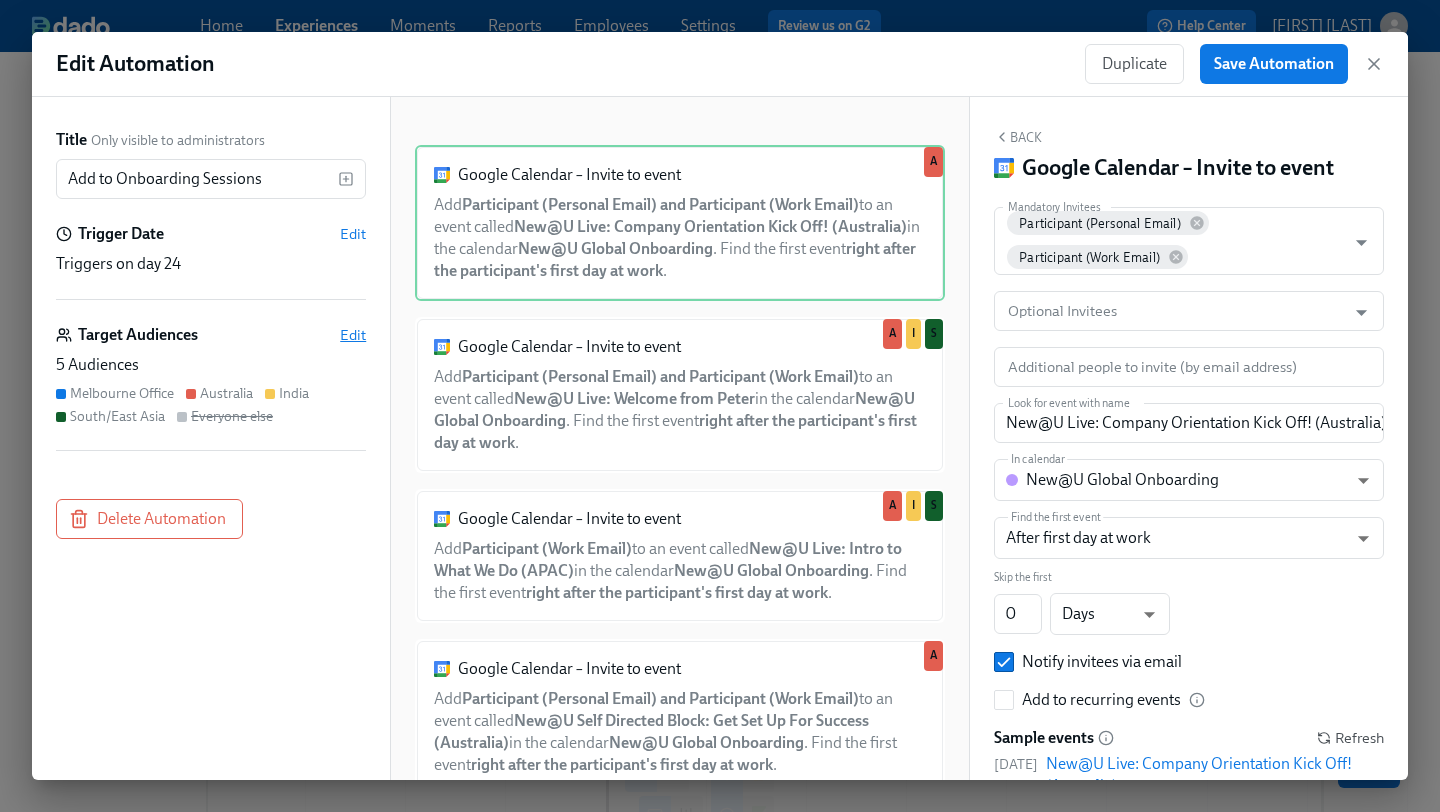 click on "Edit" at bounding box center (353, 335) 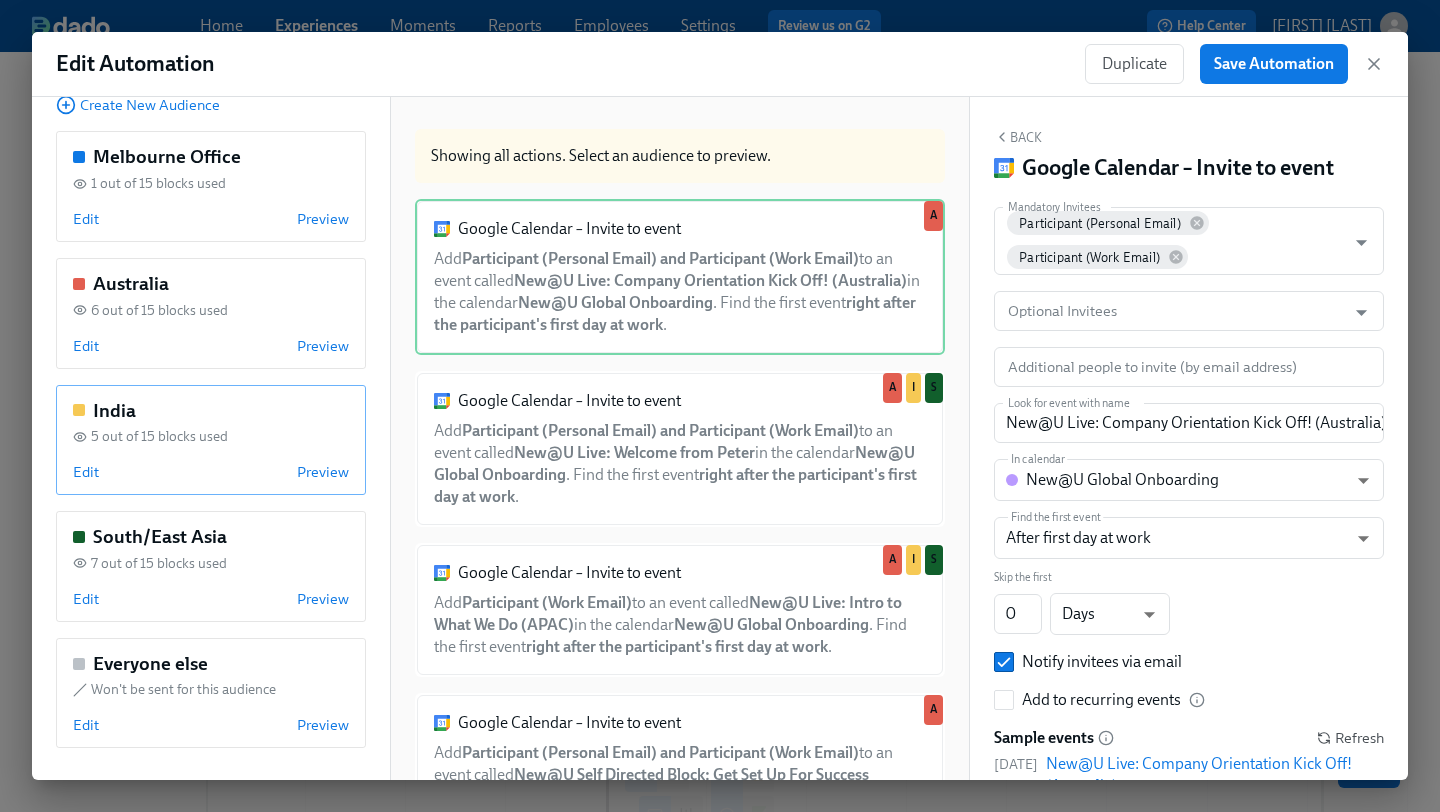 scroll, scrollTop: 0, scrollLeft: 0, axis: both 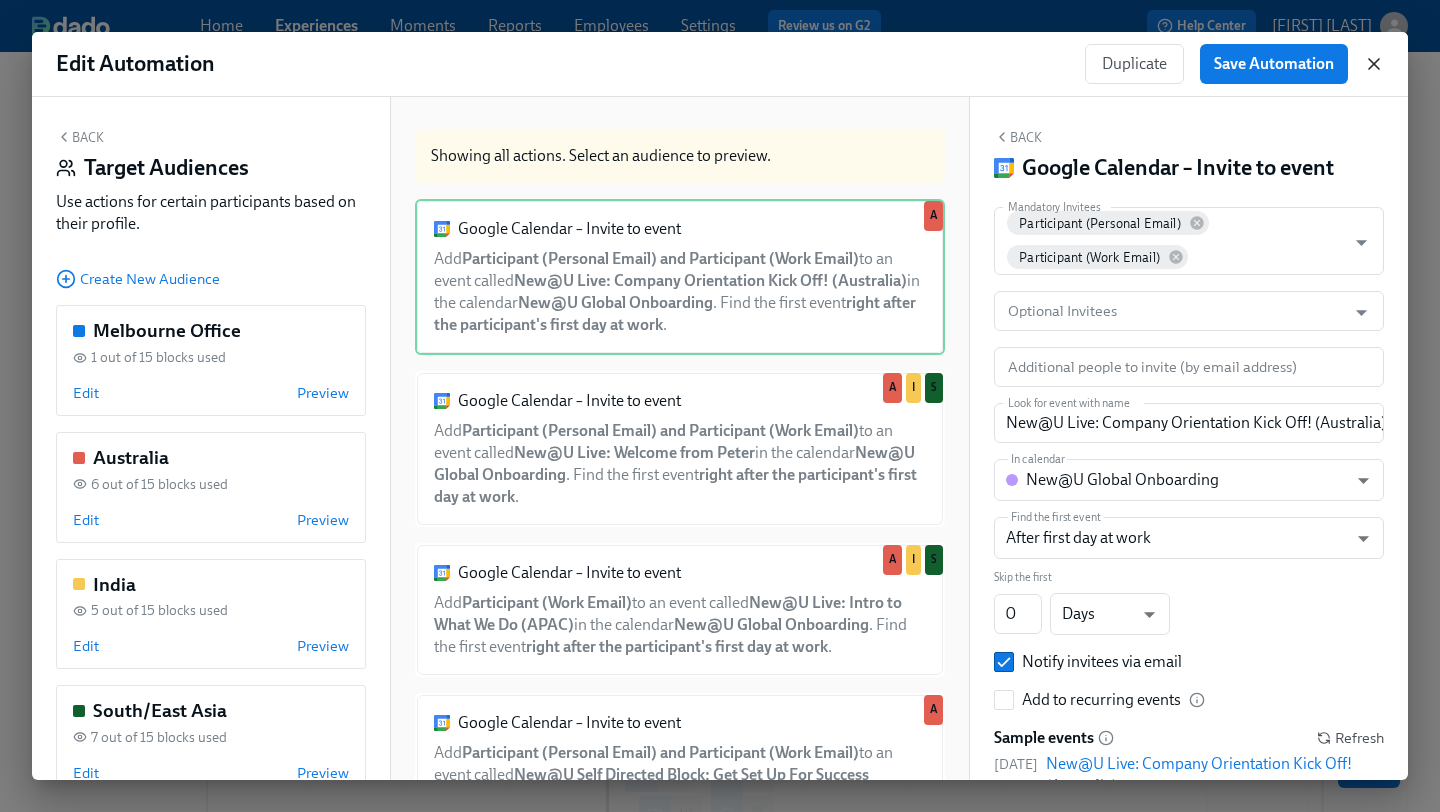 click 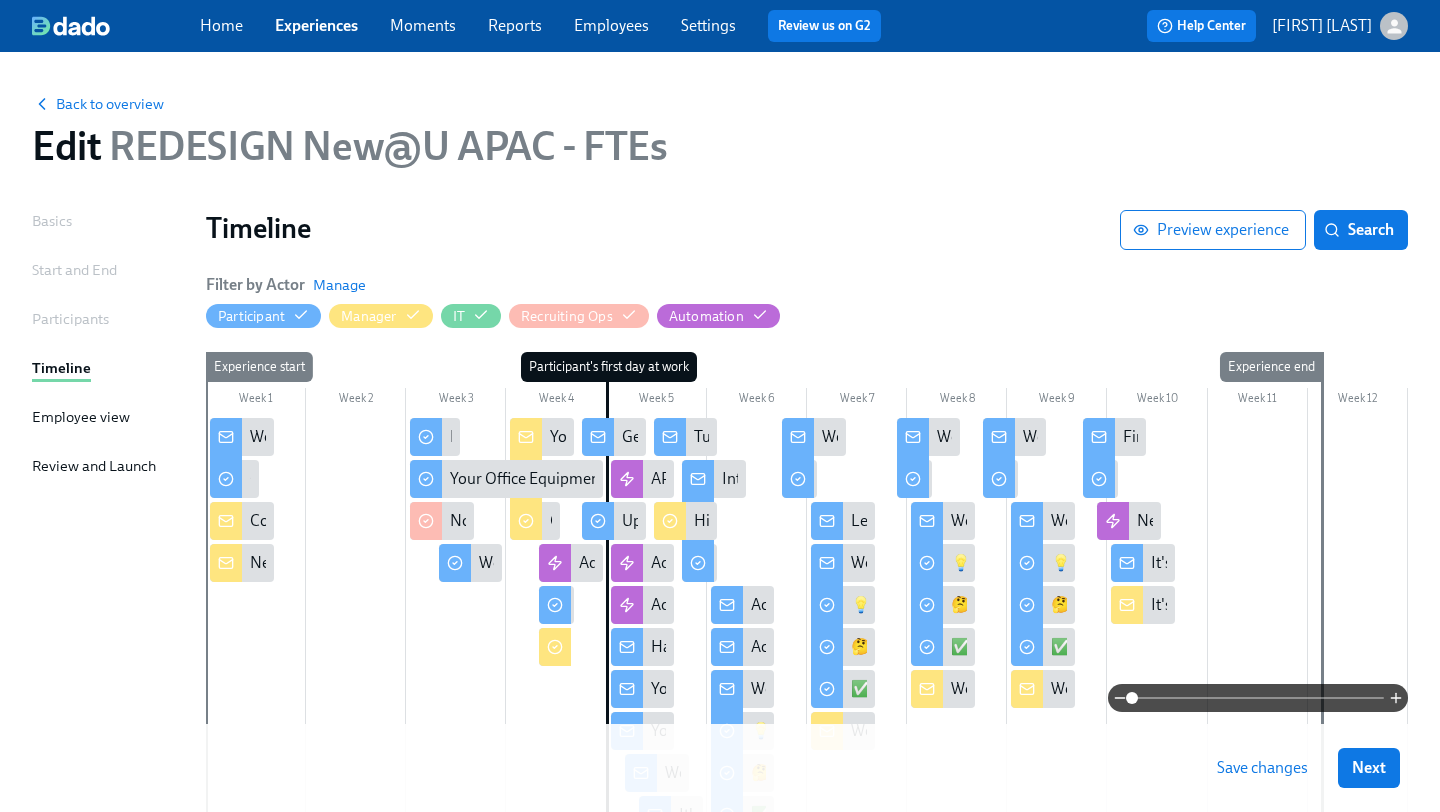 click on "Save changes" at bounding box center (1262, 768) 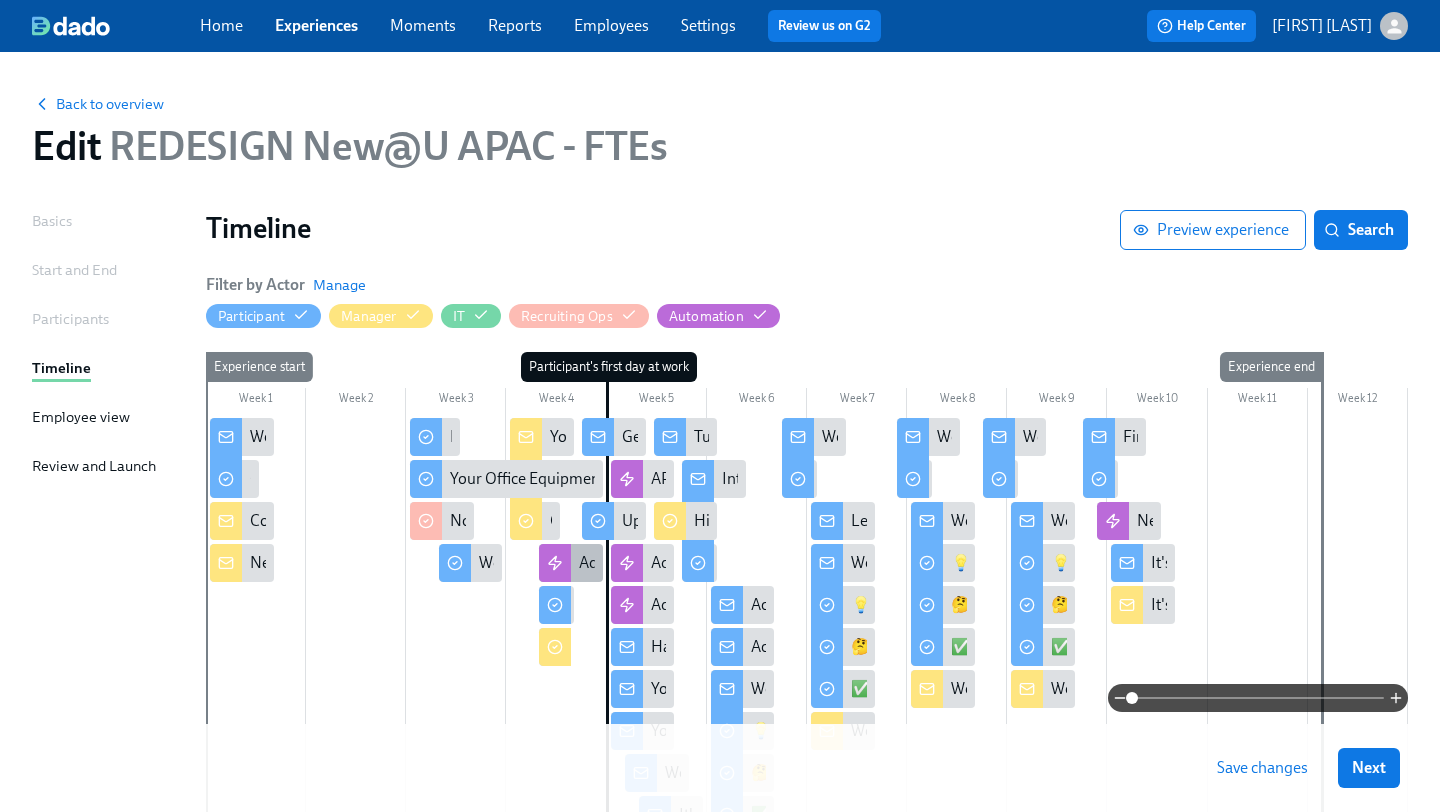 click on "Add to Onboarding Sessions" at bounding box center [571, 563] 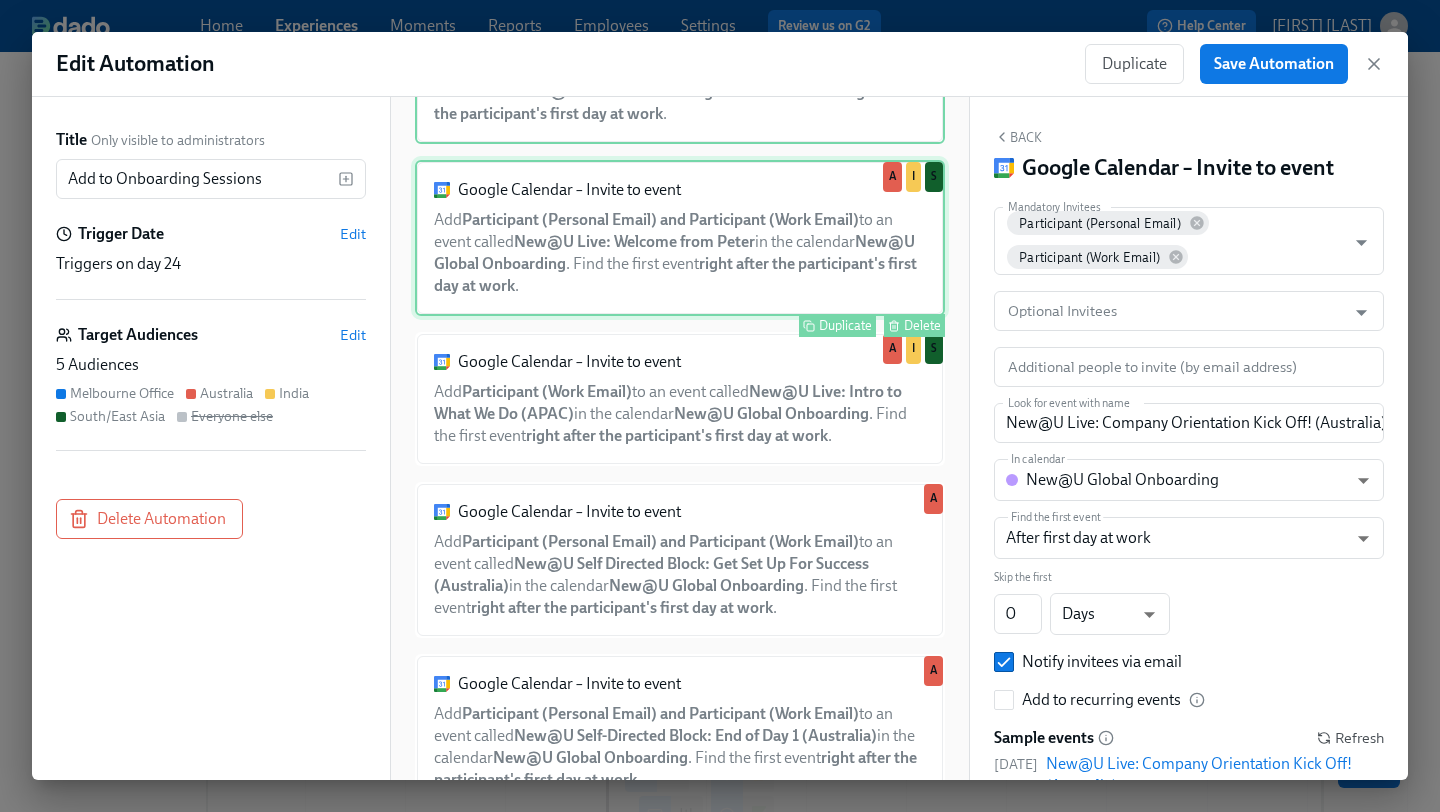 scroll, scrollTop: 0, scrollLeft: 0, axis: both 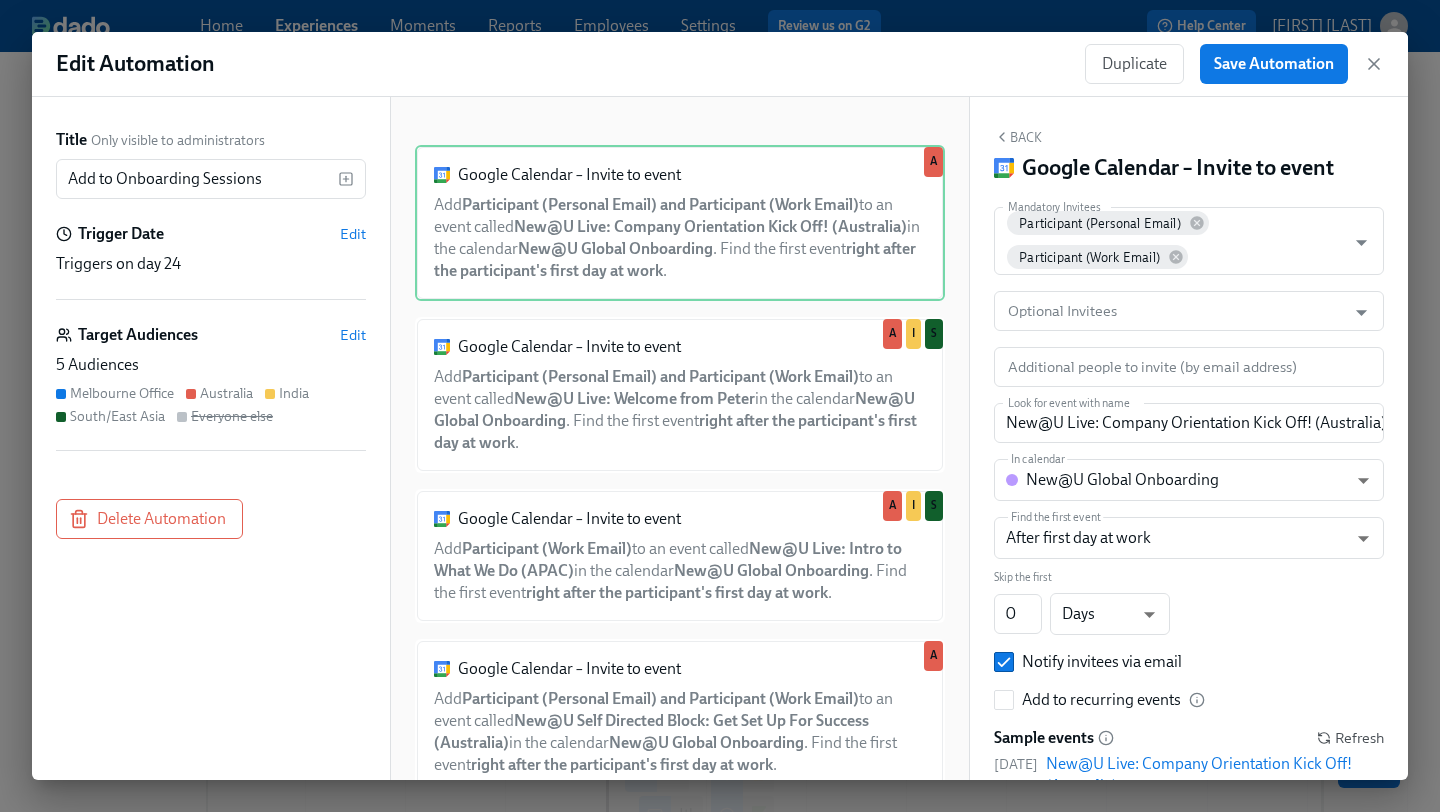 click on "Edit Automation Duplicate Save Automation" at bounding box center (720, 64) 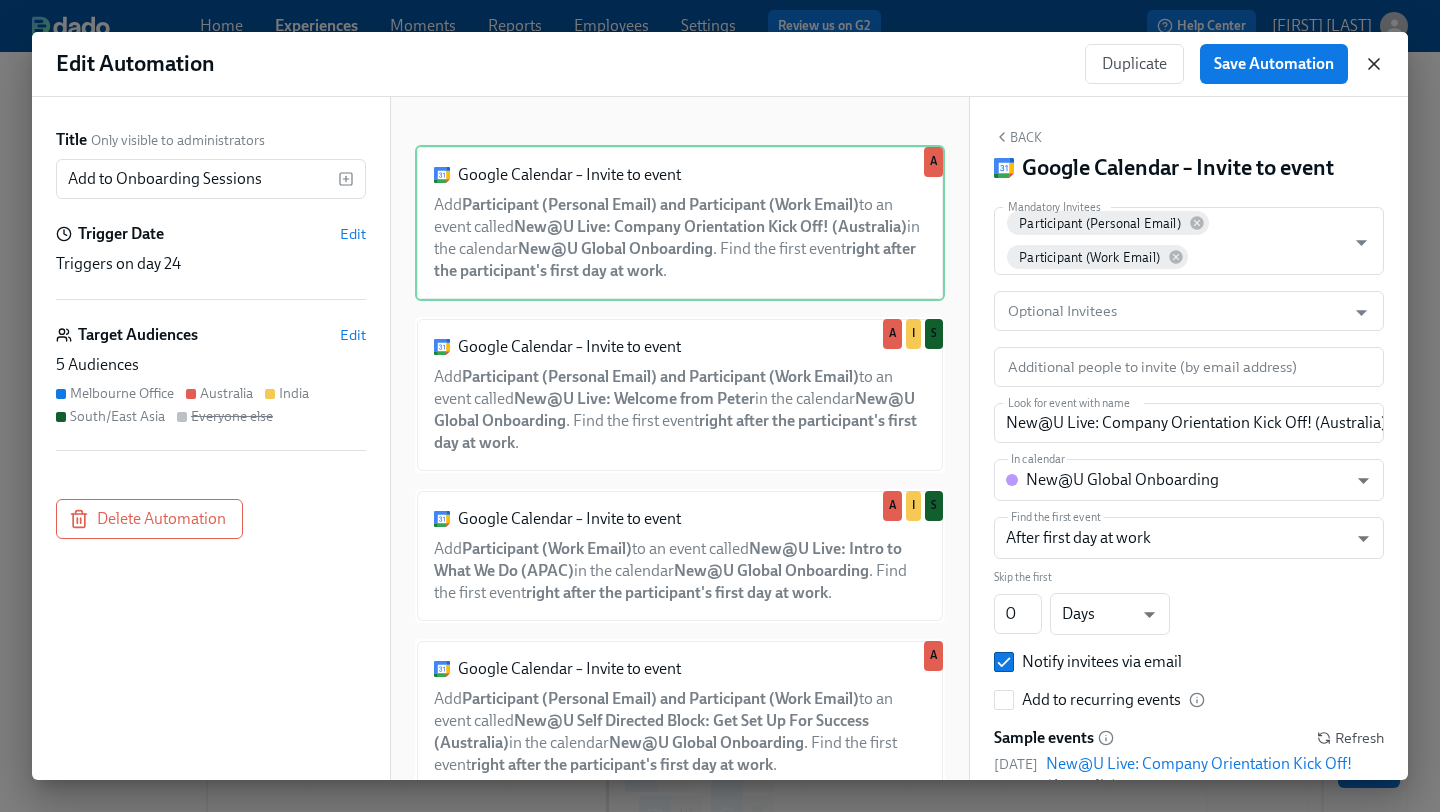 click 